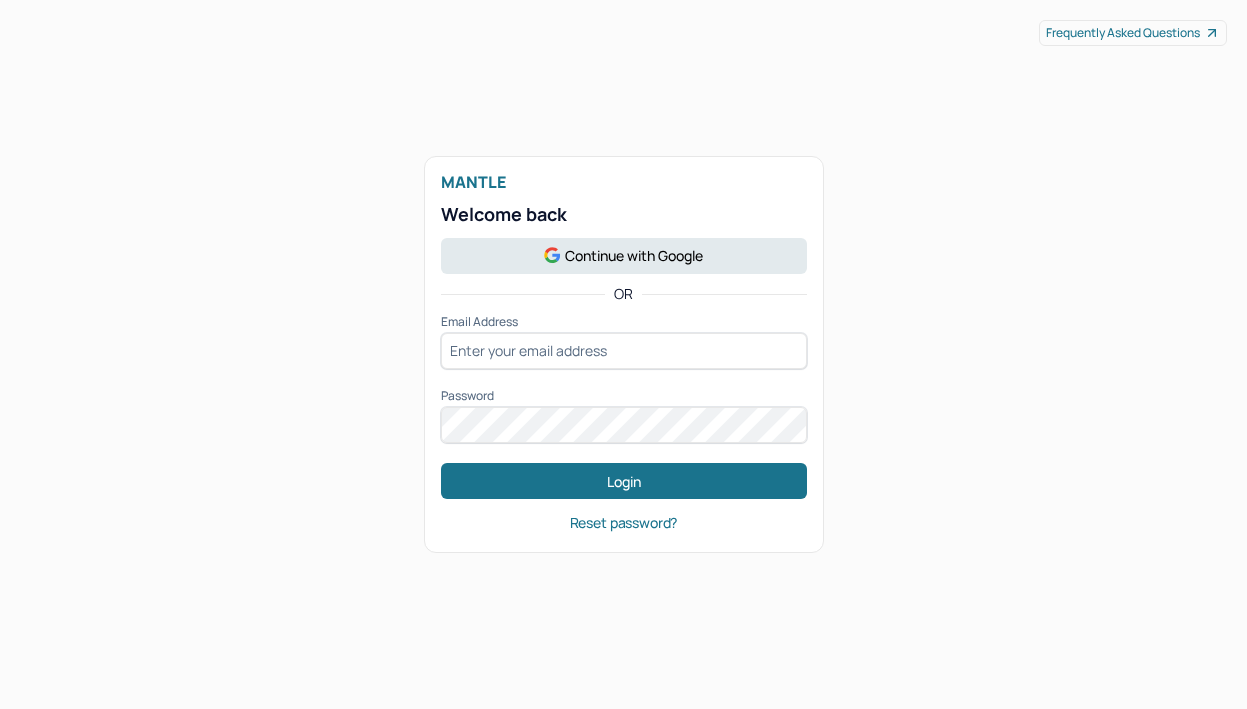 scroll, scrollTop: 0, scrollLeft: 0, axis: both 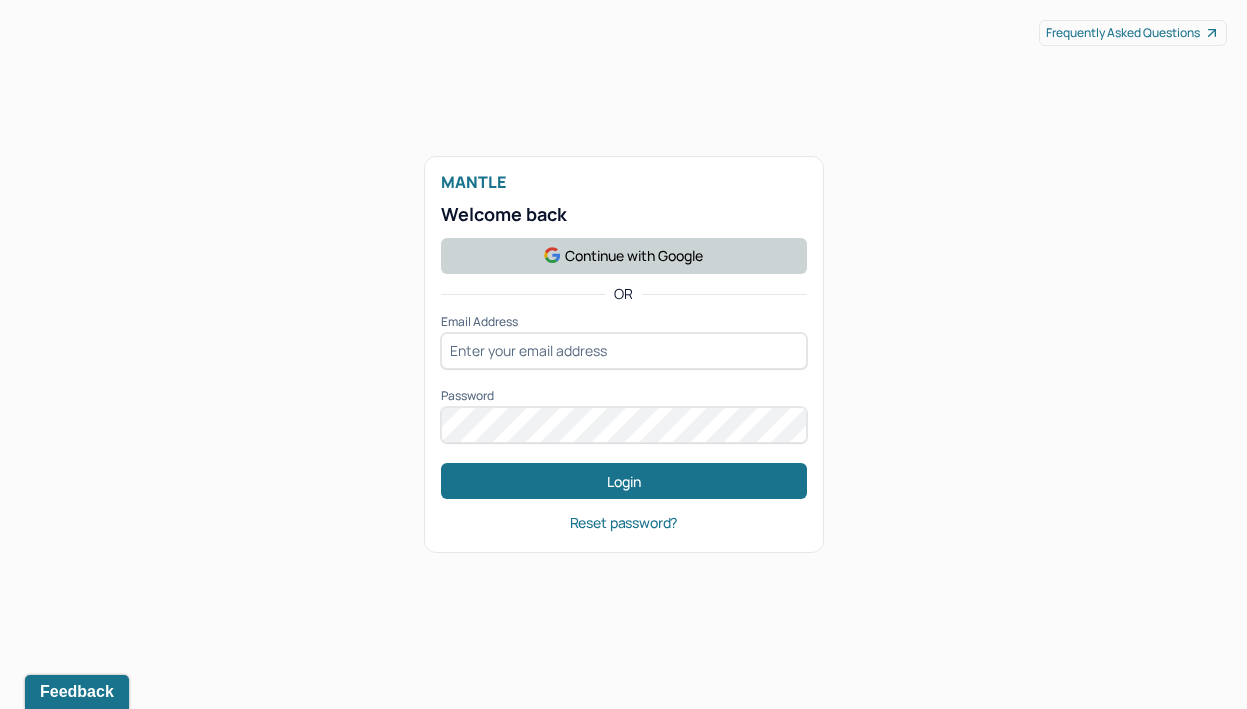 click on "Continue with Google" at bounding box center (624, 256) 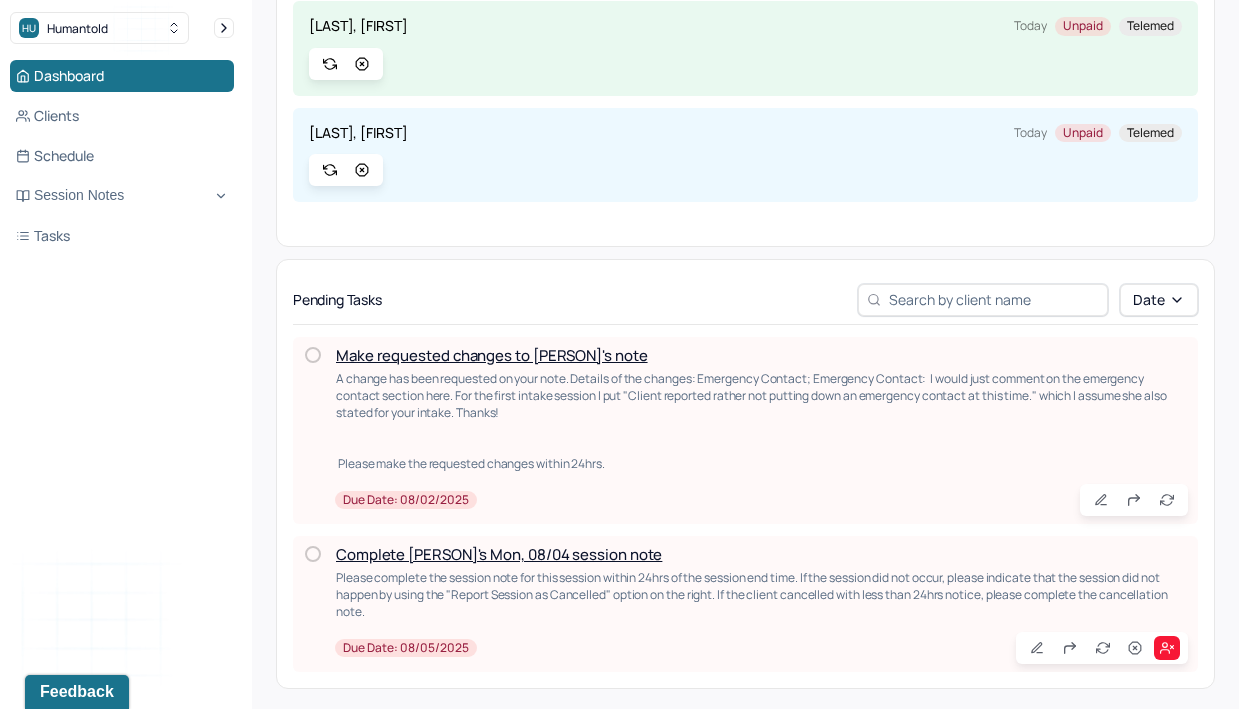 scroll, scrollTop: 335, scrollLeft: 0, axis: vertical 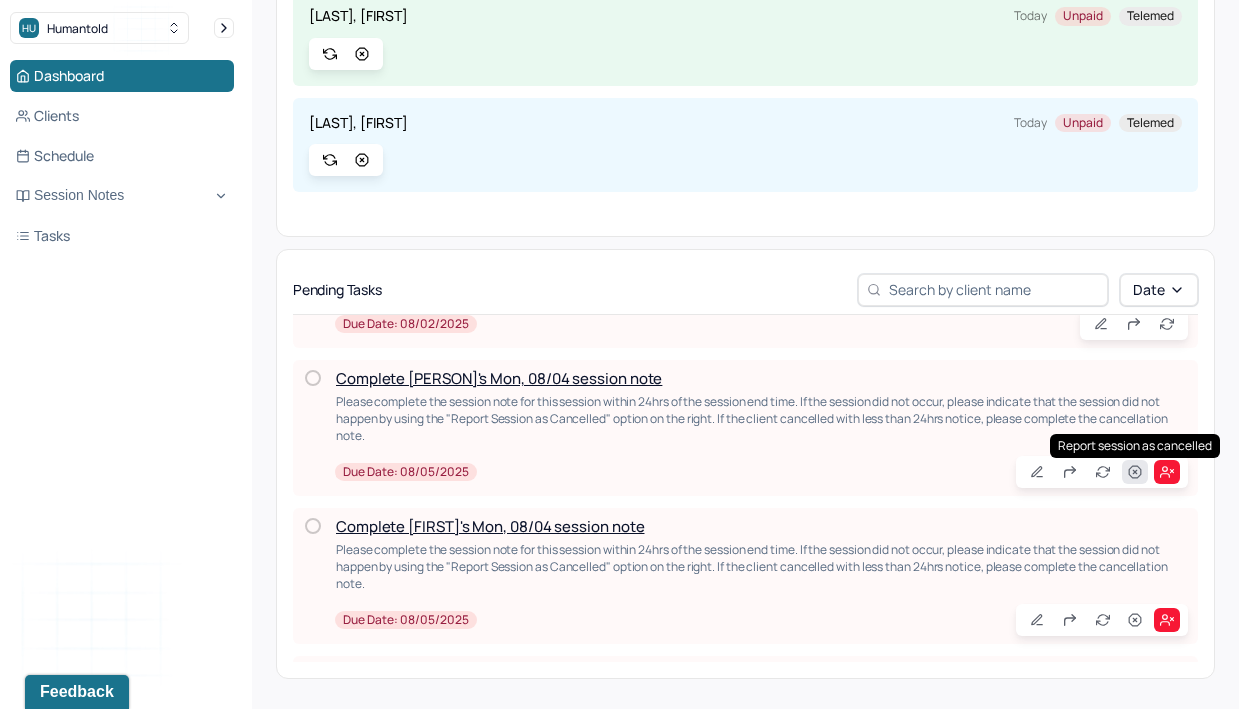 click at bounding box center [1135, 472] 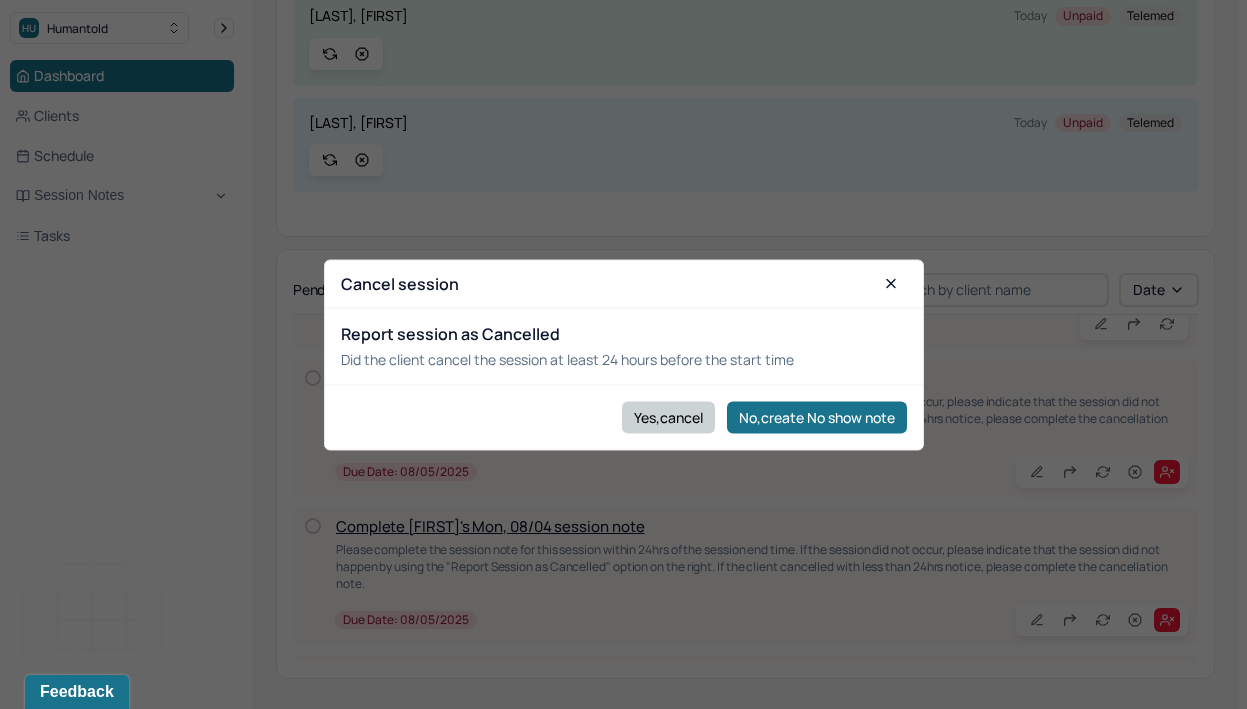 click on "Yes,cancel" at bounding box center (668, 417) 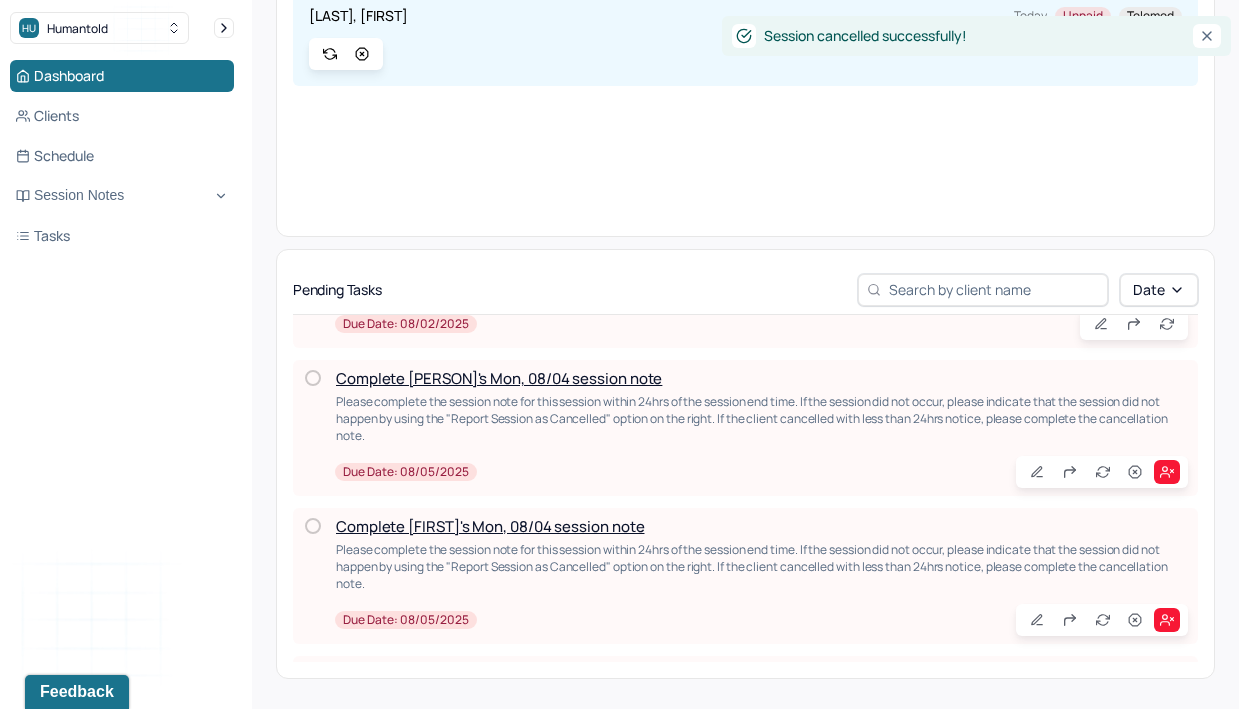 scroll, scrollTop: 160, scrollLeft: 0, axis: vertical 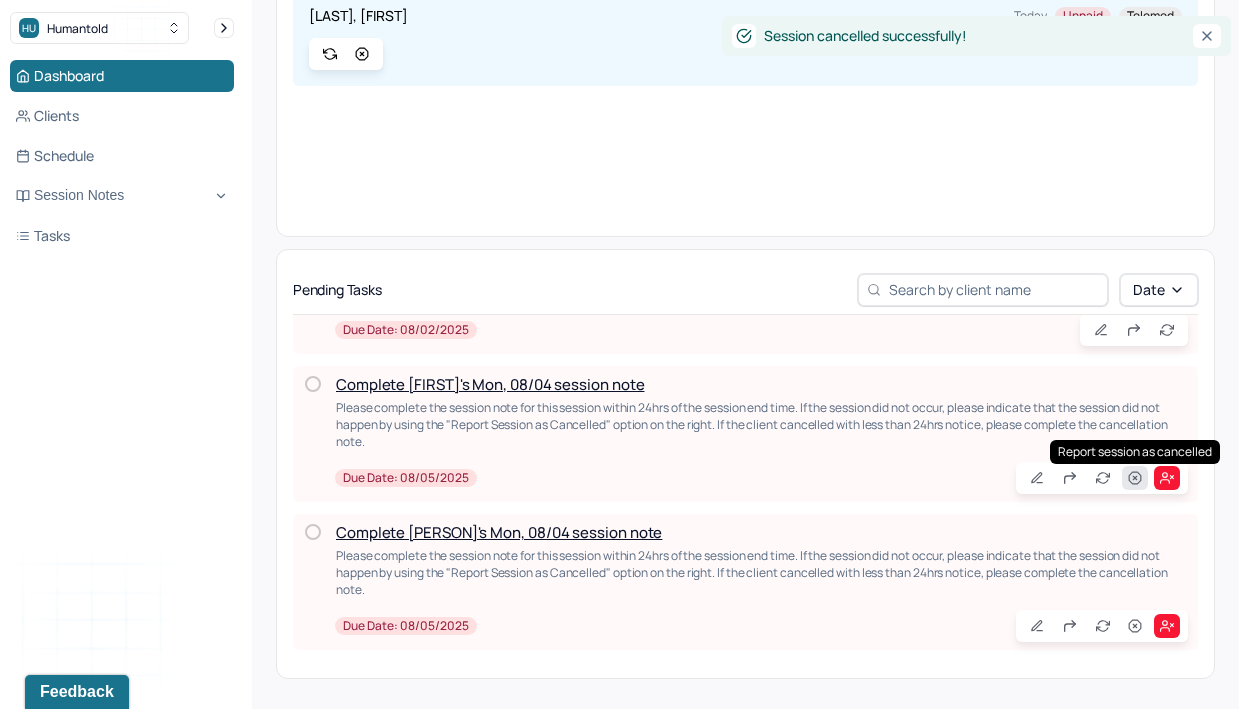click 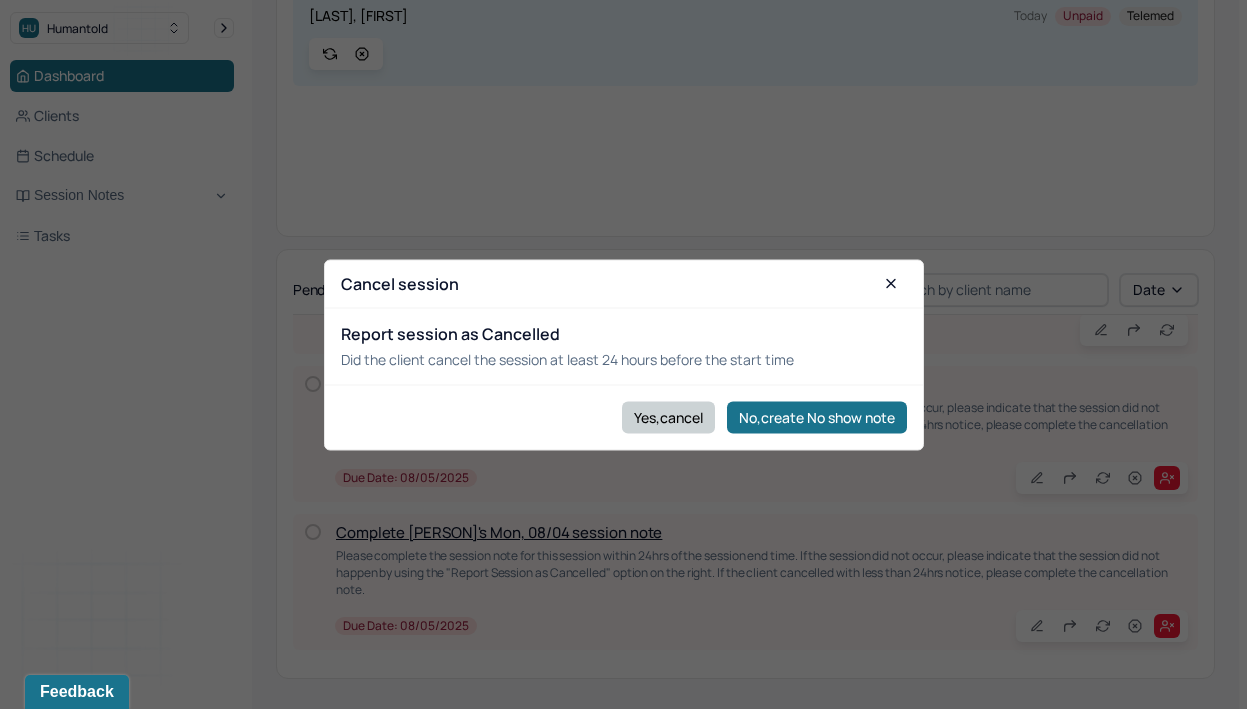 click on "Yes,cancel" at bounding box center (668, 417) 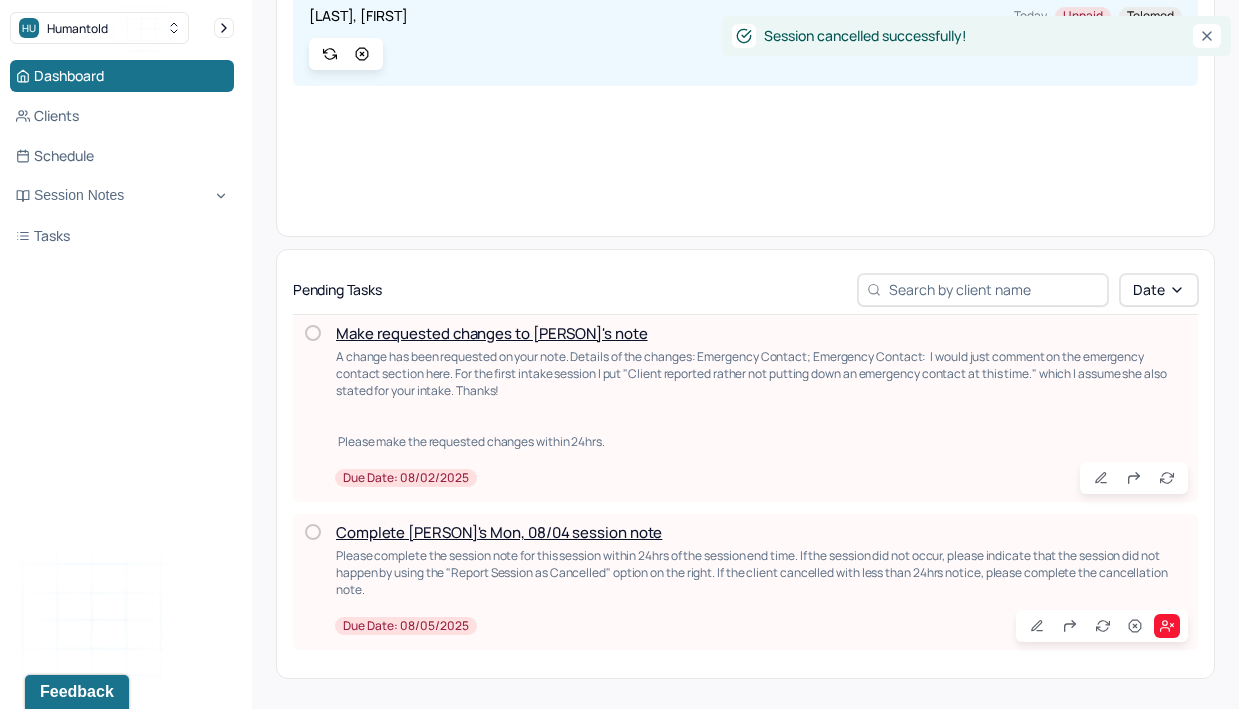 scroll, scrollTop: 12, scrollLeft: 0, axis: vertical 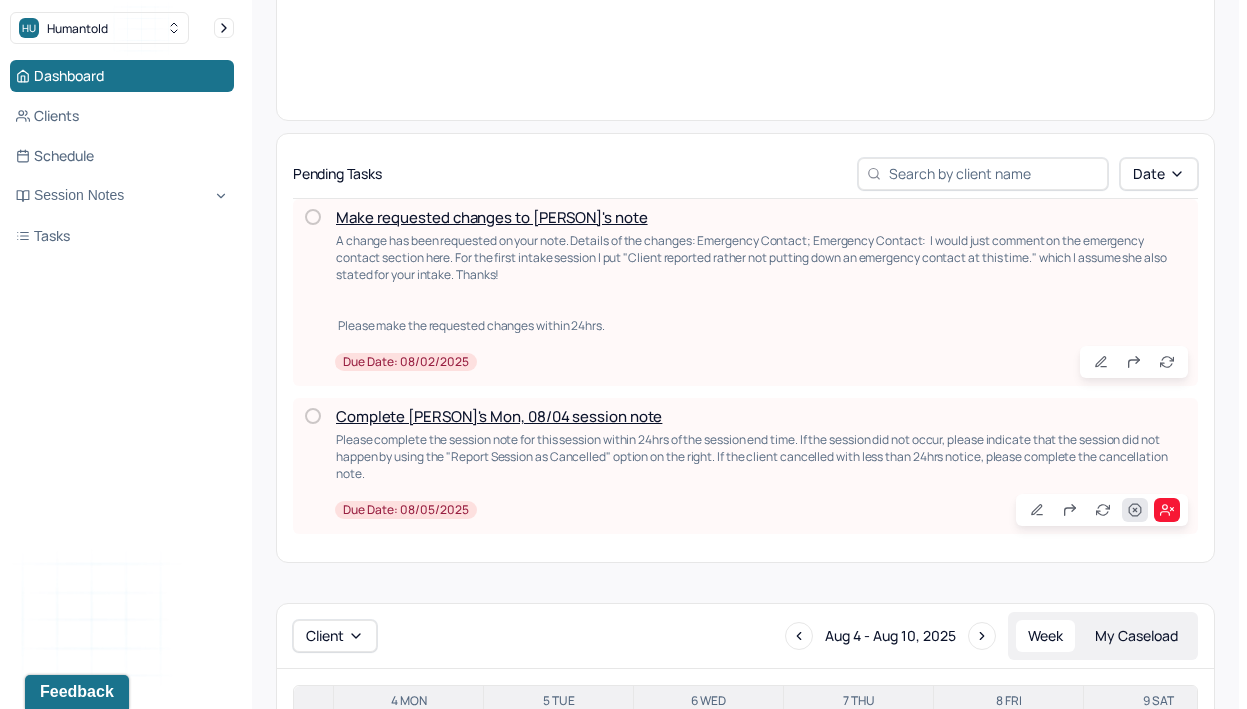 click 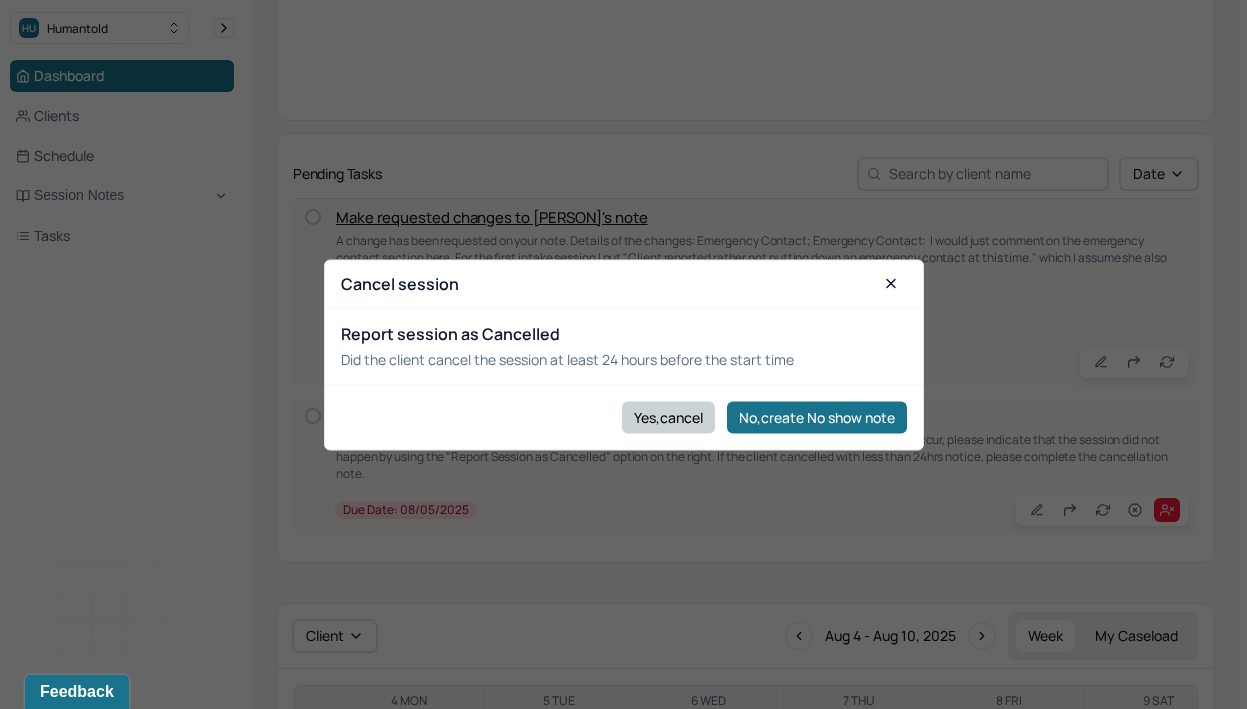 click on "Yes,cancel" at bounding box center (668, 417) 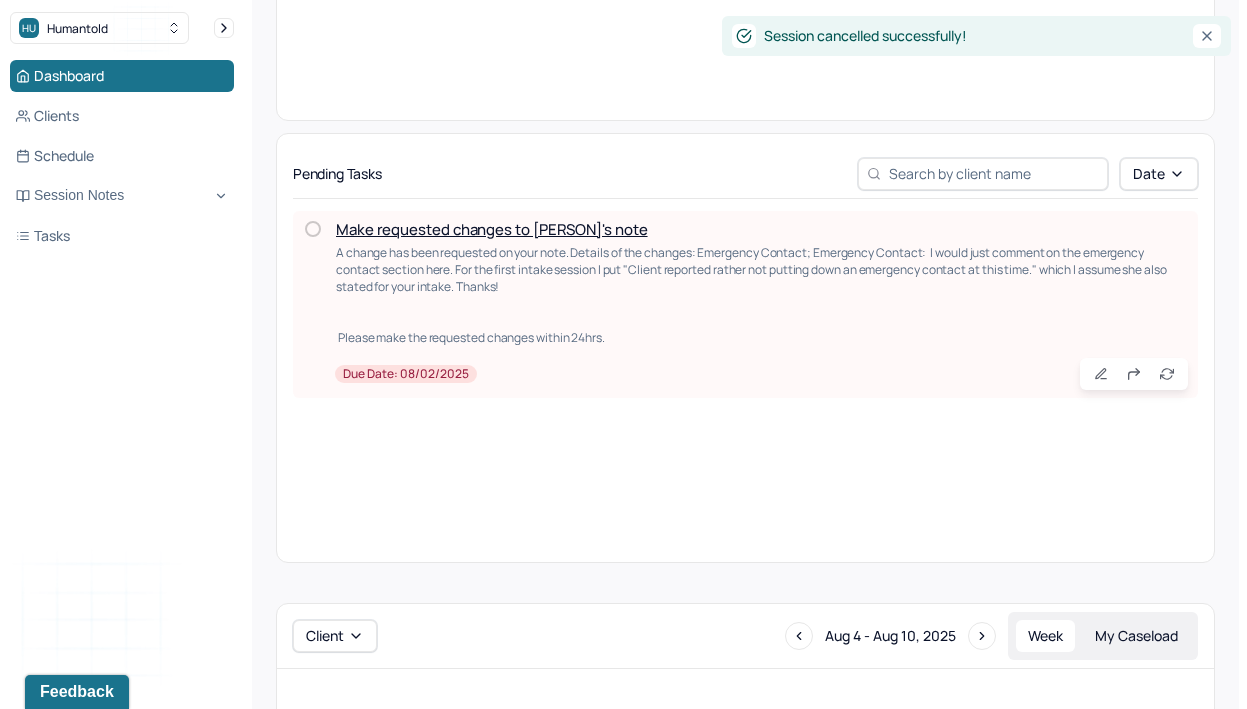 scroll, scrollTop: 0, scrollLeft: 0, axis: both 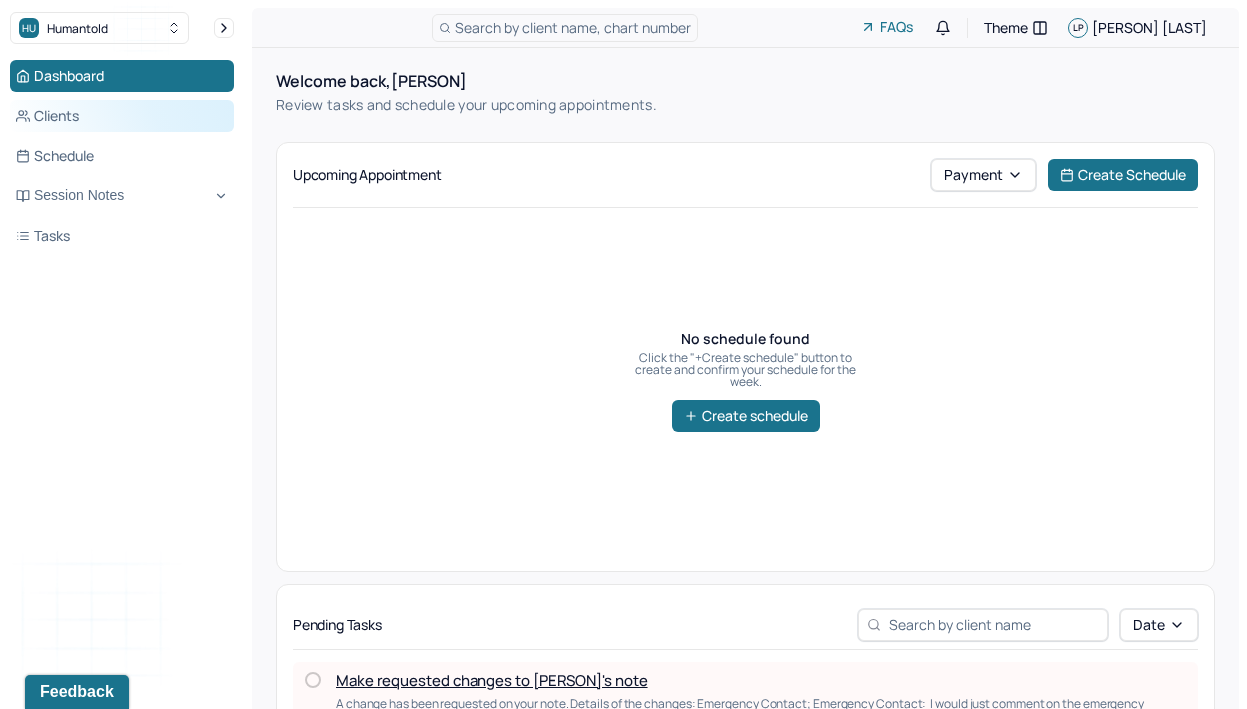 click on "Clients" at bounding box center [122, 116] 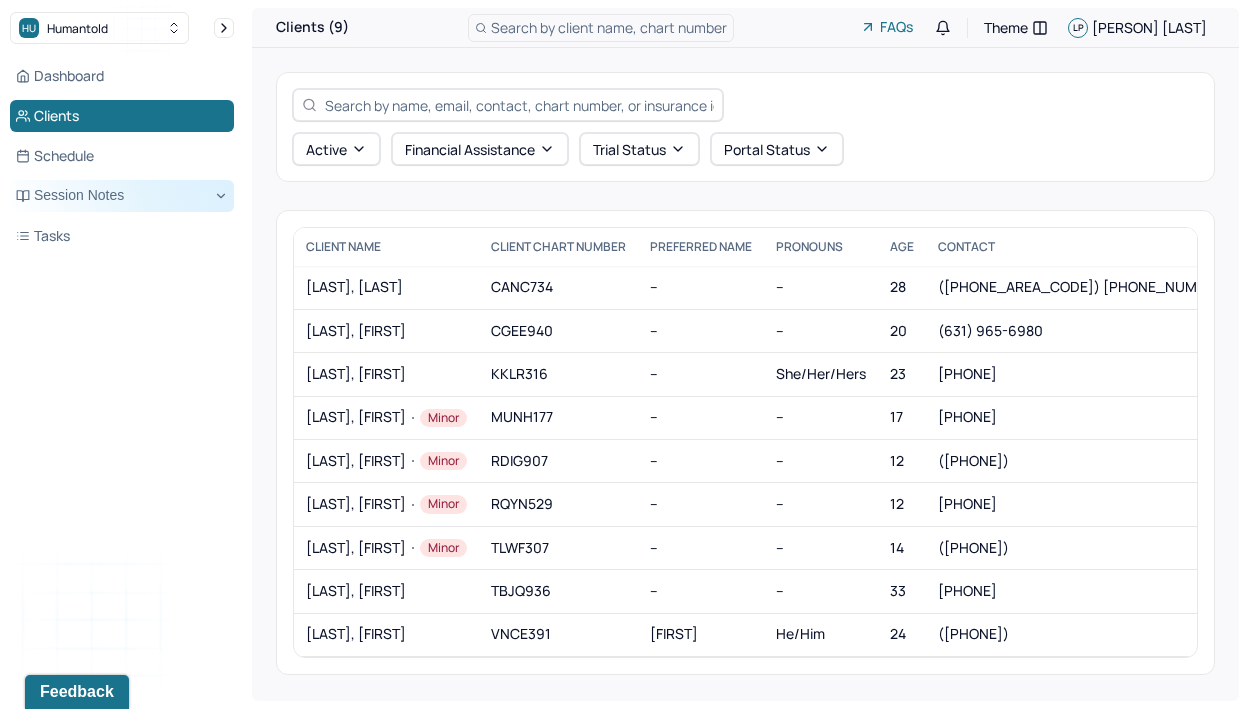 click on "Session Notes" at bounding box center (122, 196) 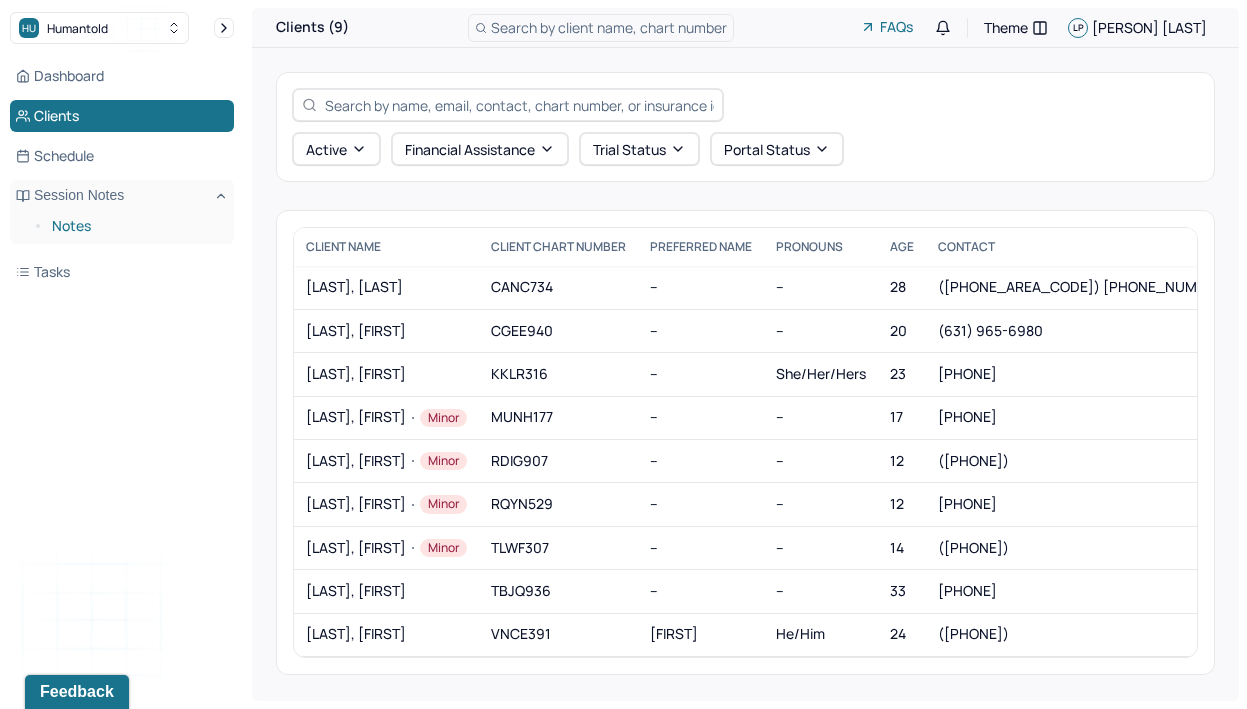 click on "Notes" at bounding box center (135, 226) 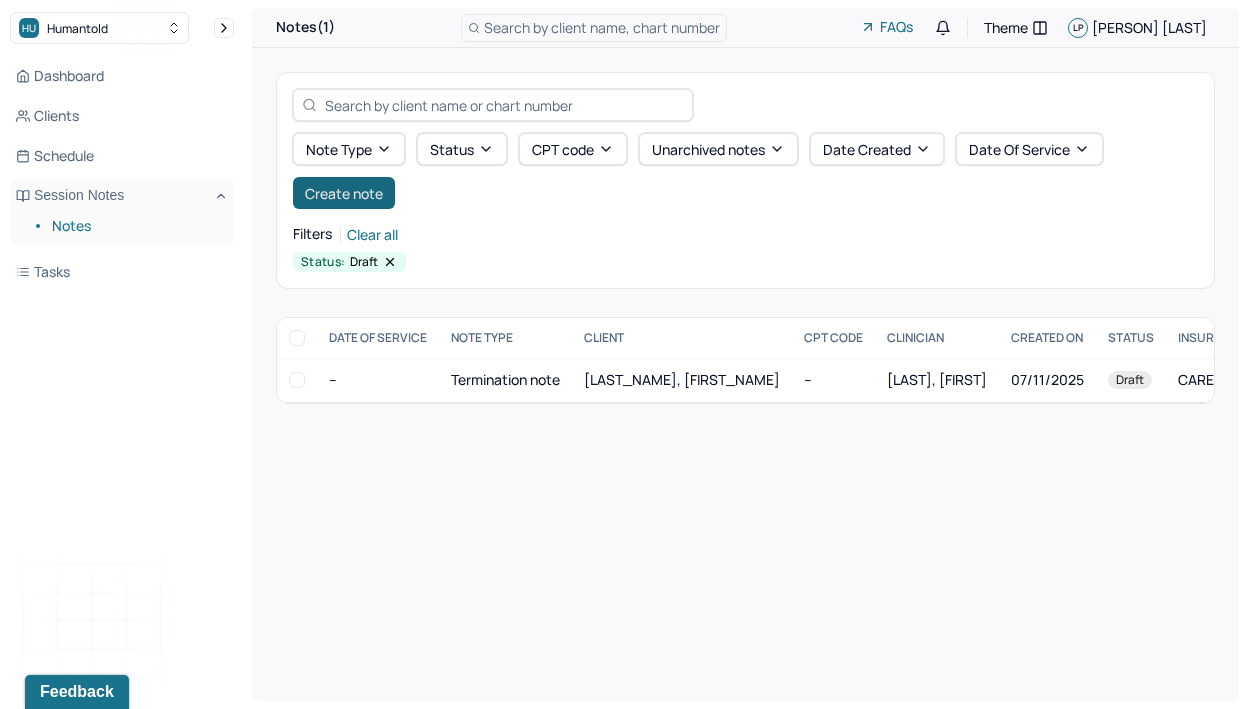click on "Create note" at bounding box center [344, 193] 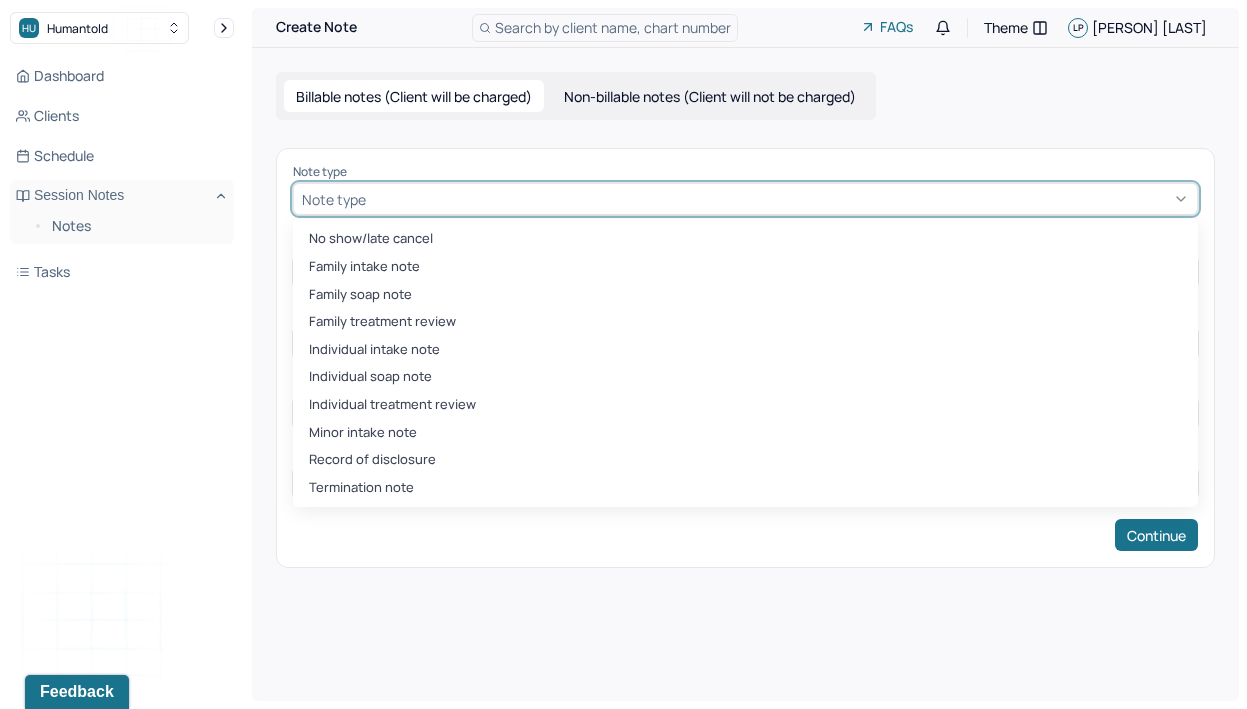 click at bounding box center (779, 199) 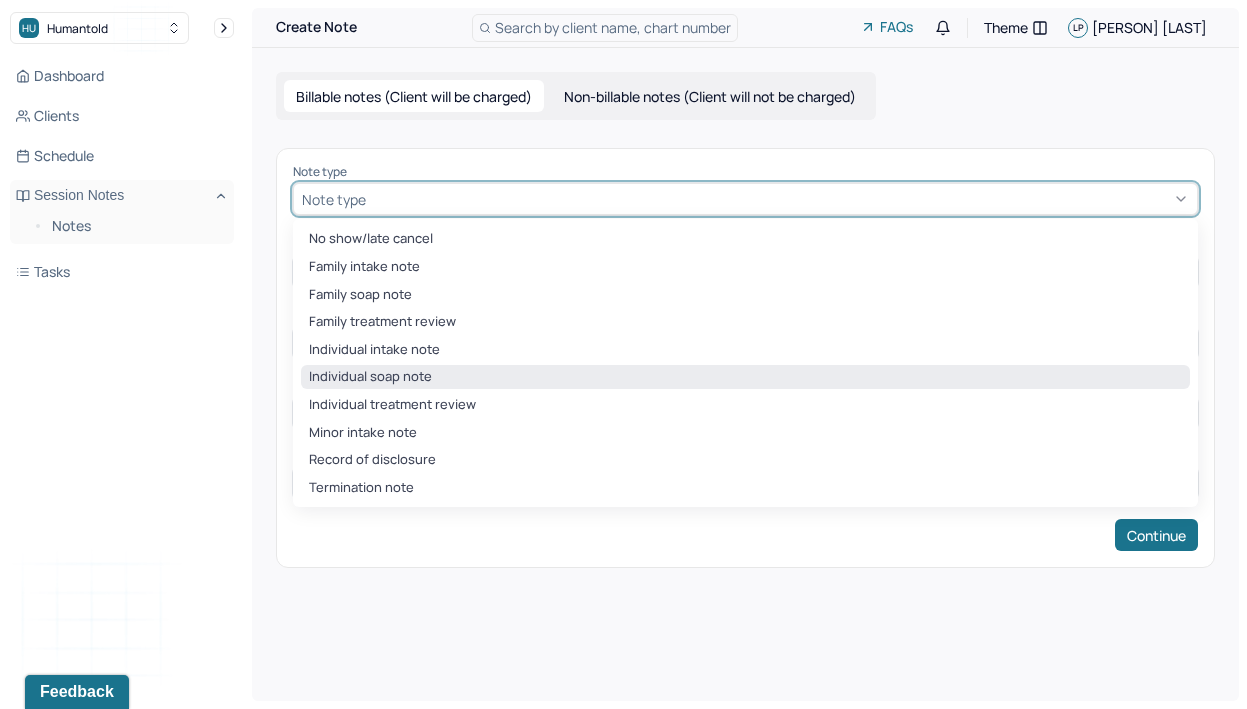 click on "Individual soap note" at bounding box center (745, 377) 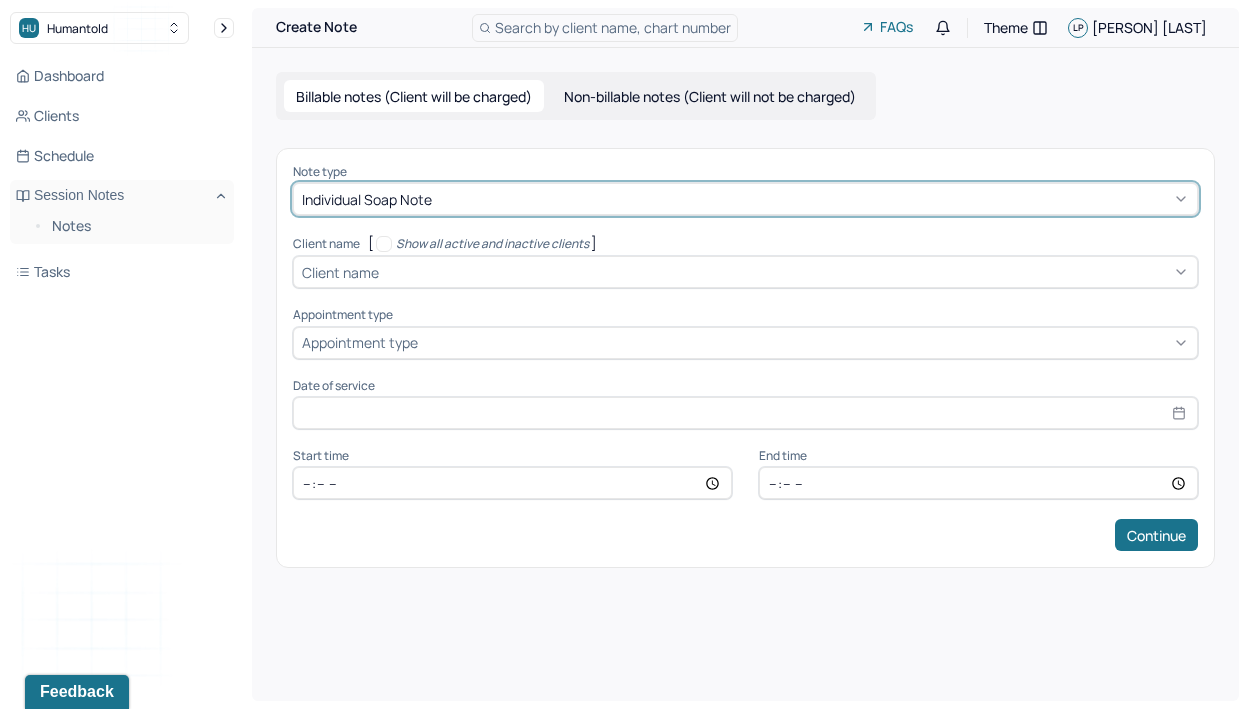 click at bounding box center (745, 413) 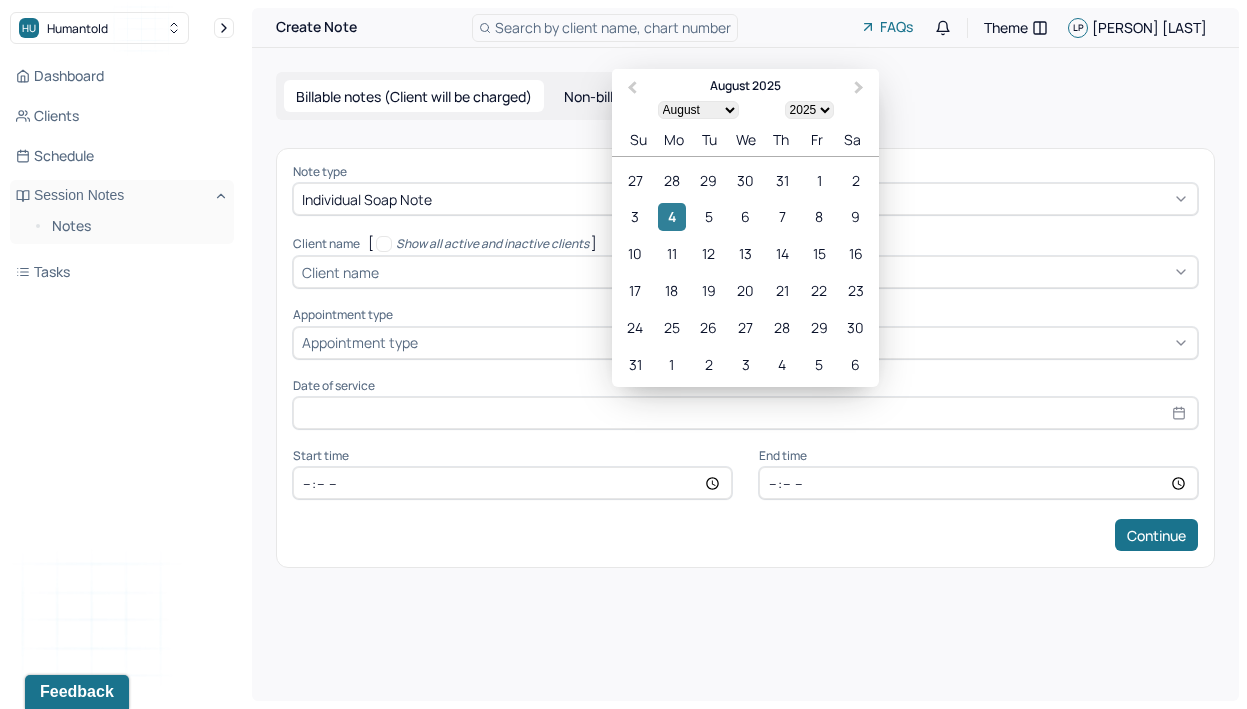 click on "4" at bounding box center (671, 216) 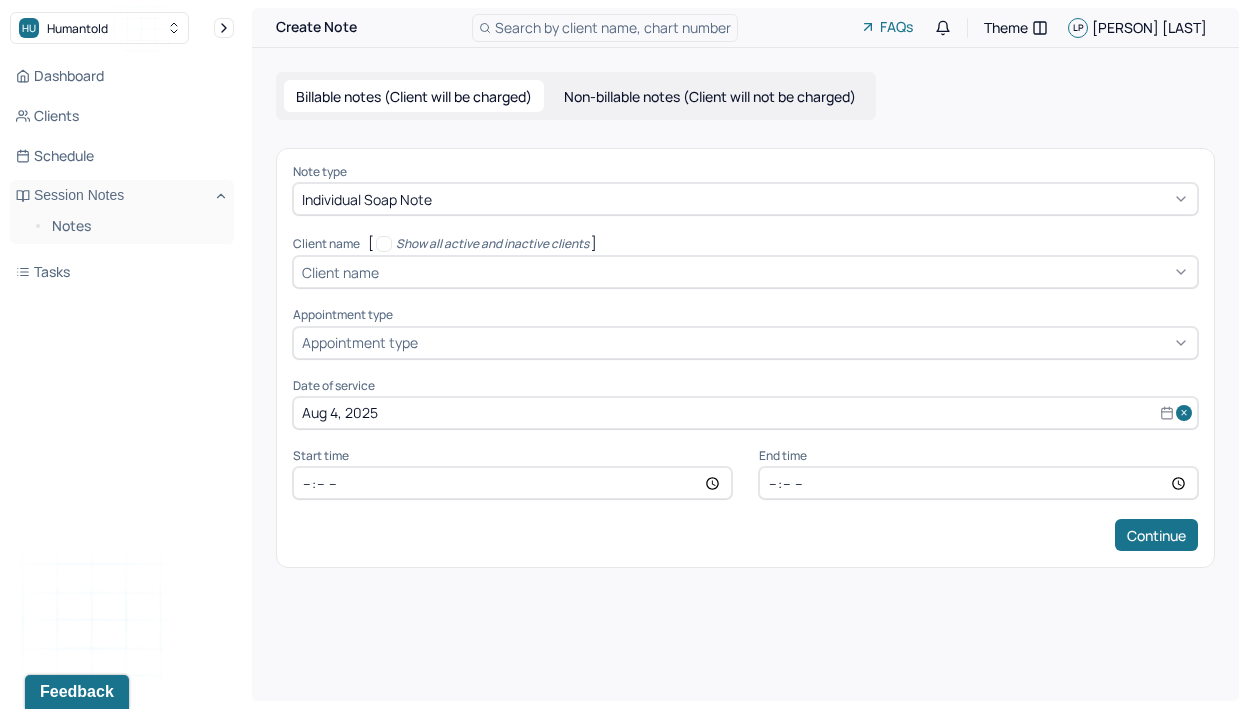 click at bounding box center [512, 483] 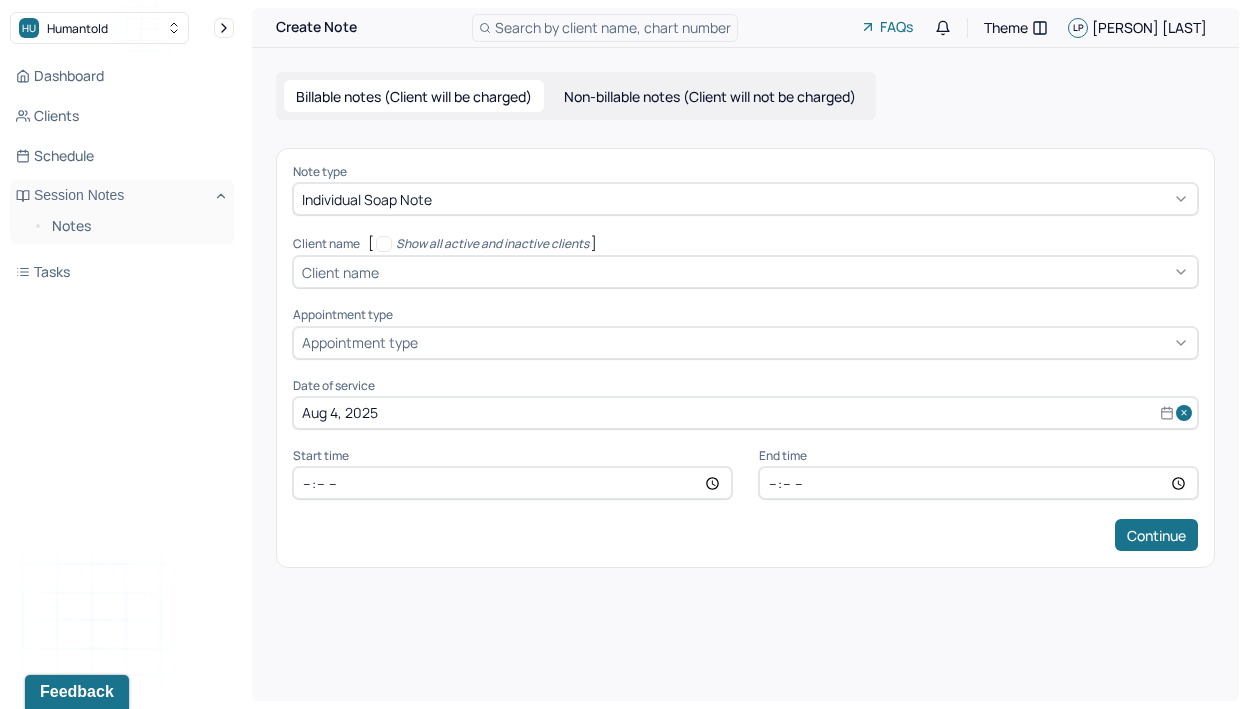 type on "16:00" 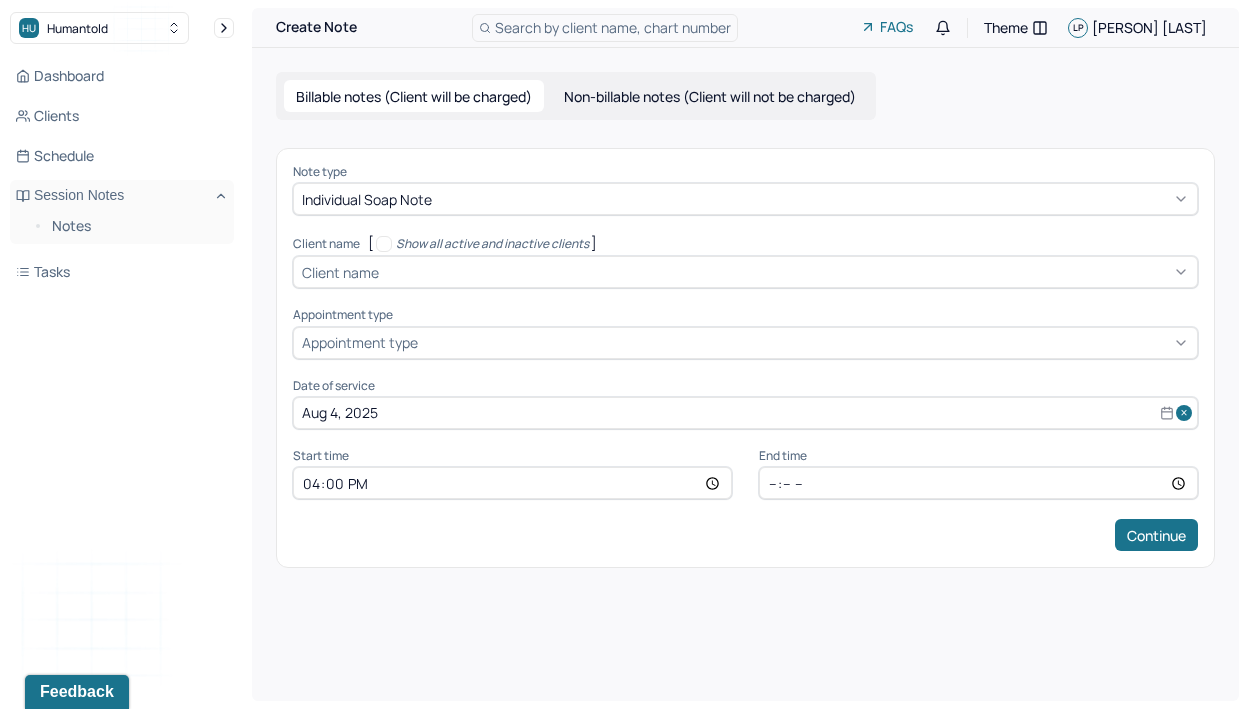 click at bounding box center [978, 483] 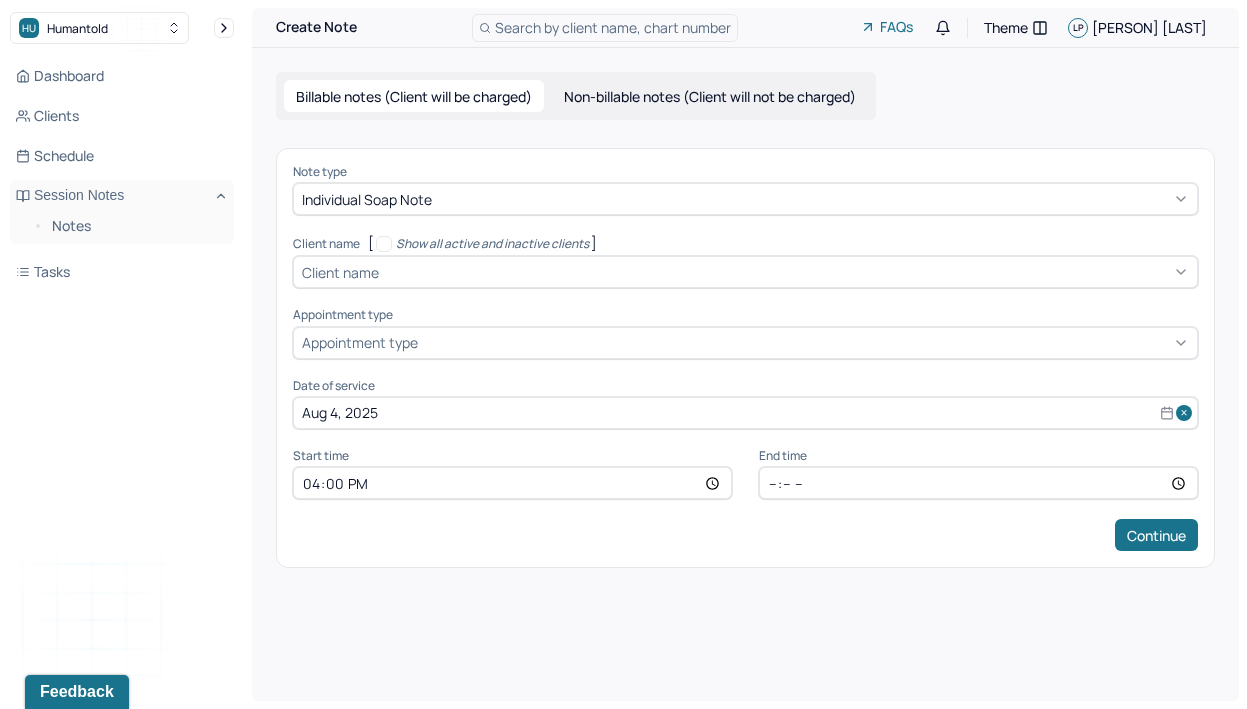 type on "17:00" 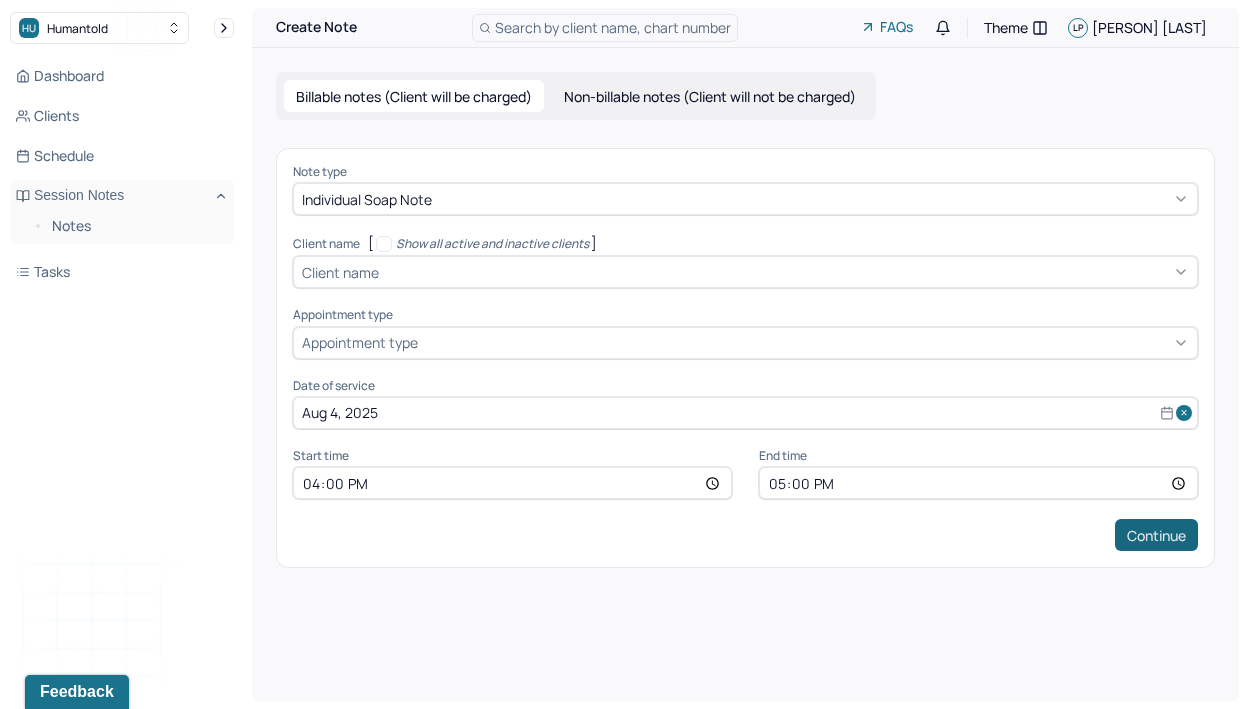 click on "Continue" at bounding box center [1156, 535] 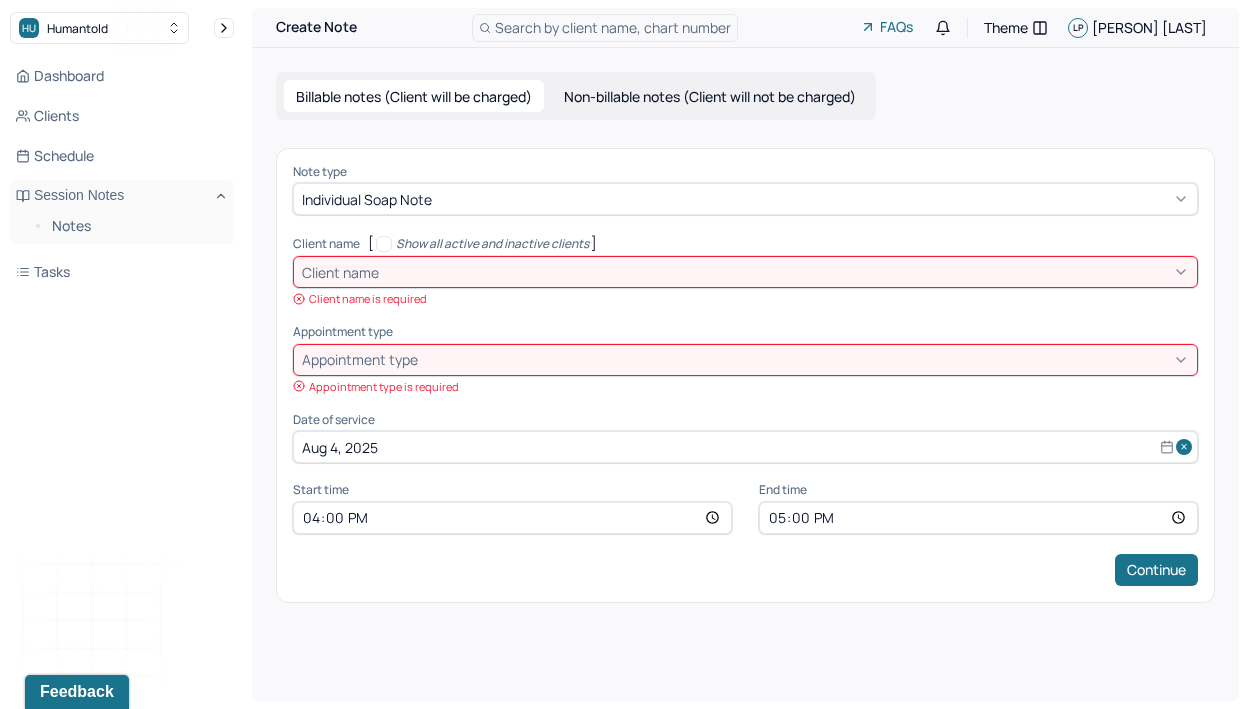 click at bounding box center (786, 272) 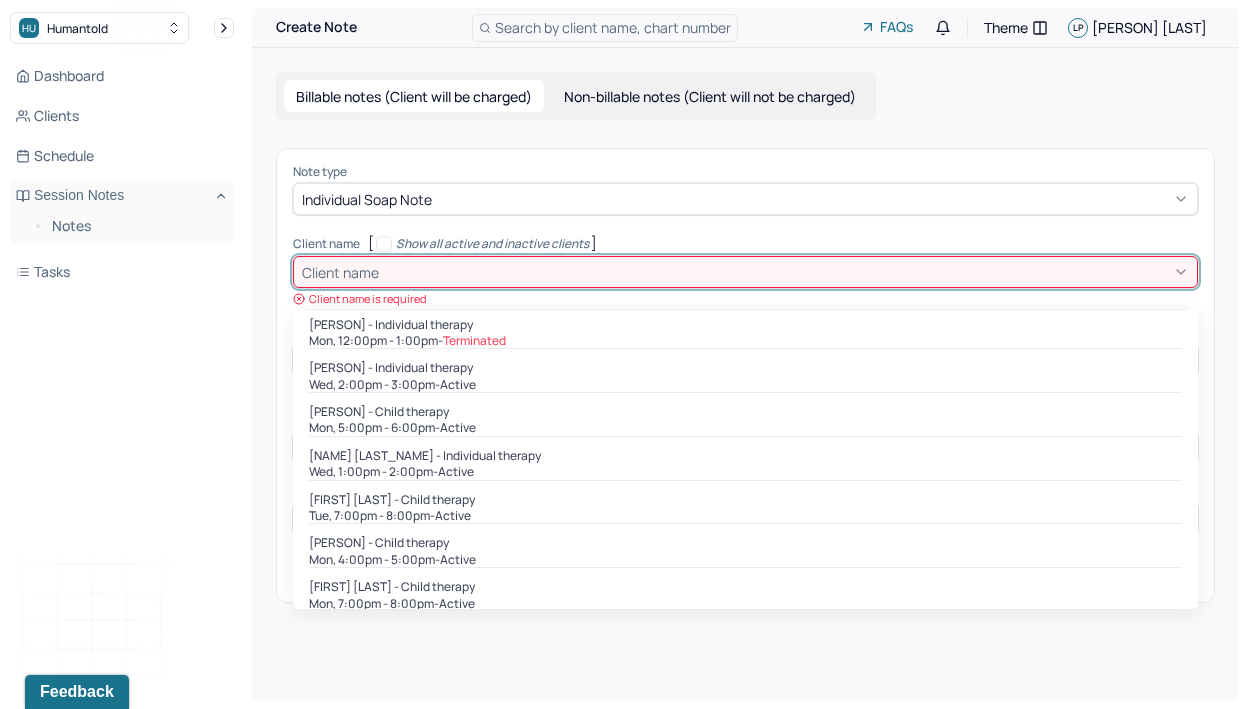 scroll, scrollTop: 194, scrollLeft: 0, axis: vertical 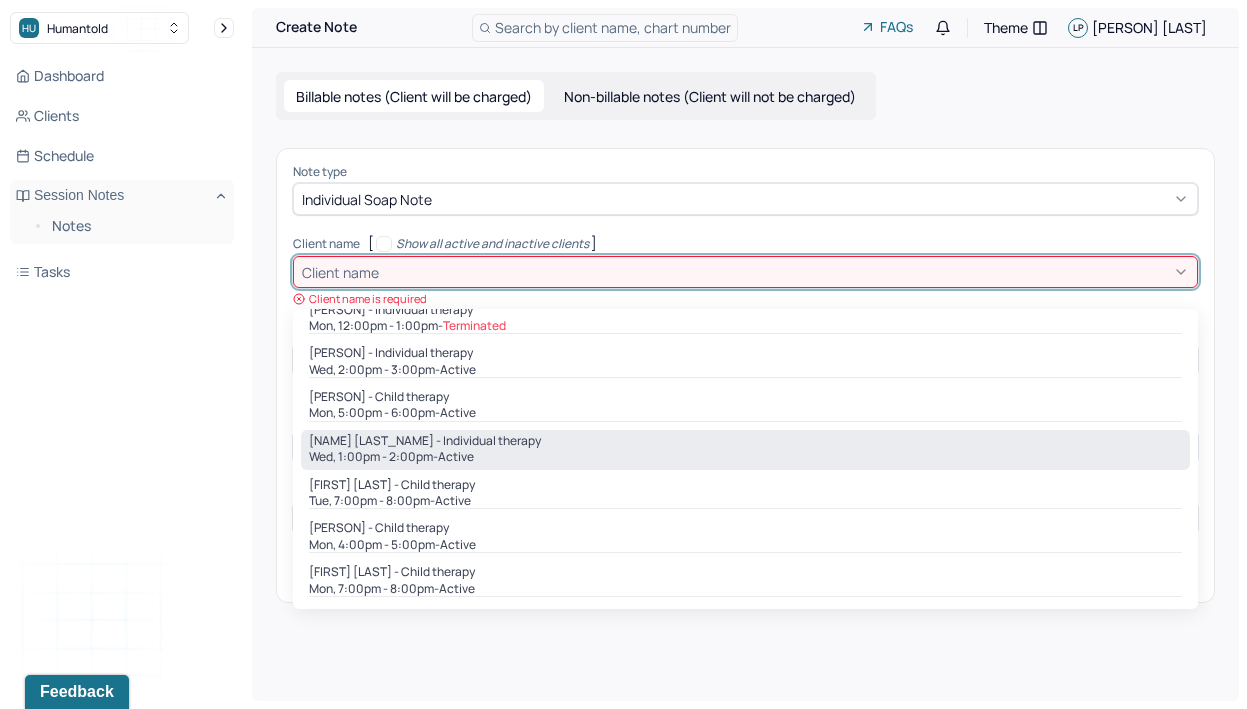 click on "[DAY], [TIME] - [TIME] - active" at bounding box center (745, 457) 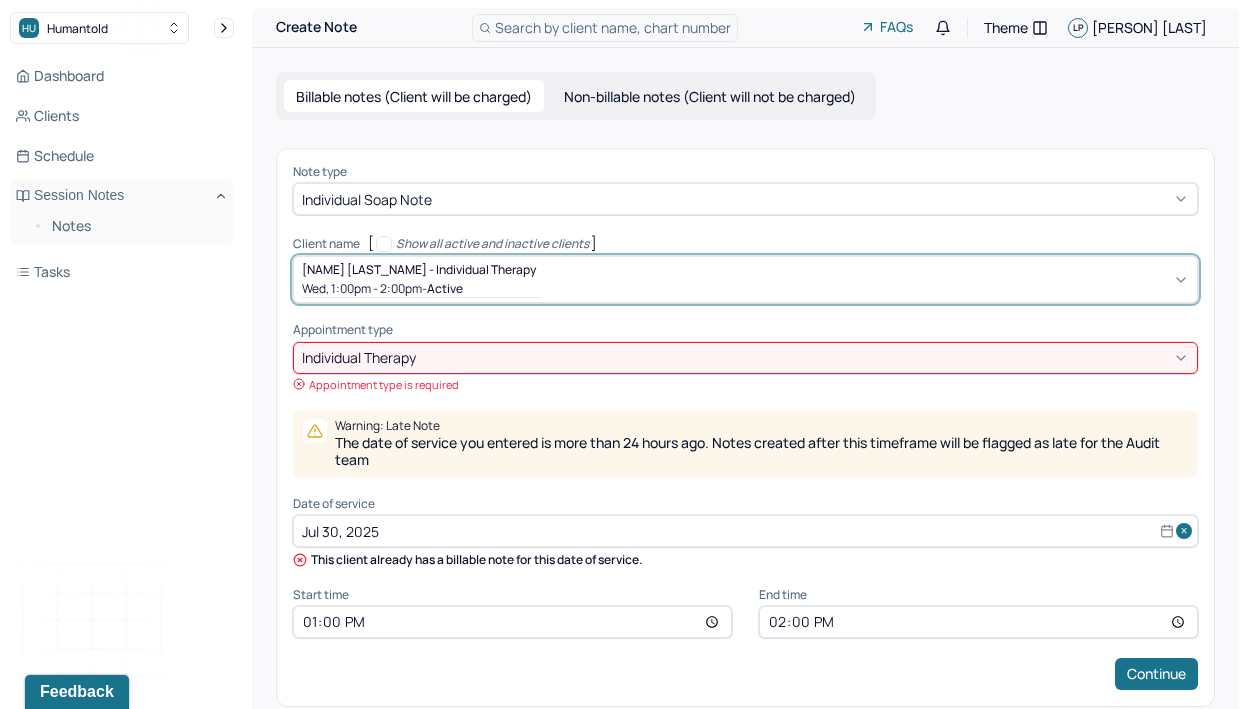 click at bounding box center [804, 357] 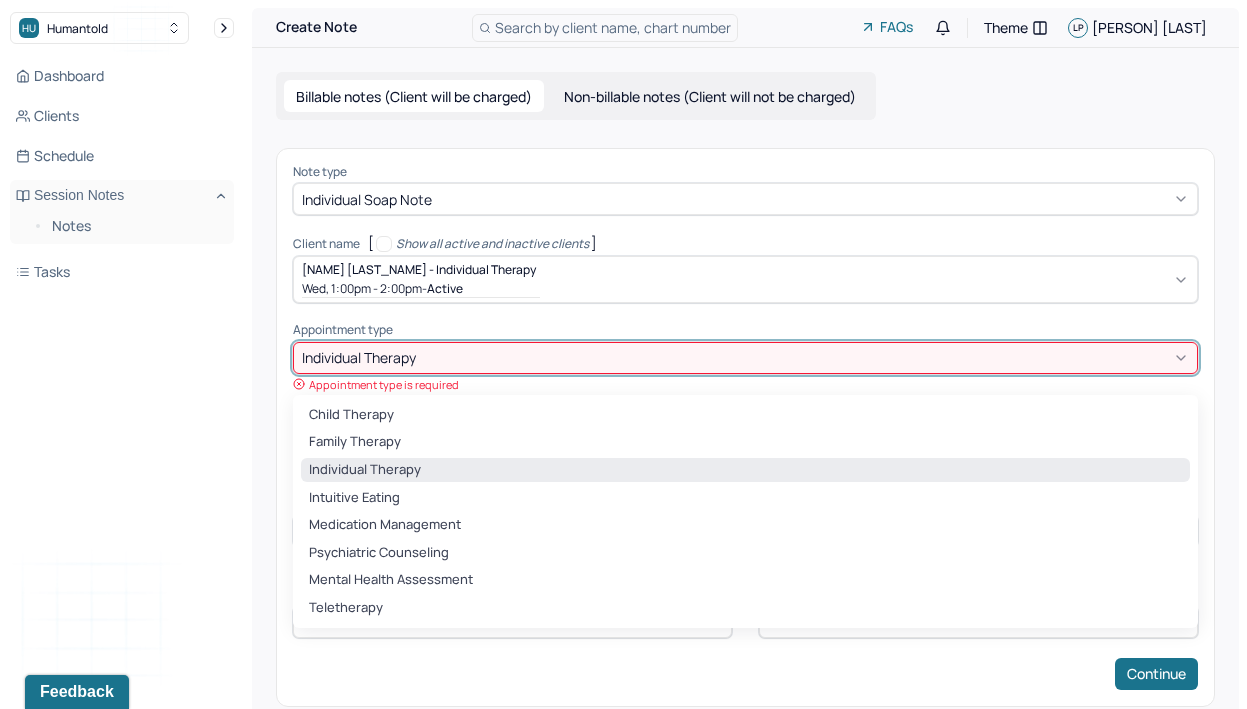 click on "individual therapy" at bounding box center (745, 470) 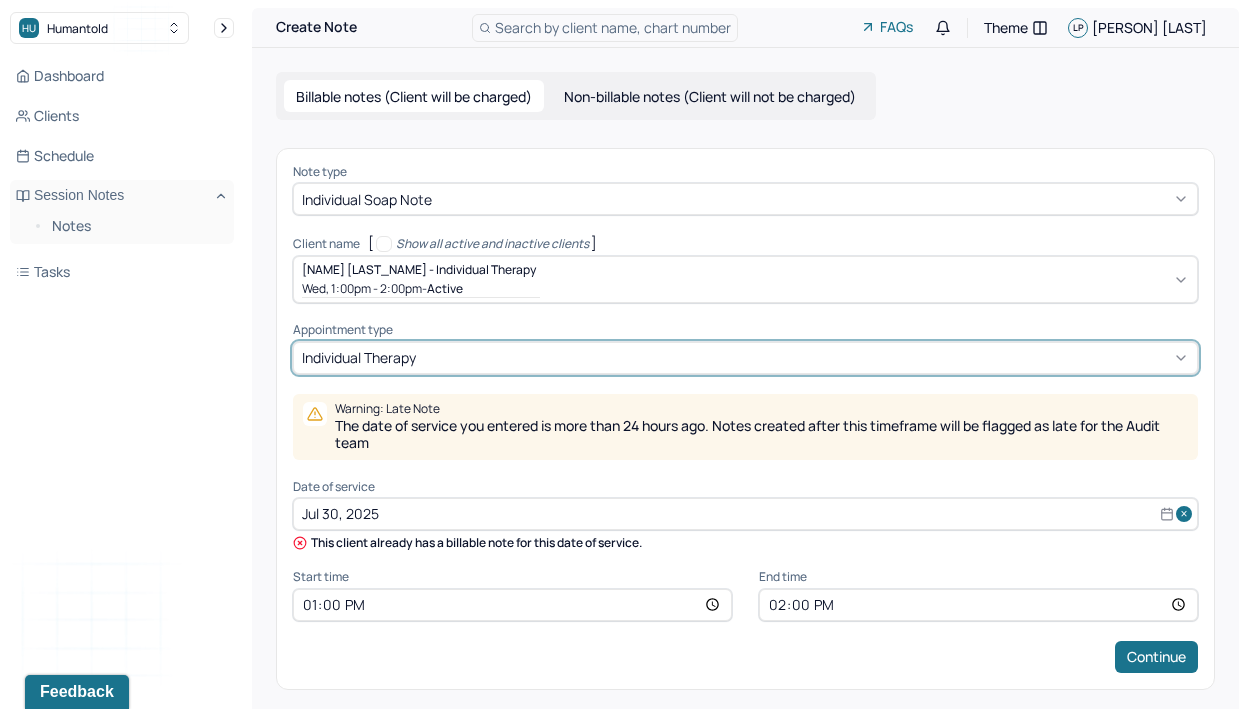 scroll, scrollTop: 13, scrollLeft: 0, axis: vertical 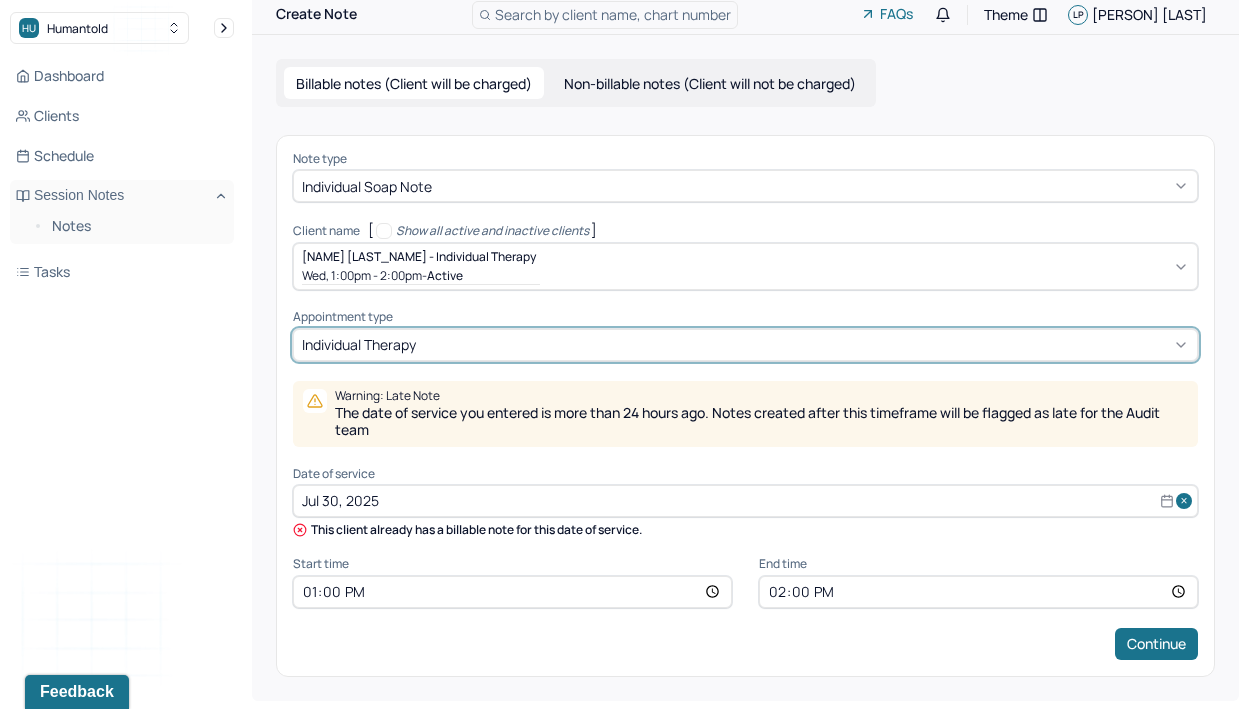 select on "6" 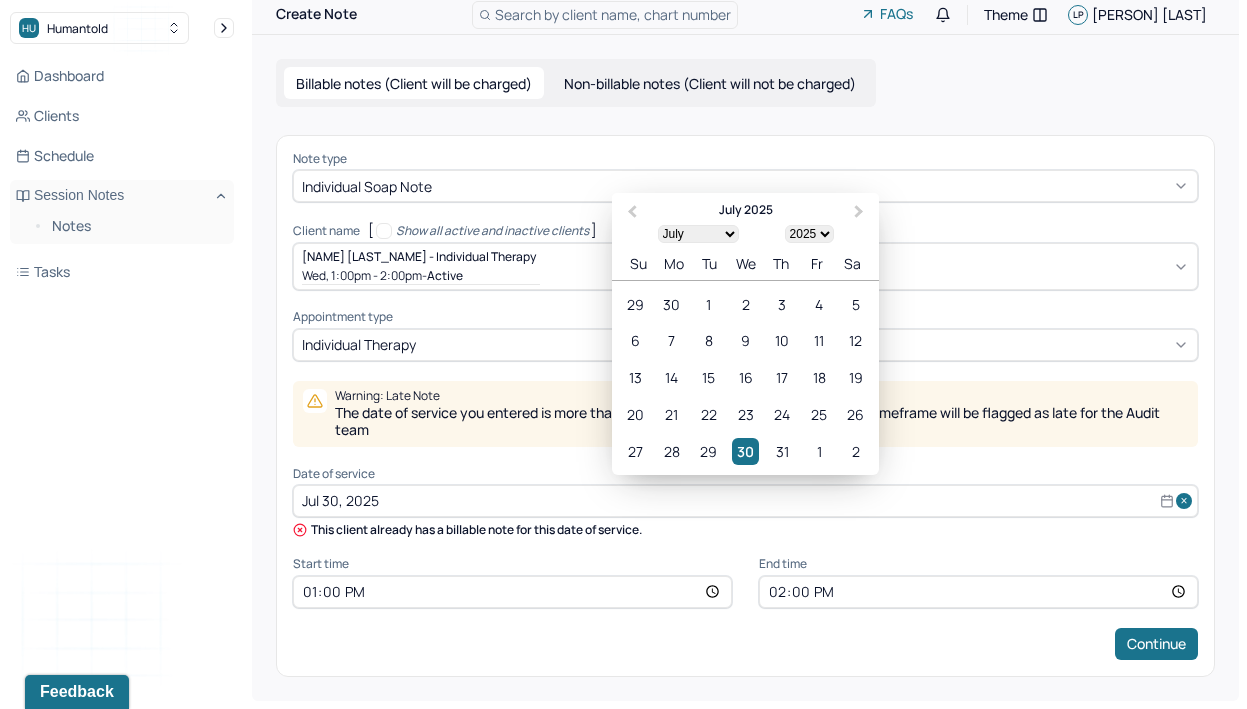 click on "Jul 30, 2025" at bounding box center [745, 501] 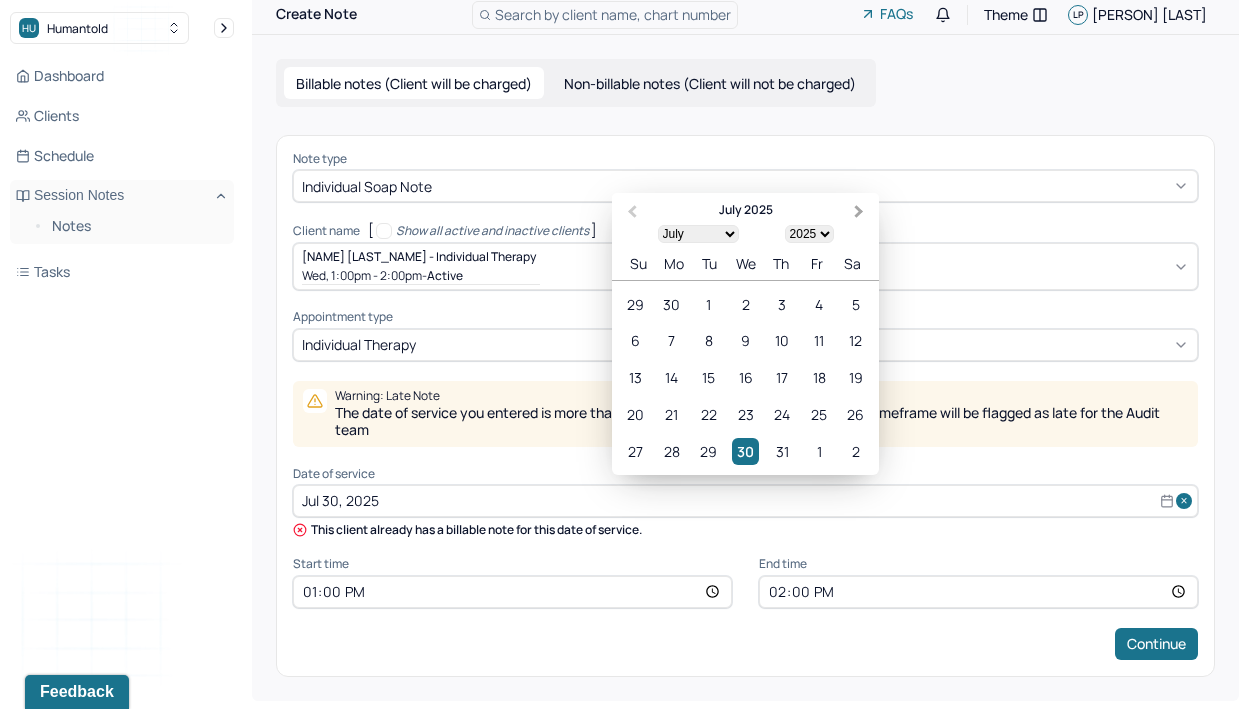 click on "Next Month" at bounding box center (859, 212) 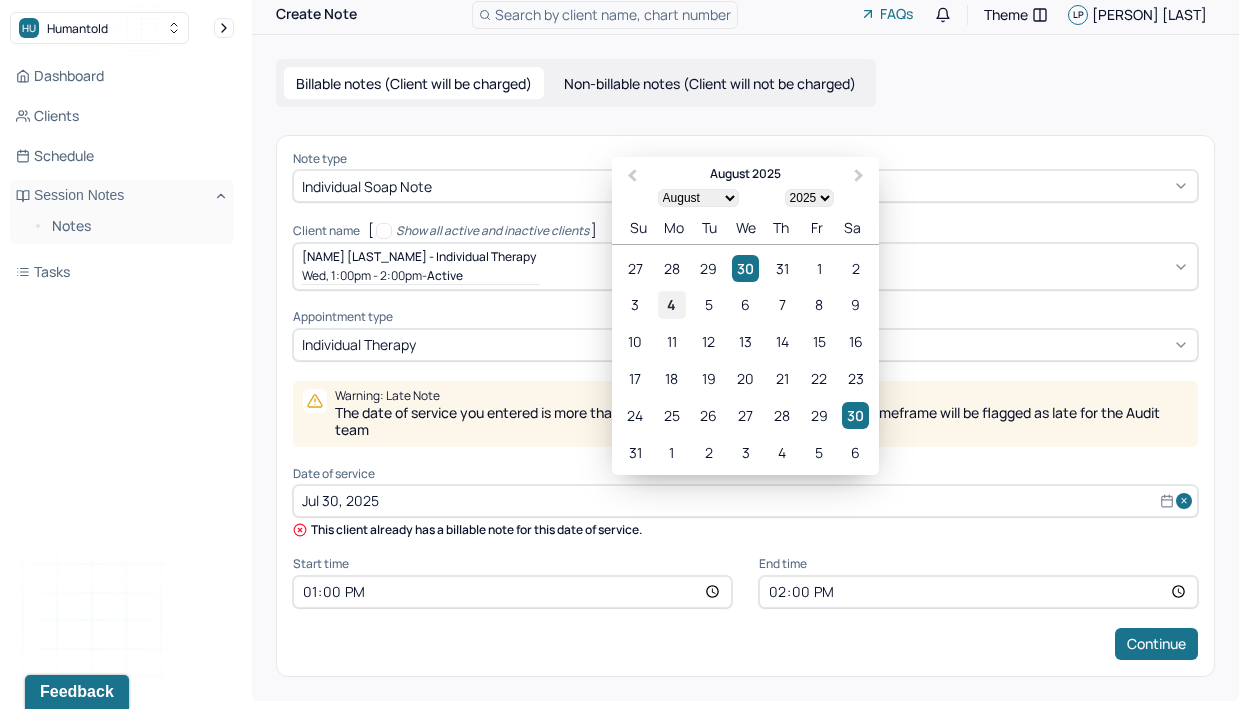 click on "4" at bounding box center (671, 304) 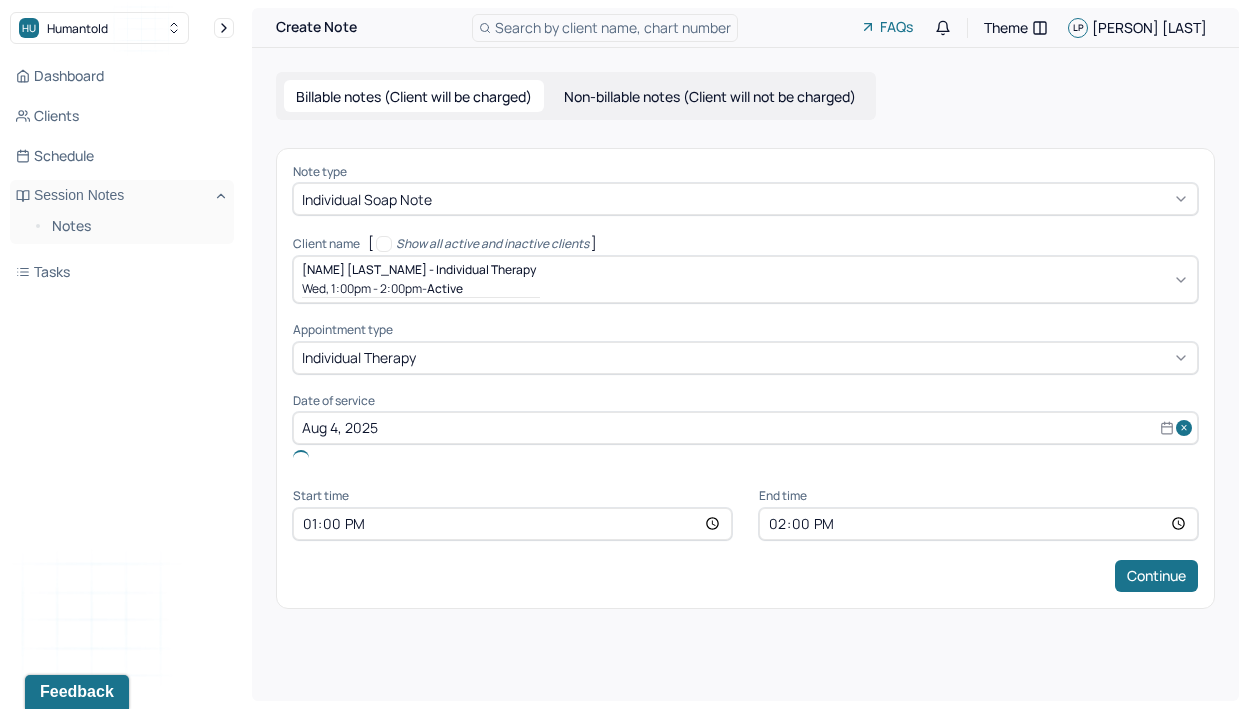 scroll, scrollTop: 0, scrollLeft: 0, axis: both 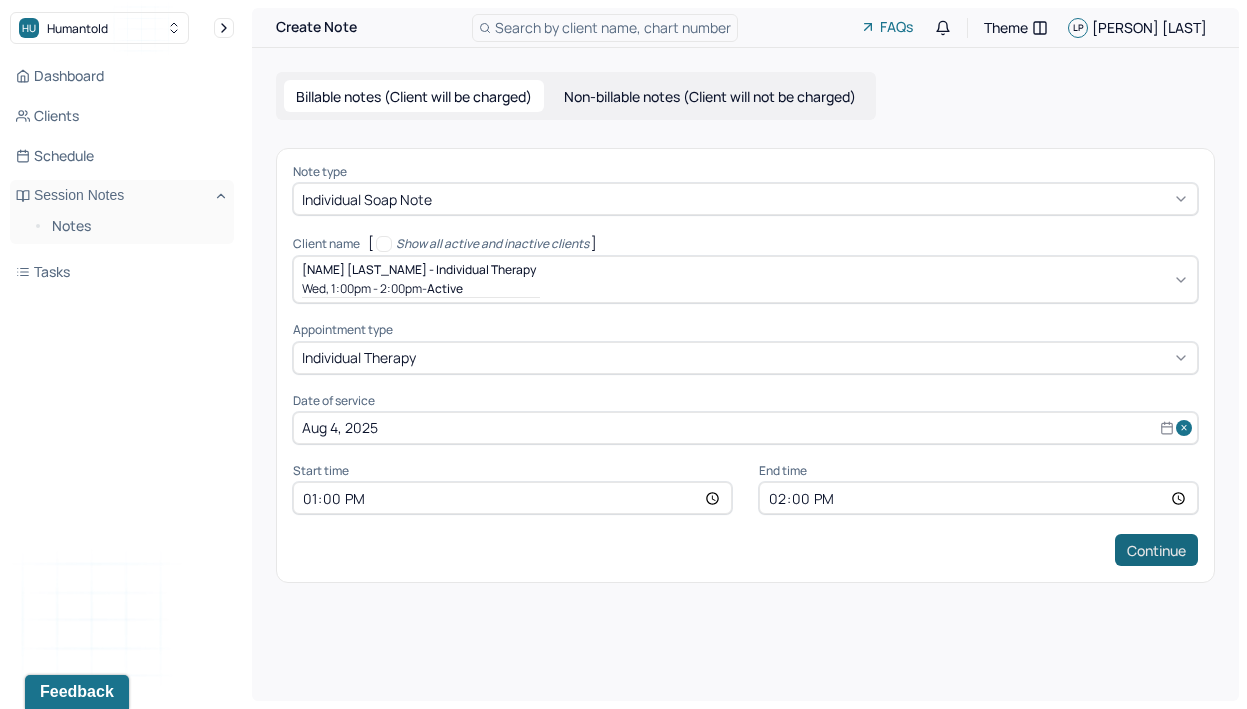 click on "Continue" at bounding box center (1156, 550) 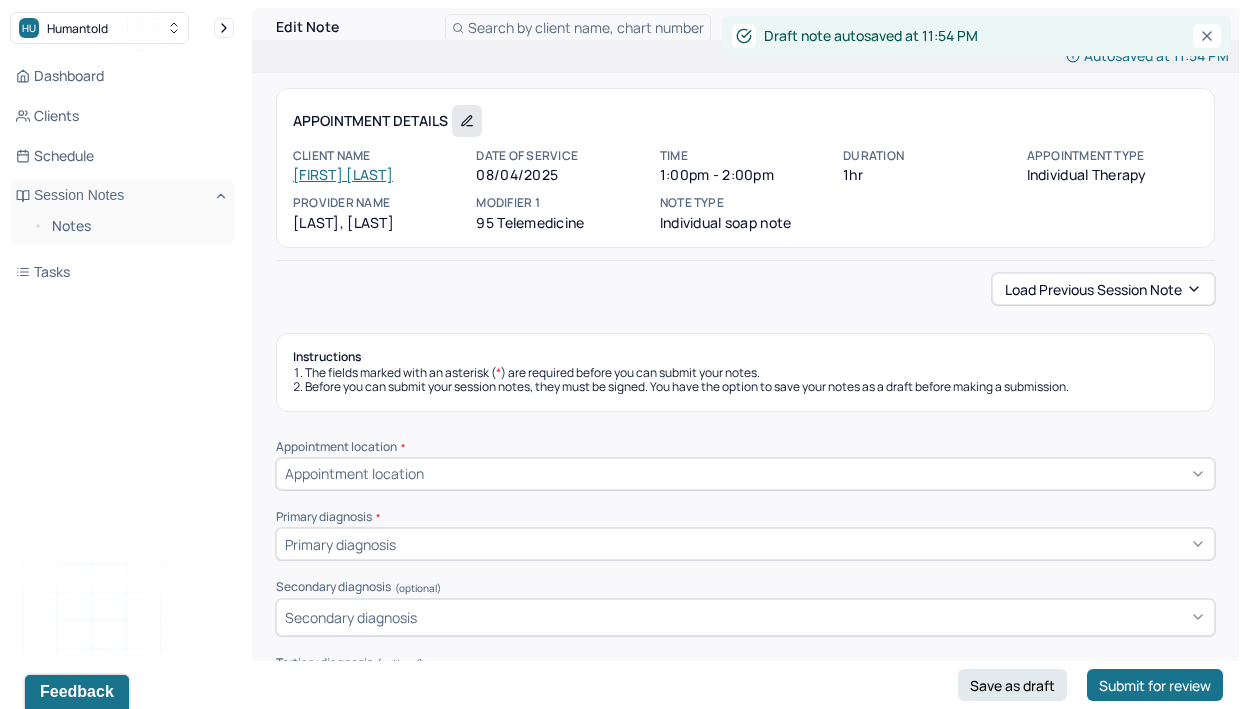 click 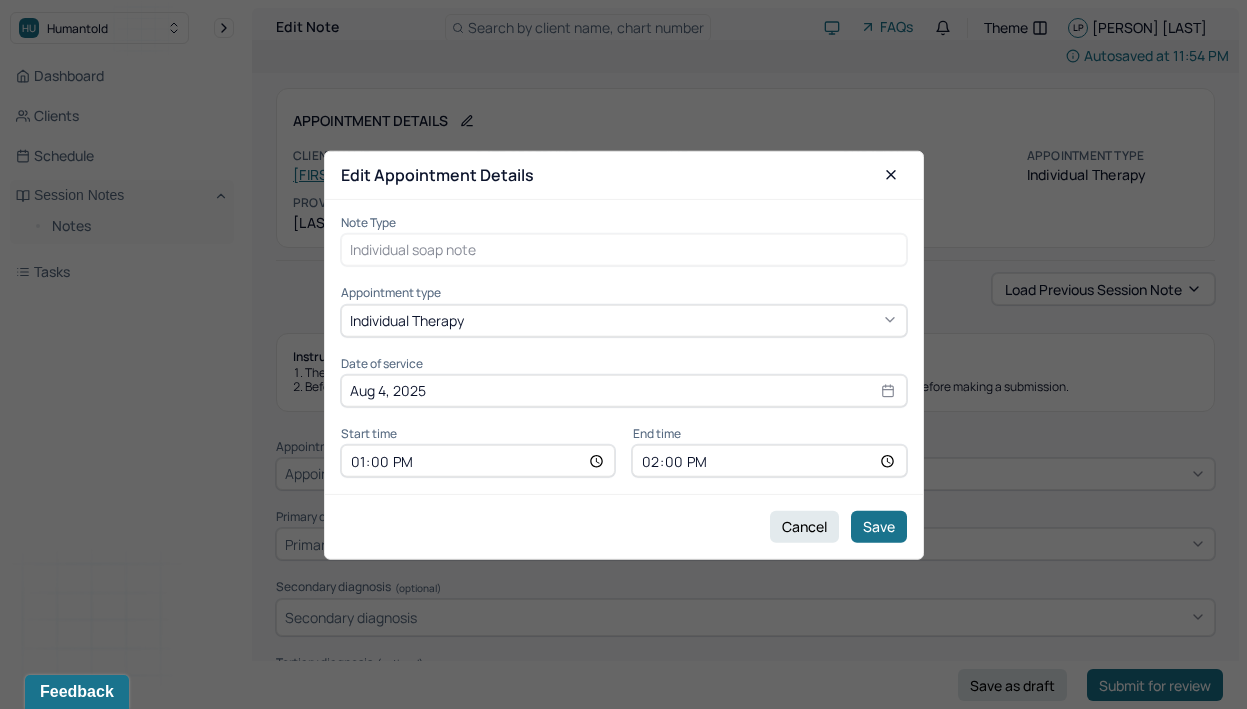 click on "13:00" at bounding box center (478, 461) 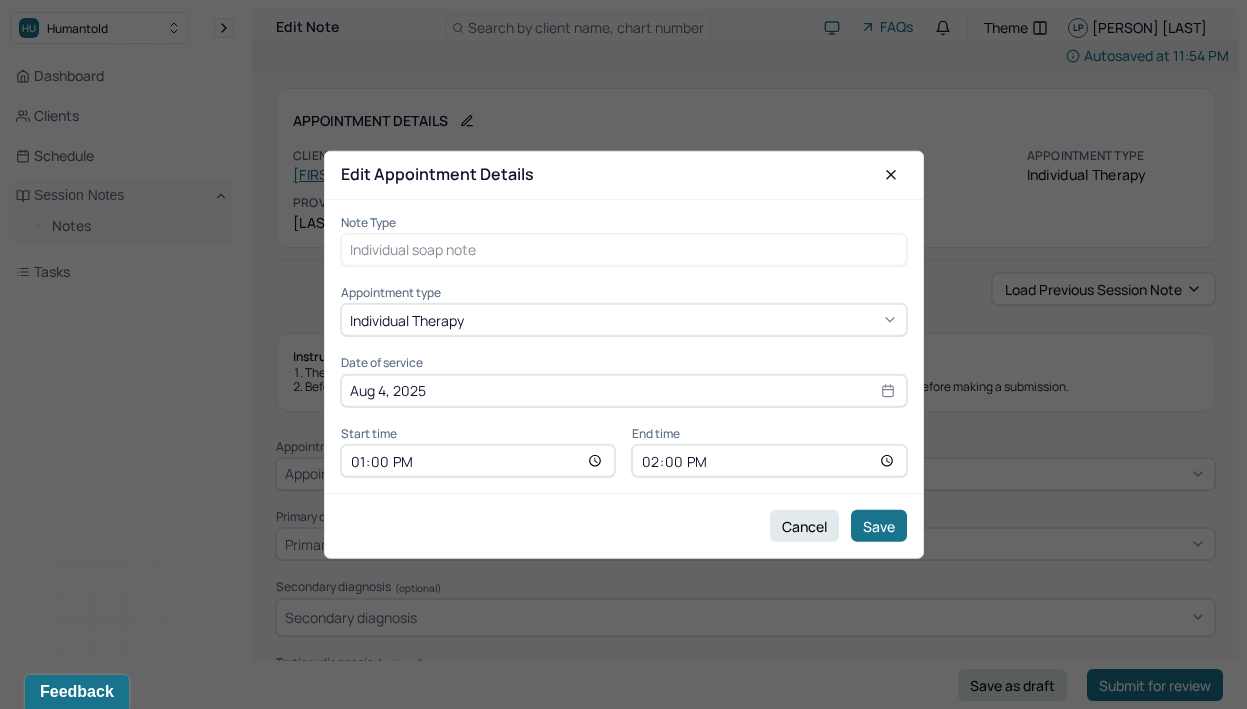 type on "16:00" 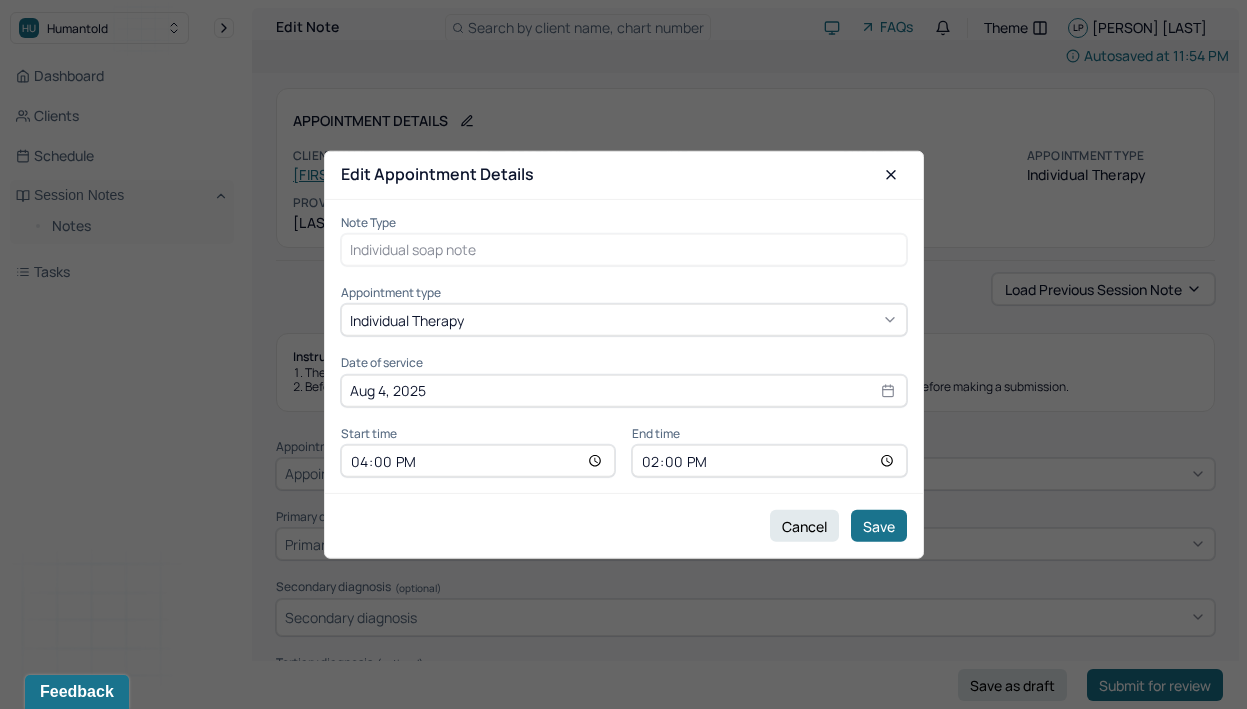 click on "14:00" at bounding box center [769, 461] 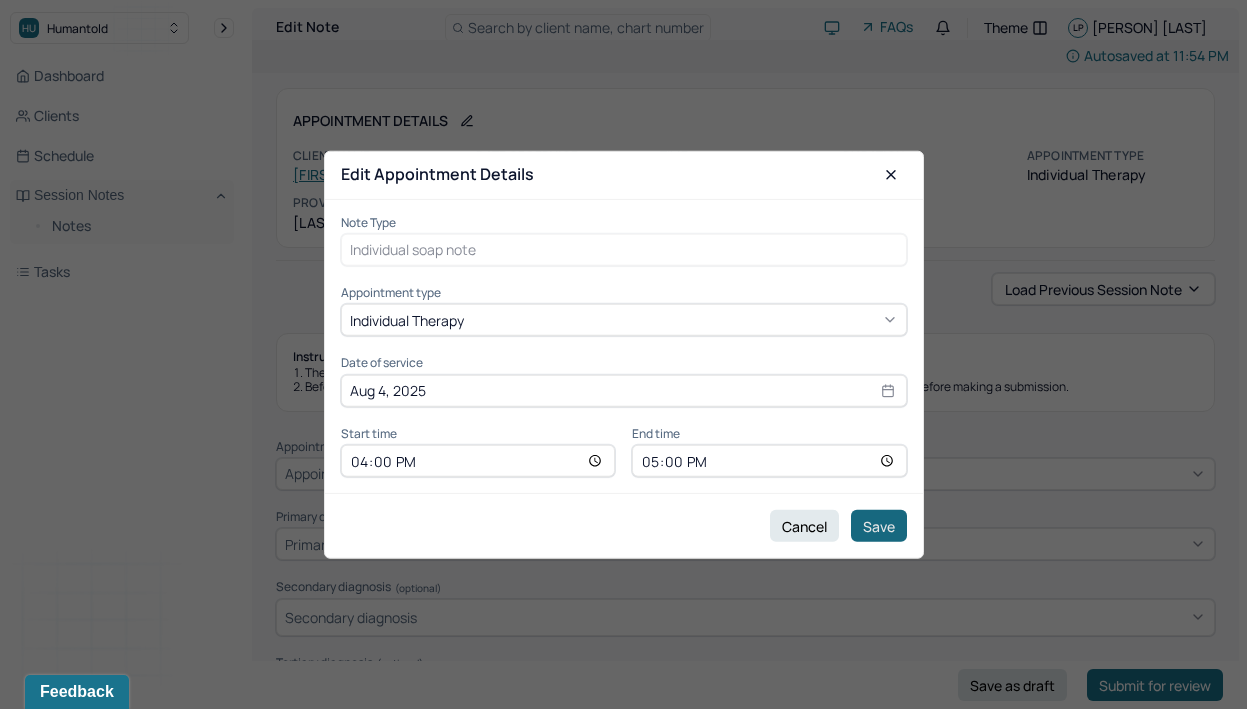 click on "Save" at bounding box center (879, 526) 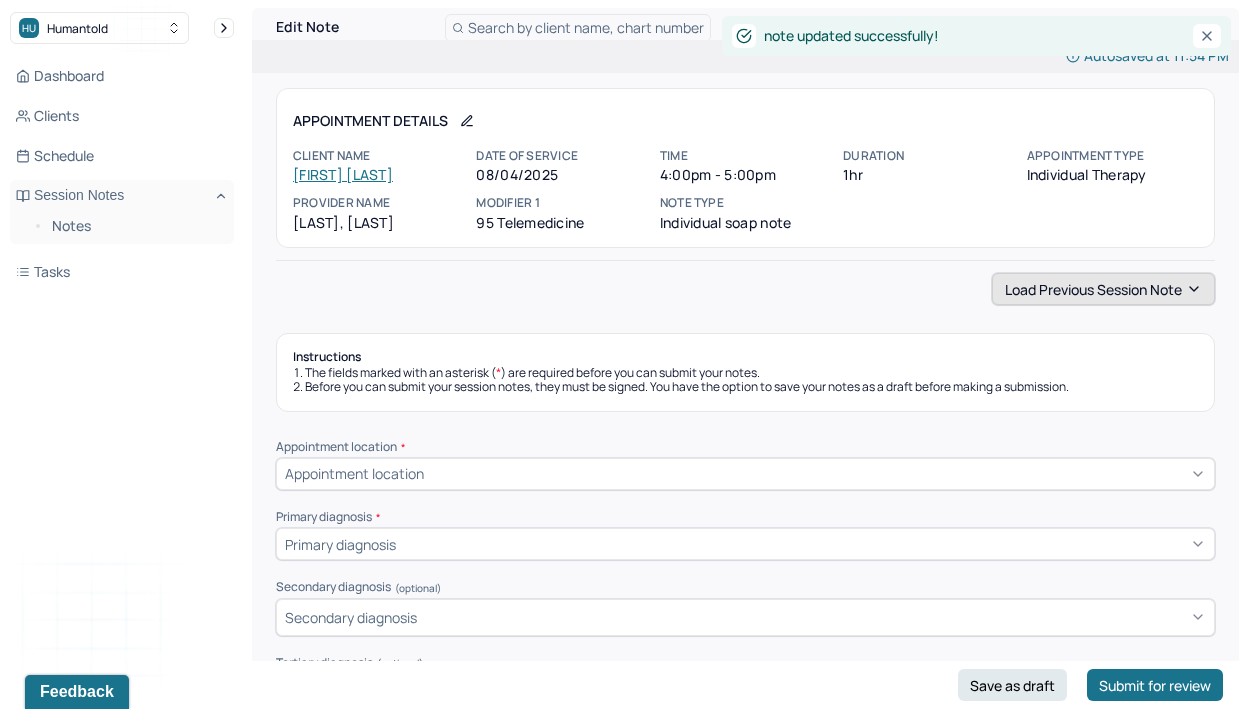 click on "Load previous session note" at bounding box center (1103, 289) 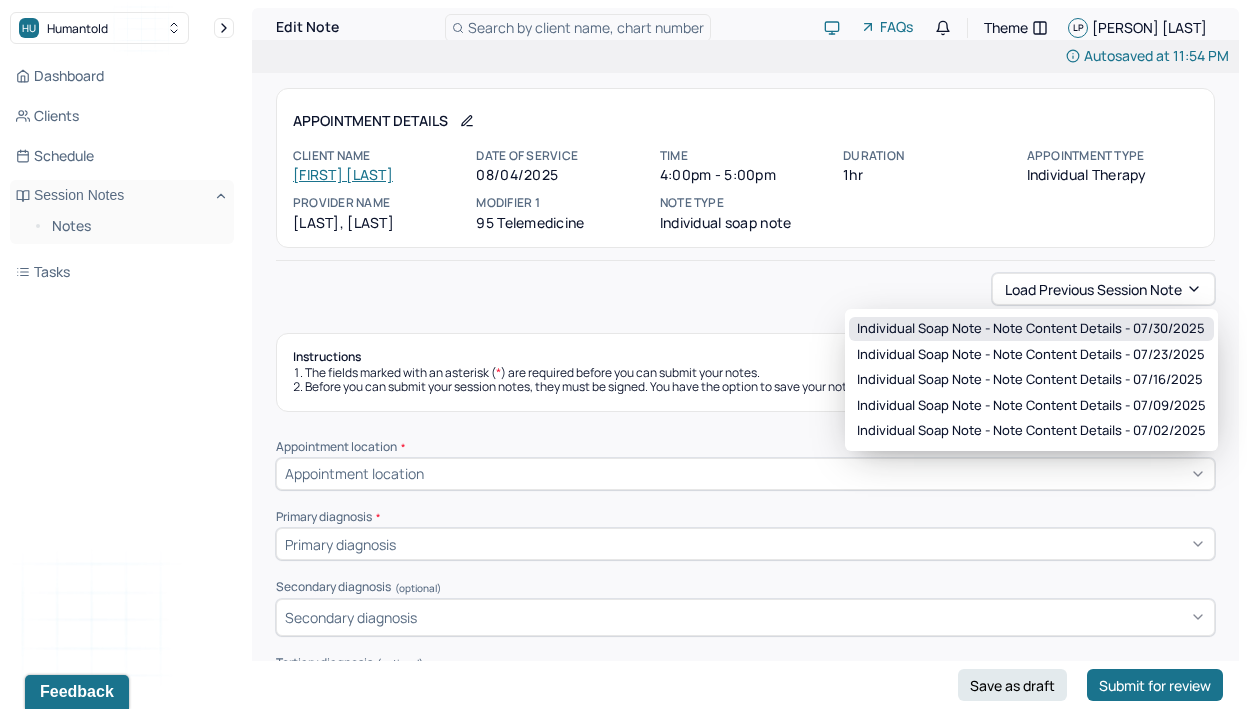 click on "Individual soap note   - Note content Details -   07/30/2025" at bounding box center (1031, 329) 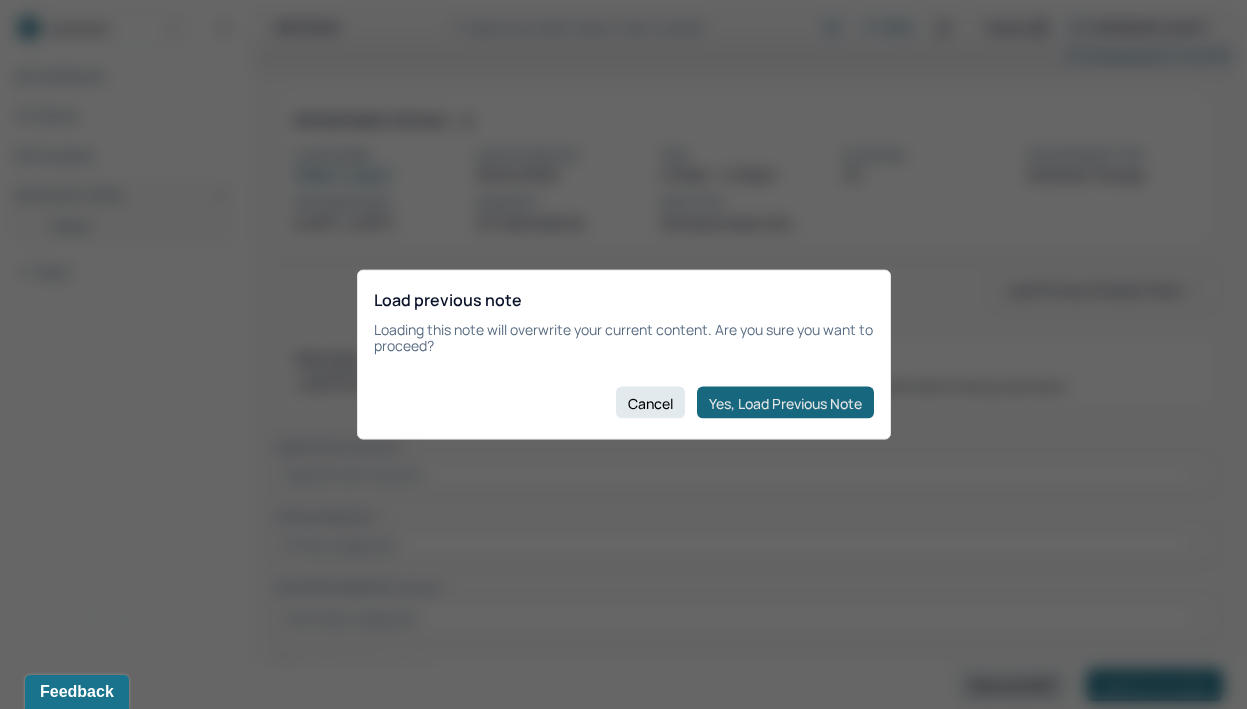 click on "Yes, Load Previous Note" at bounding box center (785, 403) 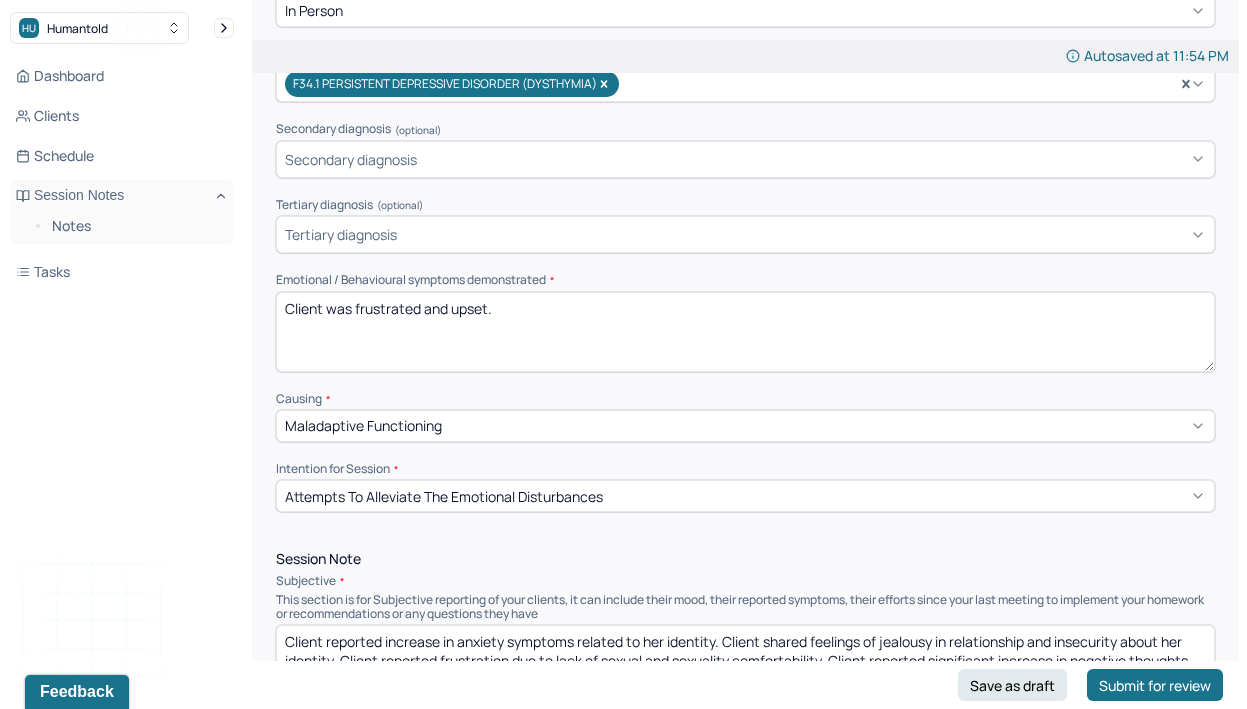 scroll, scrollTop: 467, scrollLeft: 0, axis: vertical 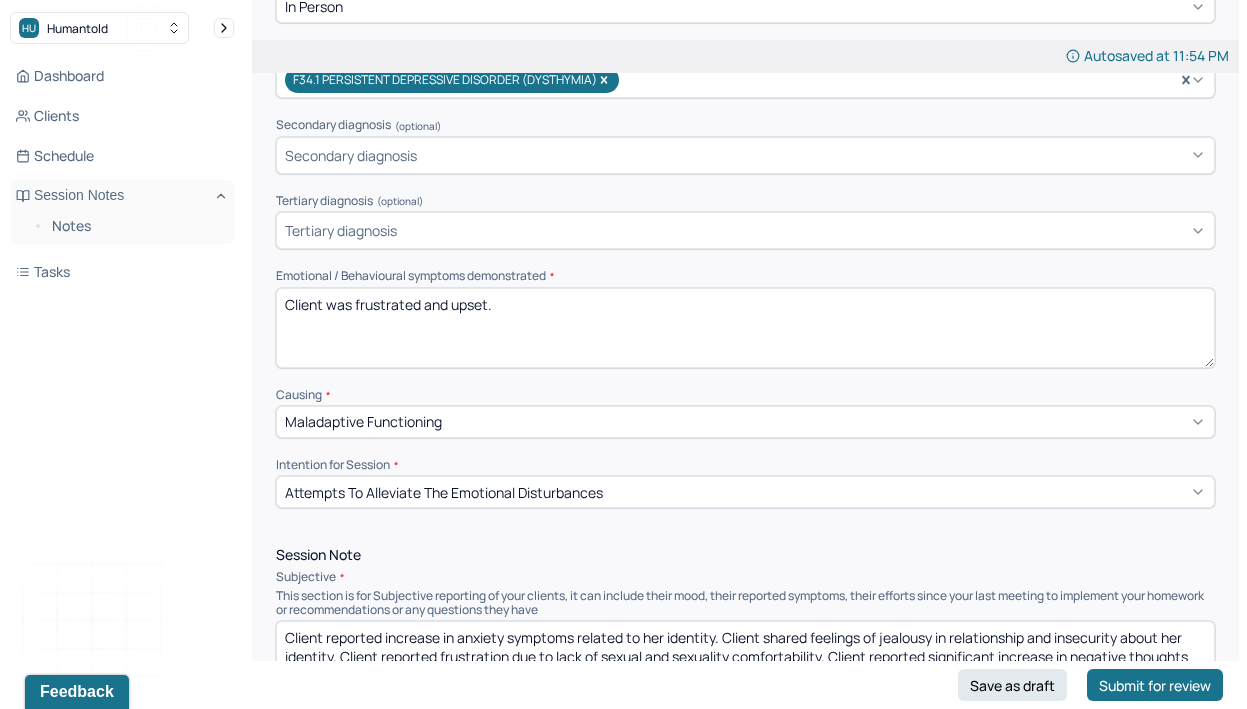 click on "Client was frustrated and upset." at bounding box center (745, 328) 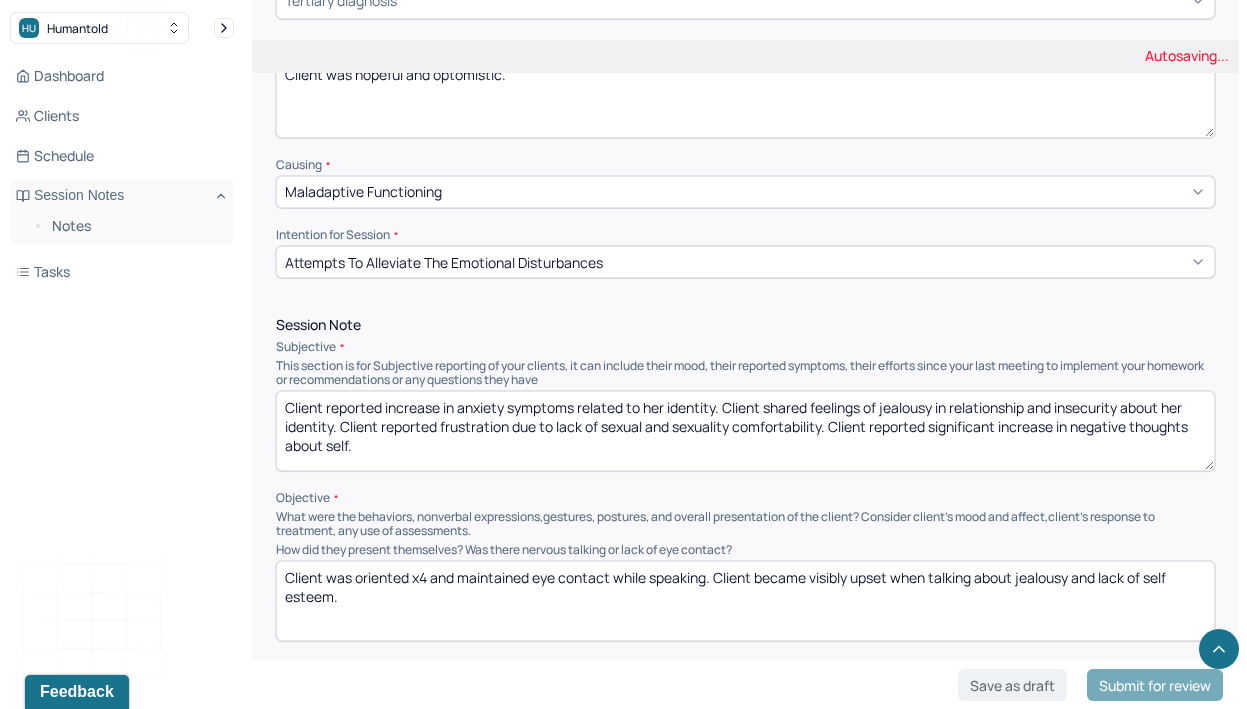scroll, scrollTop: 722, scrollLeft: 0, axis: vertical 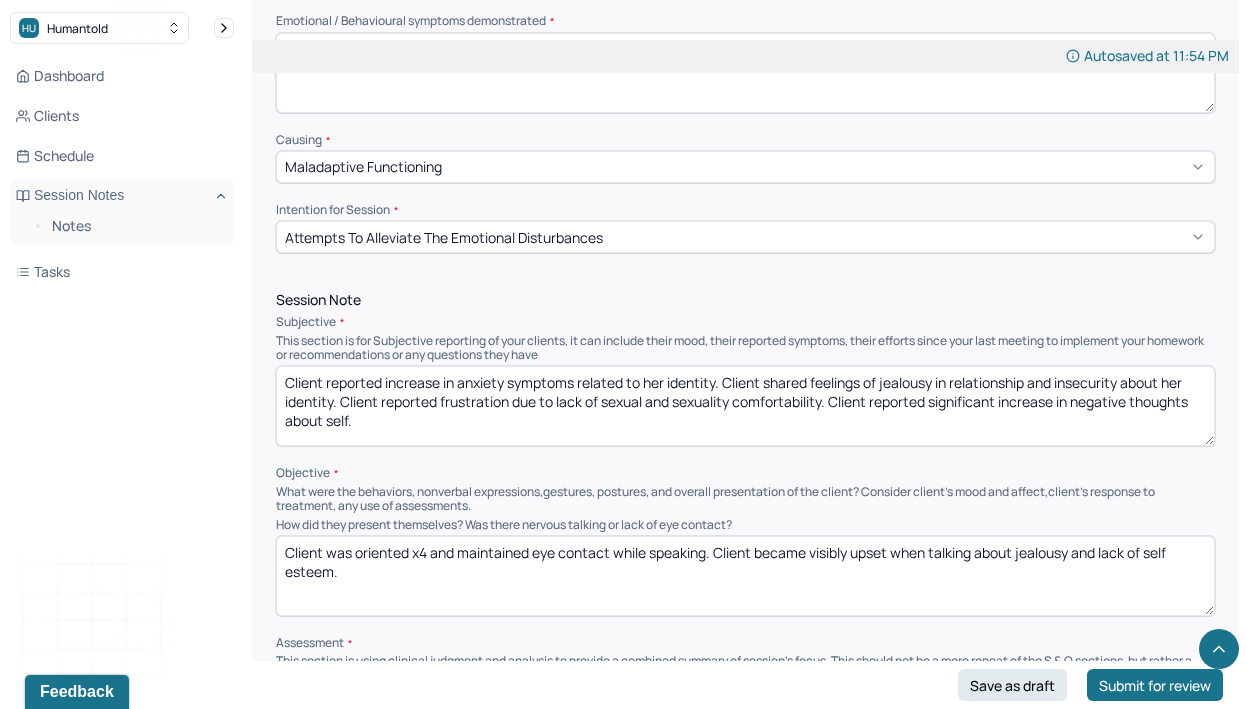 type on "Client was hopeful and optomistic." 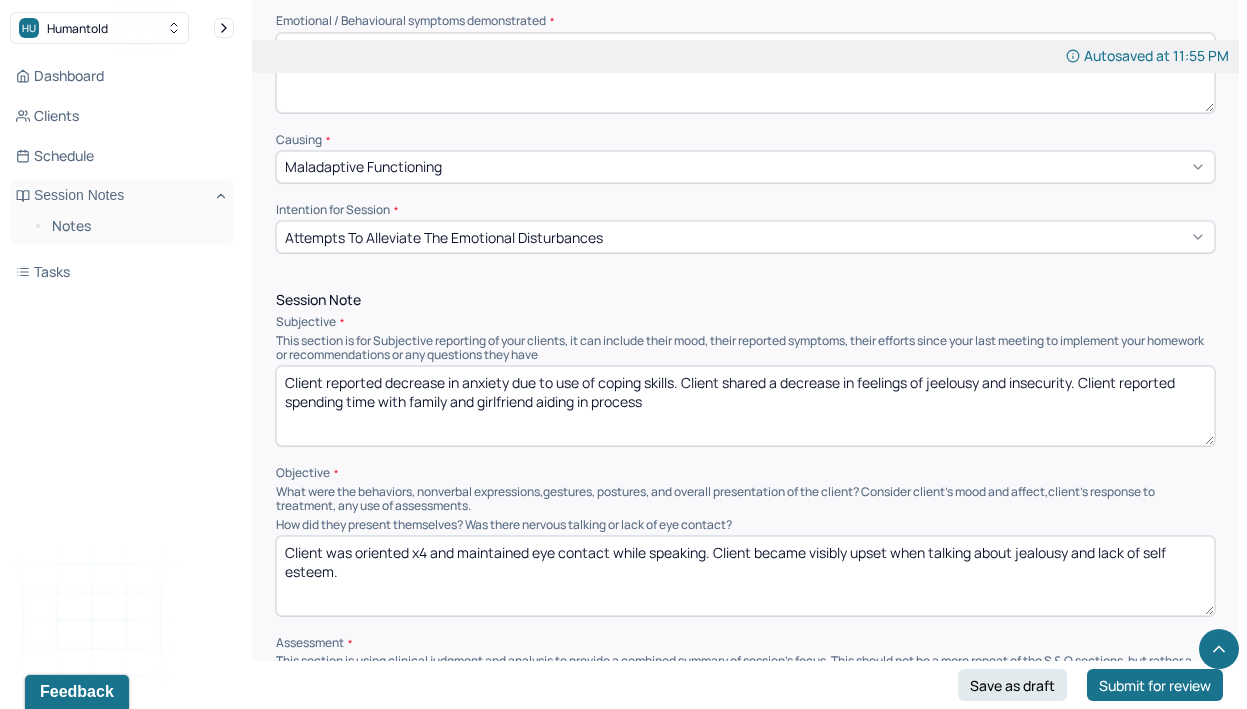 click on "Client reported decrease in anxiety due to use of coping skills. Client shared a decrease in feelings of jeelousy and insecurity. Client reported spending time with family and girlfriend aiding in process" at bounding box center [745, 406] 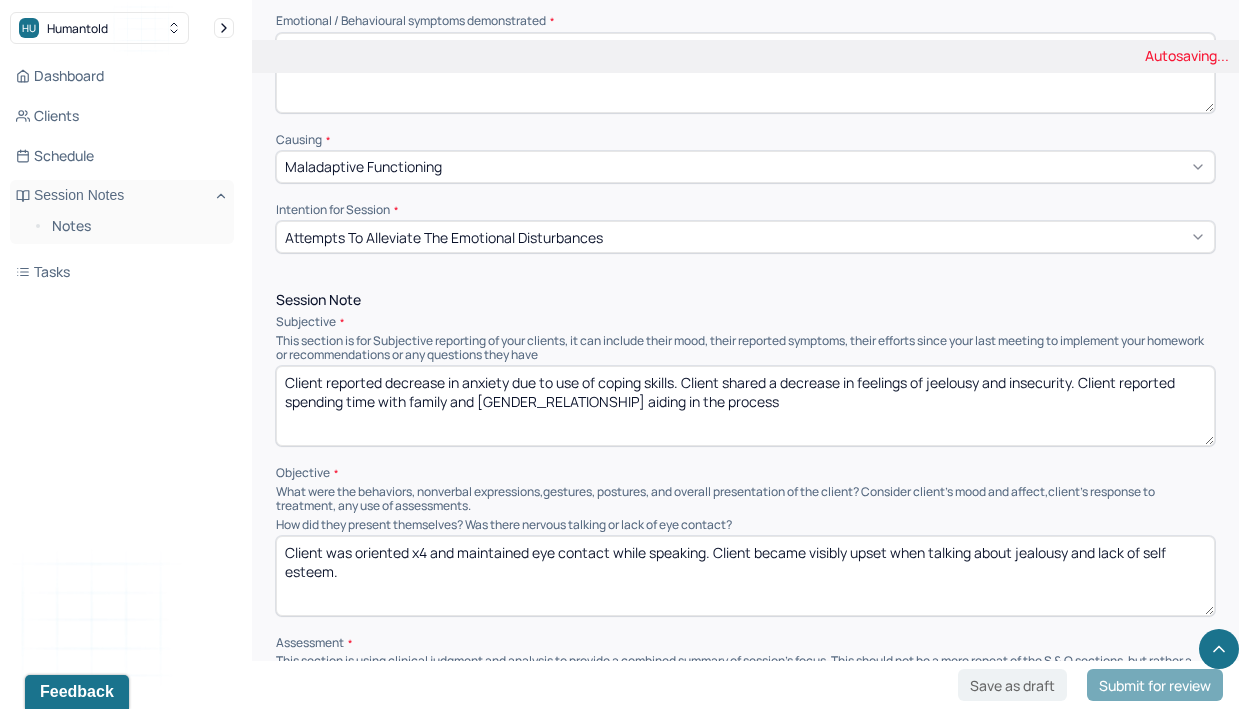 click on "Client reported decrease in anxiety due to use of coping skills. Client shared a decrease in feelings of jeelousy and insecurity. Client reported spending time with family and girlfriend aiding in process" at bounding box center [745, 406] 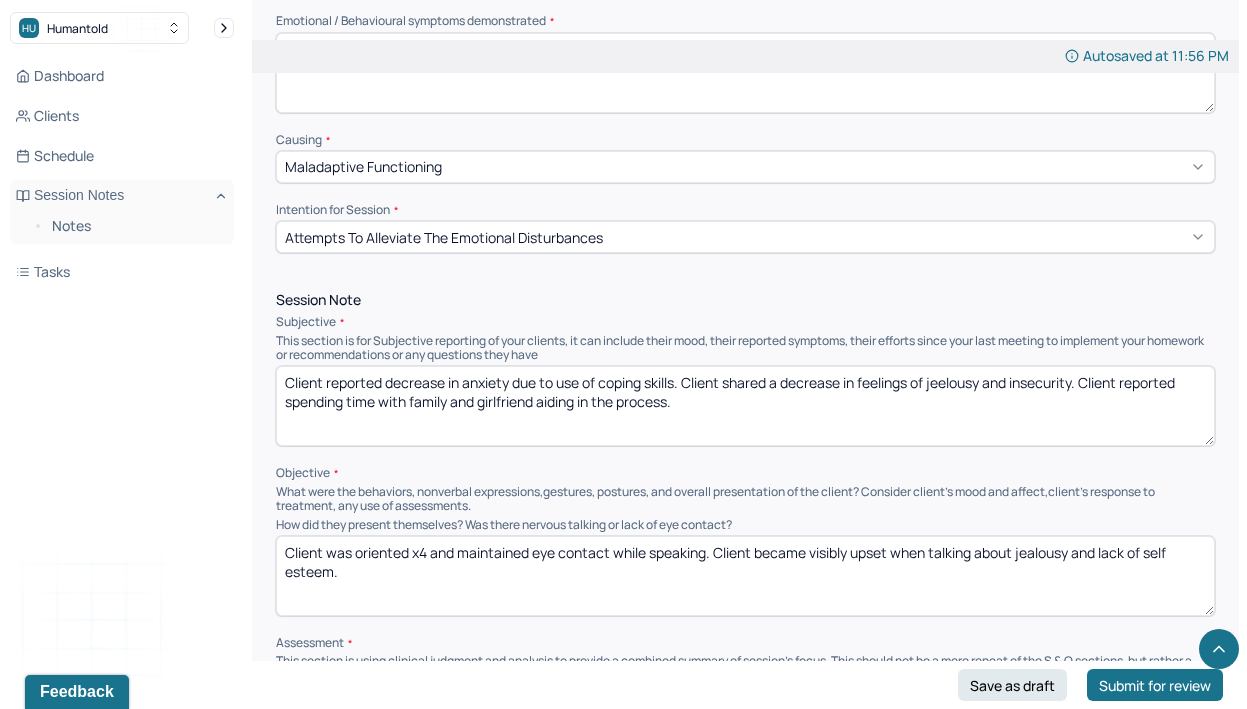 click on "Client reported decrease in anxiety due to use of coping skills. Client shared a decrease in feelings of jeelousy and insecurity. Client reported spending time with family and girlfriend aiding in the process." at bounding box center (745, 406) 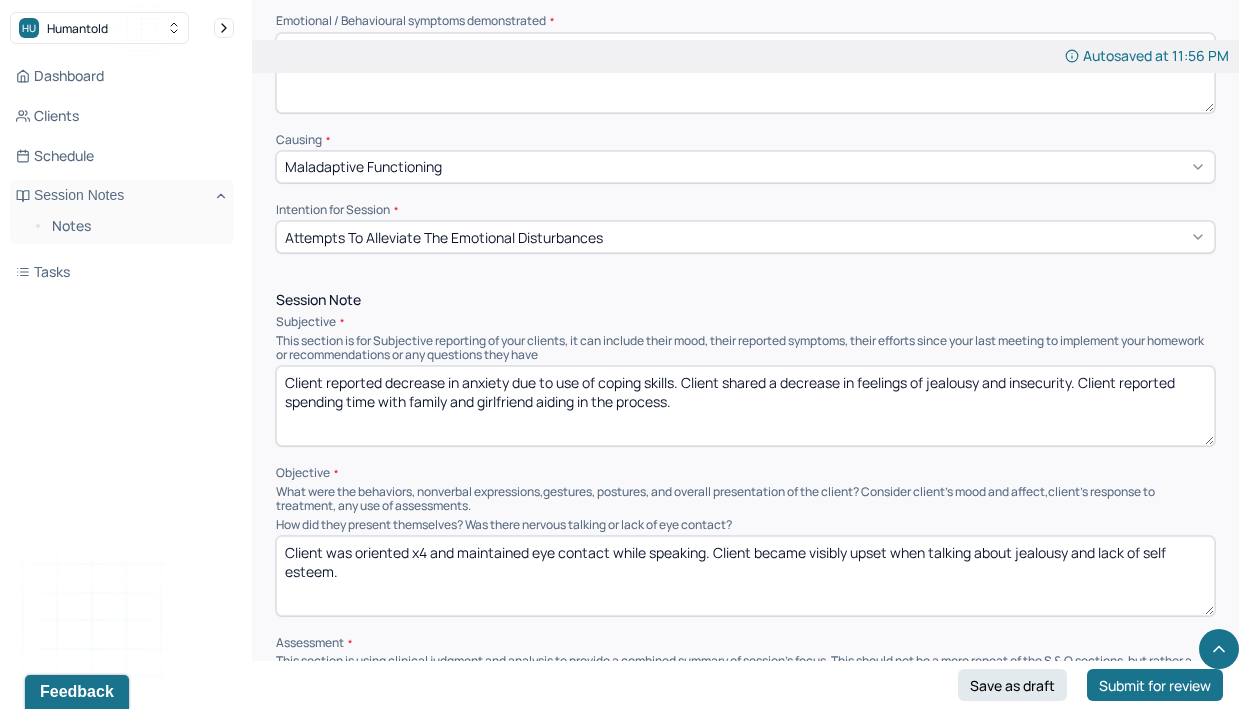 click on "Client reported decrease in anxiety due to use of coping skills. Client shared a decrease in feelings of jeelousy and insecurity. Client reported spending time with family and girlfriend aiding in the process." at bounding box center [745, 406] 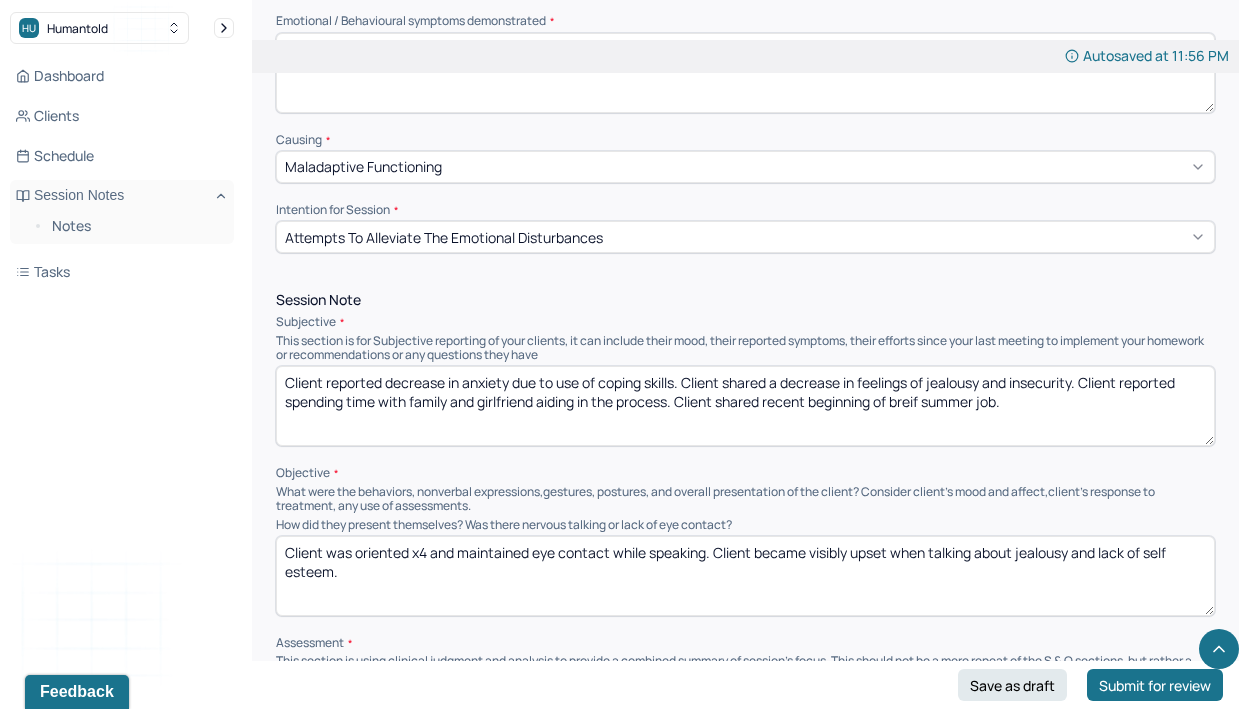 click on "Client reported decrease in anxiety due to use of coping skills. Client shared a decrease in feelings of jealousy and insecurity. Client reported spending time with family and [GENDER_RELATIONSHIP] aiding in the process. Client shared recent beginning of breif summer job" at bounding box center [745, 406] 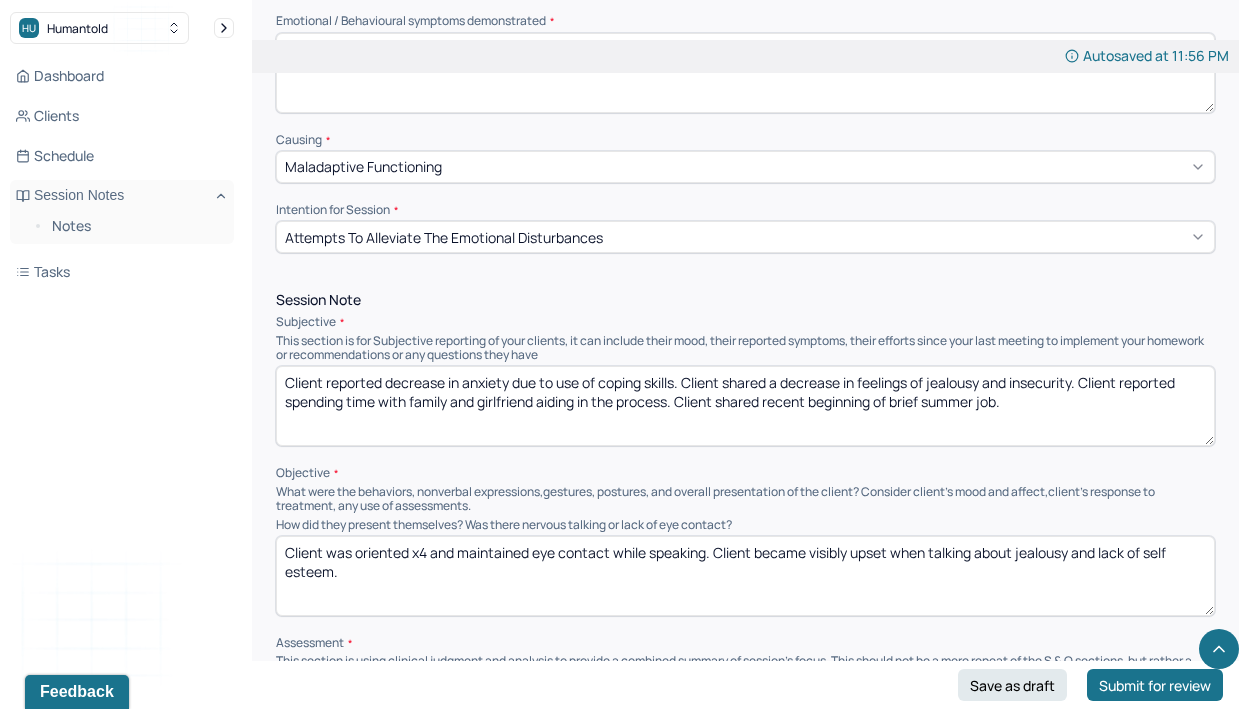 click on "Client reported decrease in anxiety due to use of coping skills. Client shared a decrease in feelings of jealousy and insecurity. Client reported spending time with family and girlfriend aiding in the process. Client shared recent beginning of brf summer job." at bounding box center (745, 406) 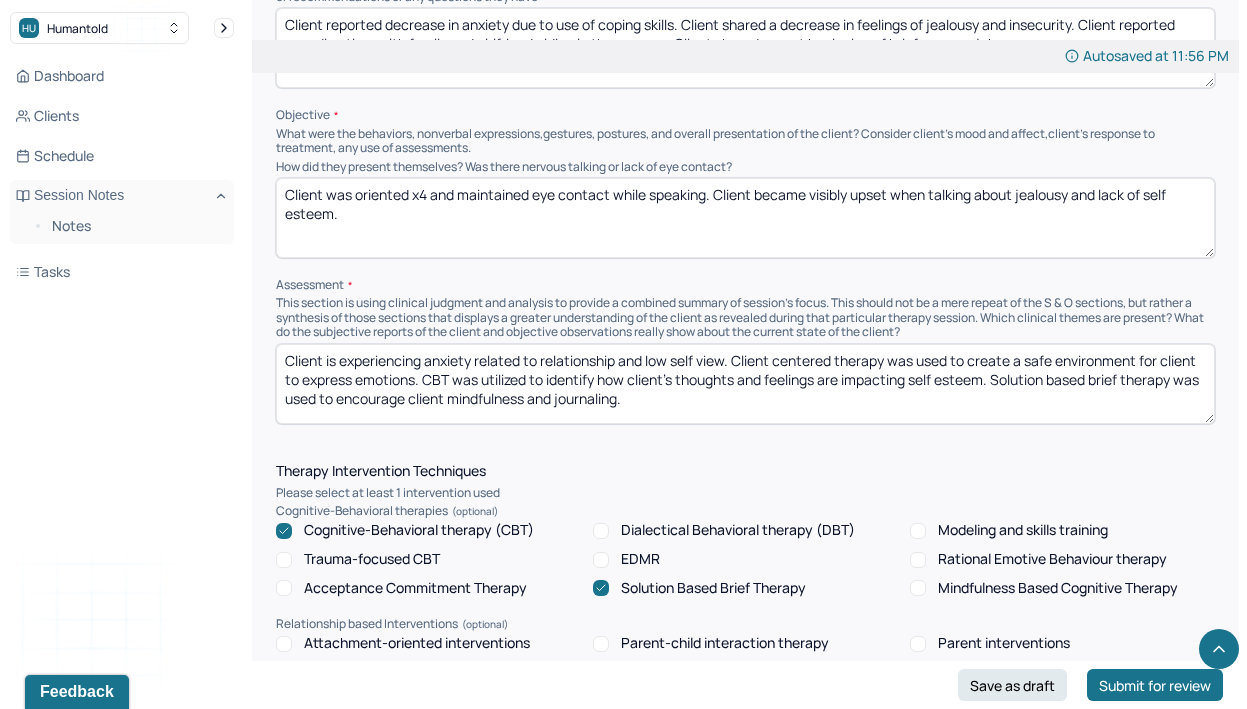 scroll, scrollTop: 1033, scrollLeft: 0, axis: vertical 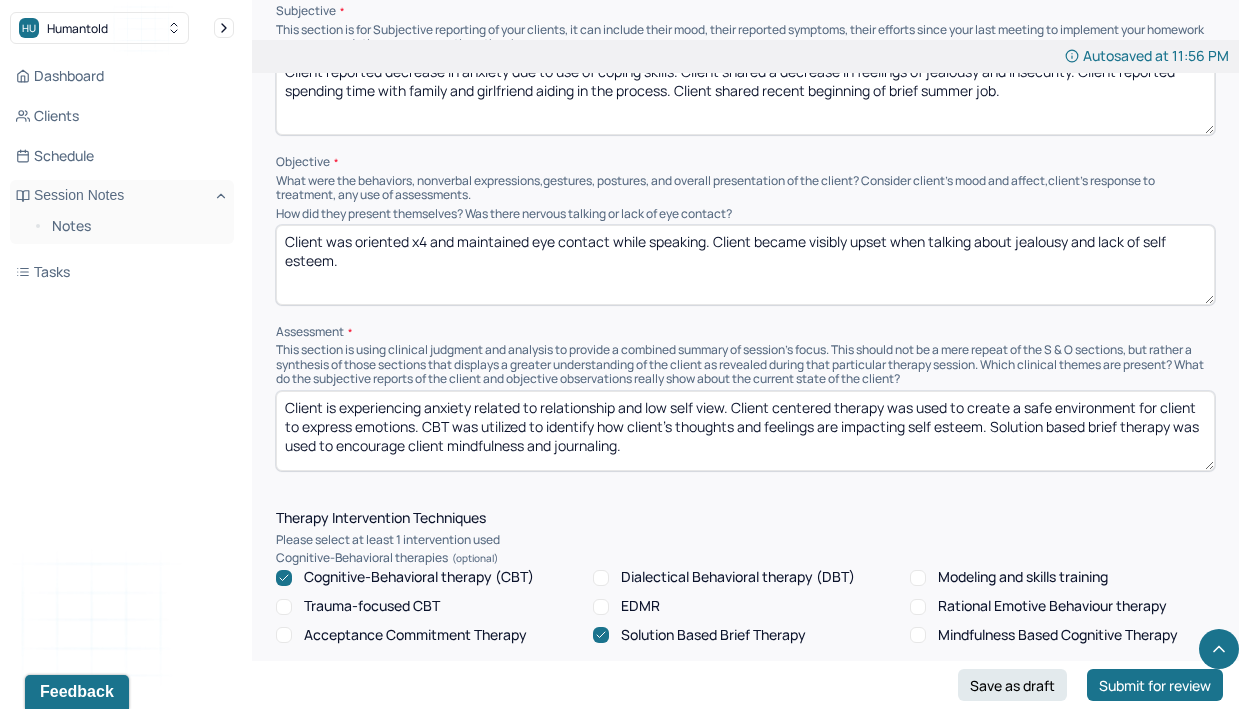 type on "Client reported decrease in anxiety due to use of coping skills. Client shared a decrease in feelings of jealousy and insecurity. Client reported spending time with family and girlfriend aiding in the process. Client shared recent beginning of brief summer job." 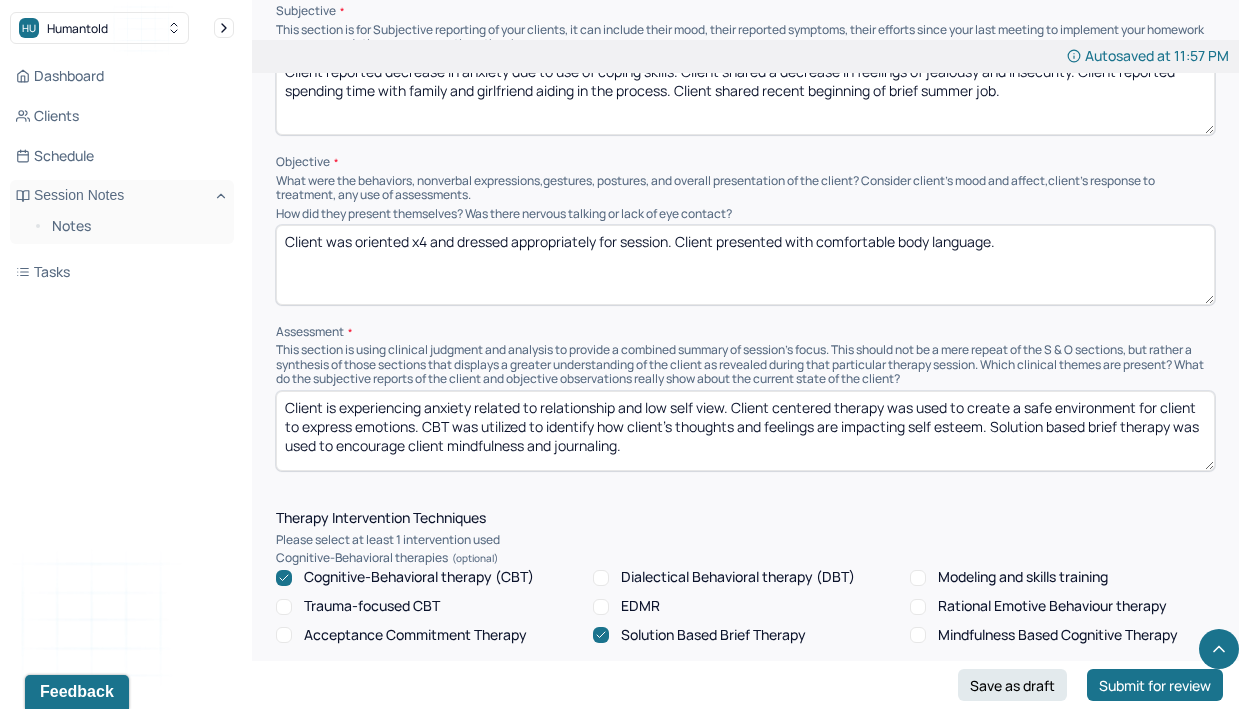 type on "Client was oriented x4 and dressed appropriately for session. Client presented with comfortable body language." 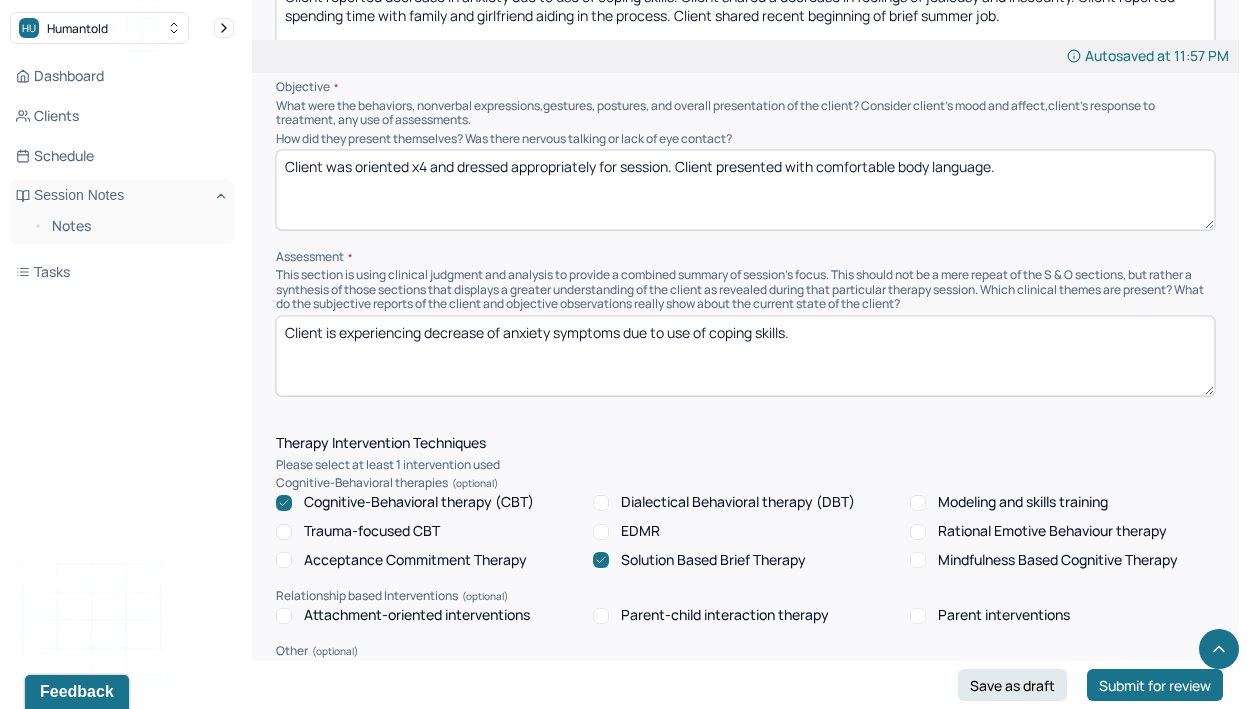 scroll, scrollTop: 1113, scrollLeft: 0, axis: vertical 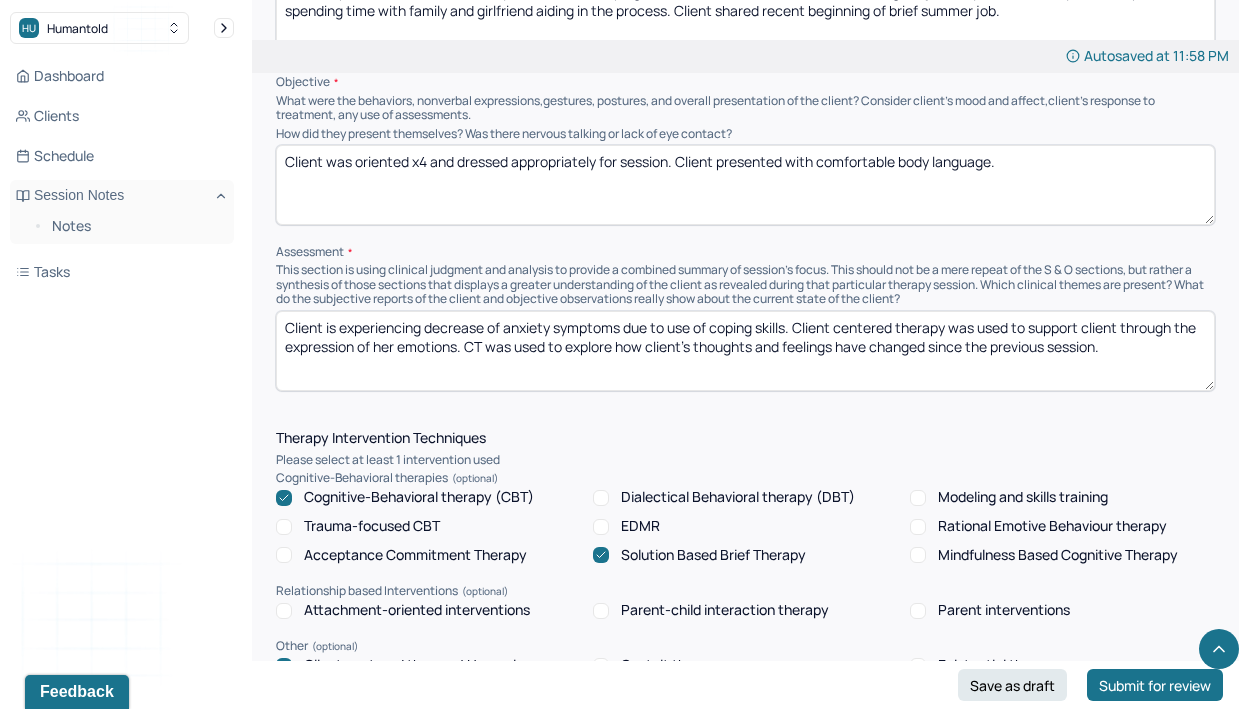 click on "Client is experiencing decrease of anxiety symptoms due to use of coping skills. Client centered therapy was used to support client through the expression of her emotions. CT was used to explore how client's thoughts and feelings have changed since the previous session." at bounding box center [745, 351] 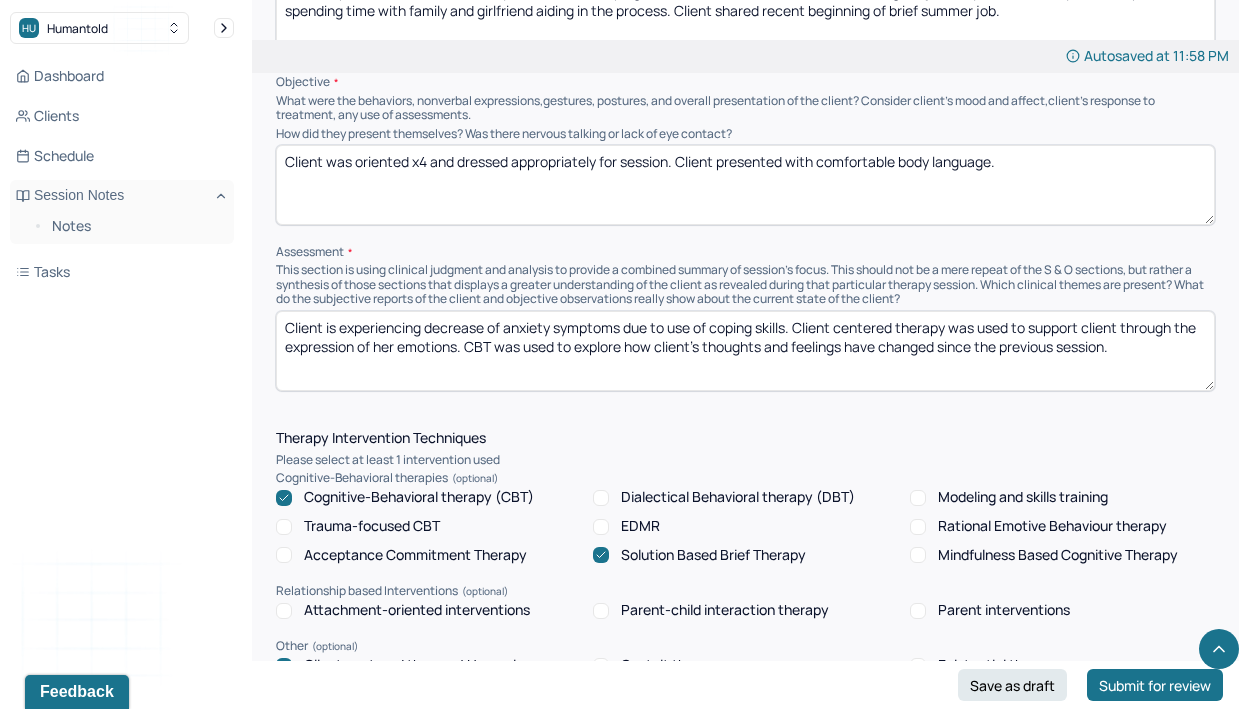 click on "Client is experiencing decrease of anxiety symptoms due to use of coping skills. Client centered therapy was used to support client through the expression of her emotions. CBT was used to explore how client's thoughts and feelings have changed since the previous session." at bounding box center (745, 351) 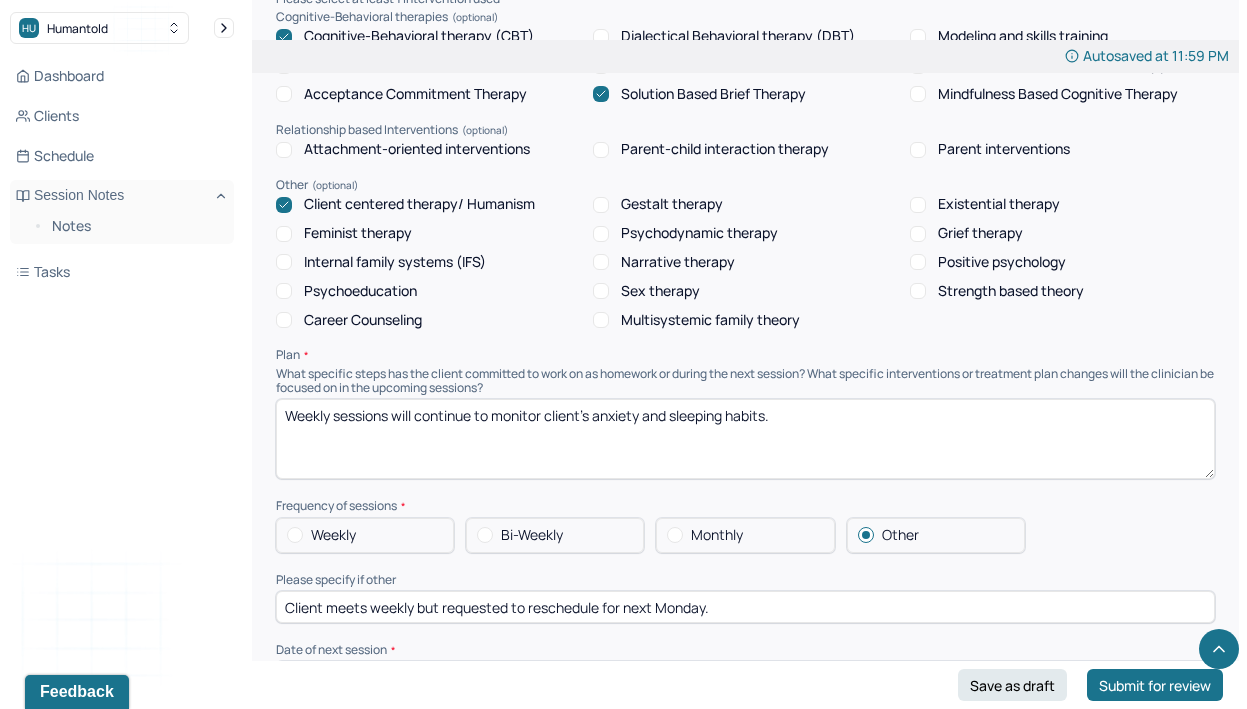 scroll, scrollTop: 1610, scrollLeft: 0, axis: vertical 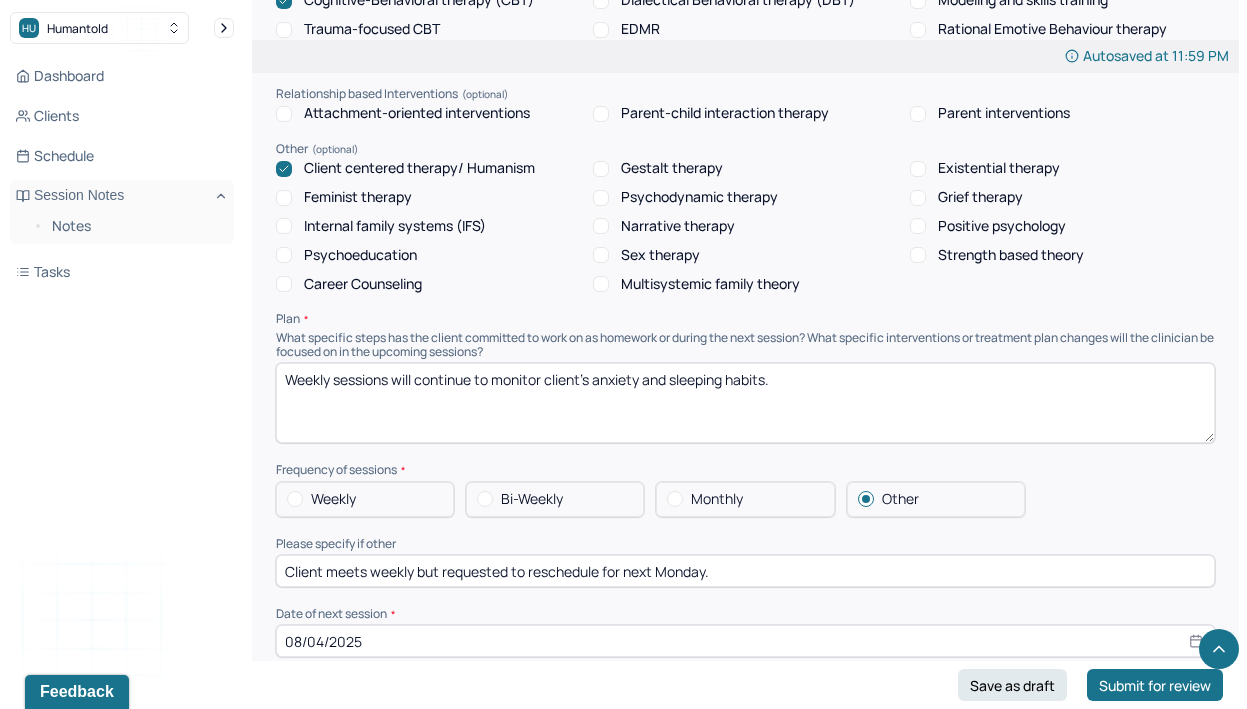 type on "Client is experiencing decrease of anxiety symptoms due to use of coping skills. Client centered therapy was used to support client through the expression of her emotions. CBT was used to explore how client's thoughts and feelings have changed since the previous session. Solution based brief therapy was used to encourage client to continue utilizing coping skills." 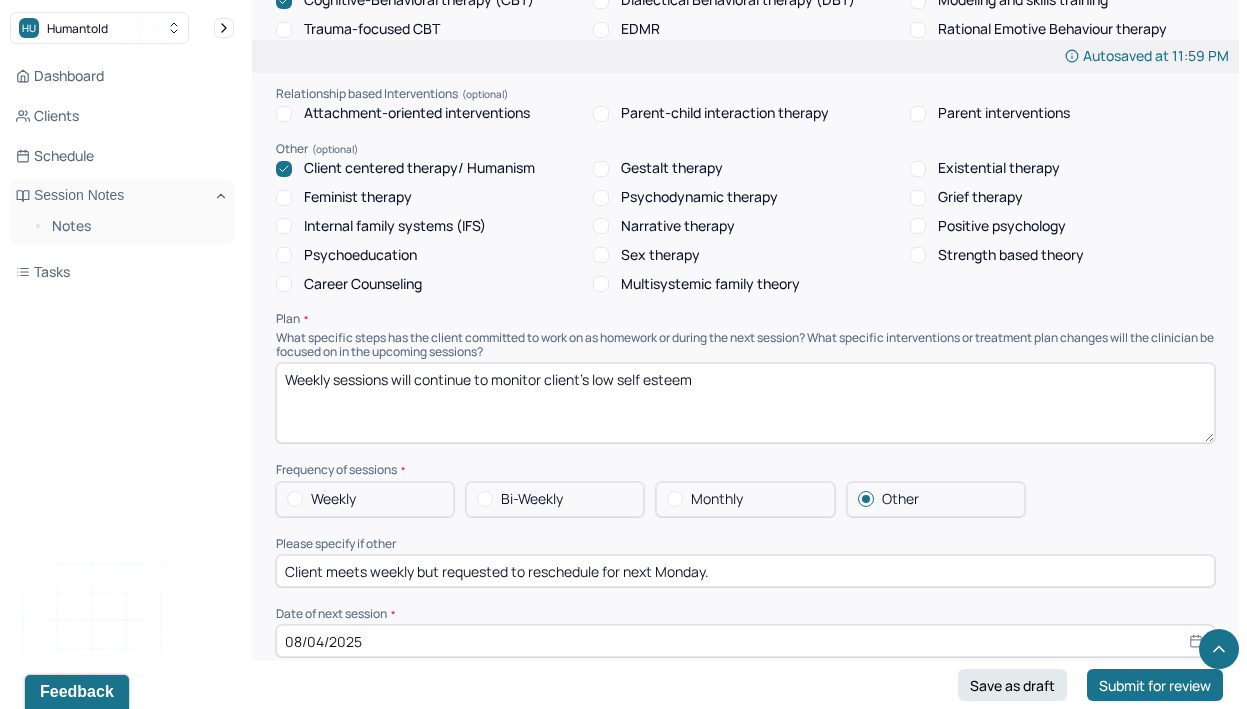 click on "Weekly sessions will continue to monitor client's low self esteem" at bounding box center [745, 403] 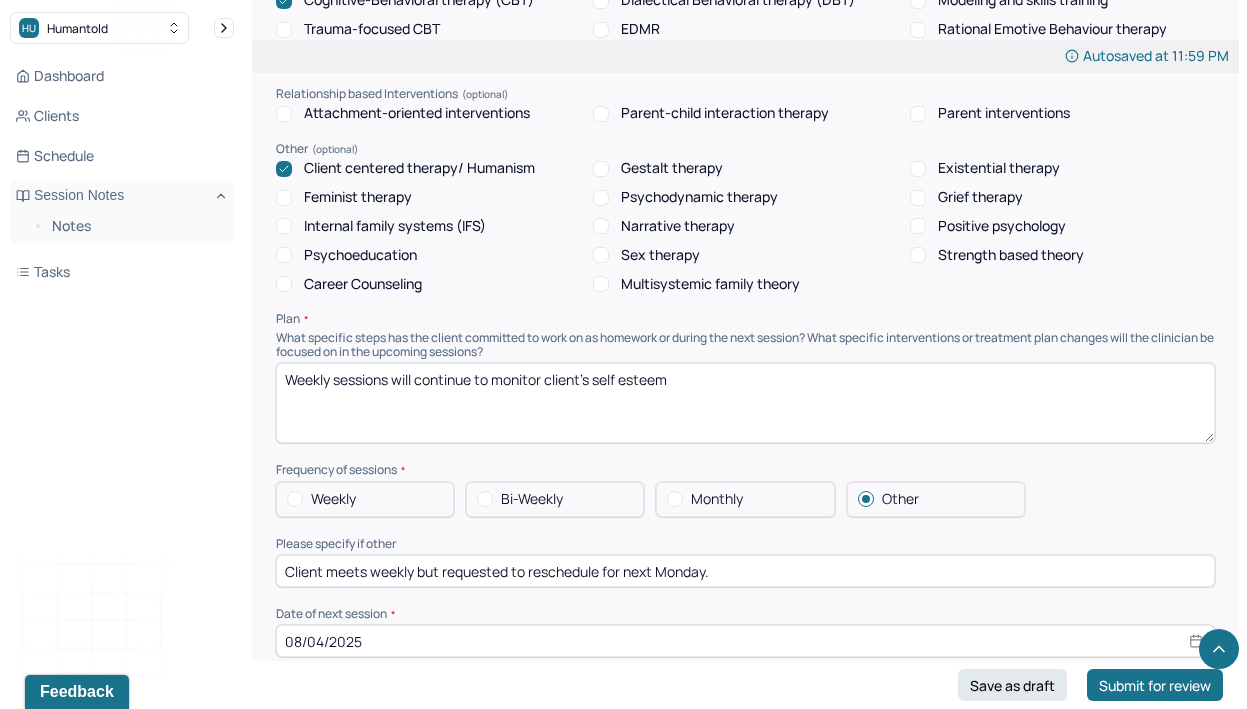 click on "Weekly sessions will continue to monitor client's low self esteem" at bounding box center (745, 403) 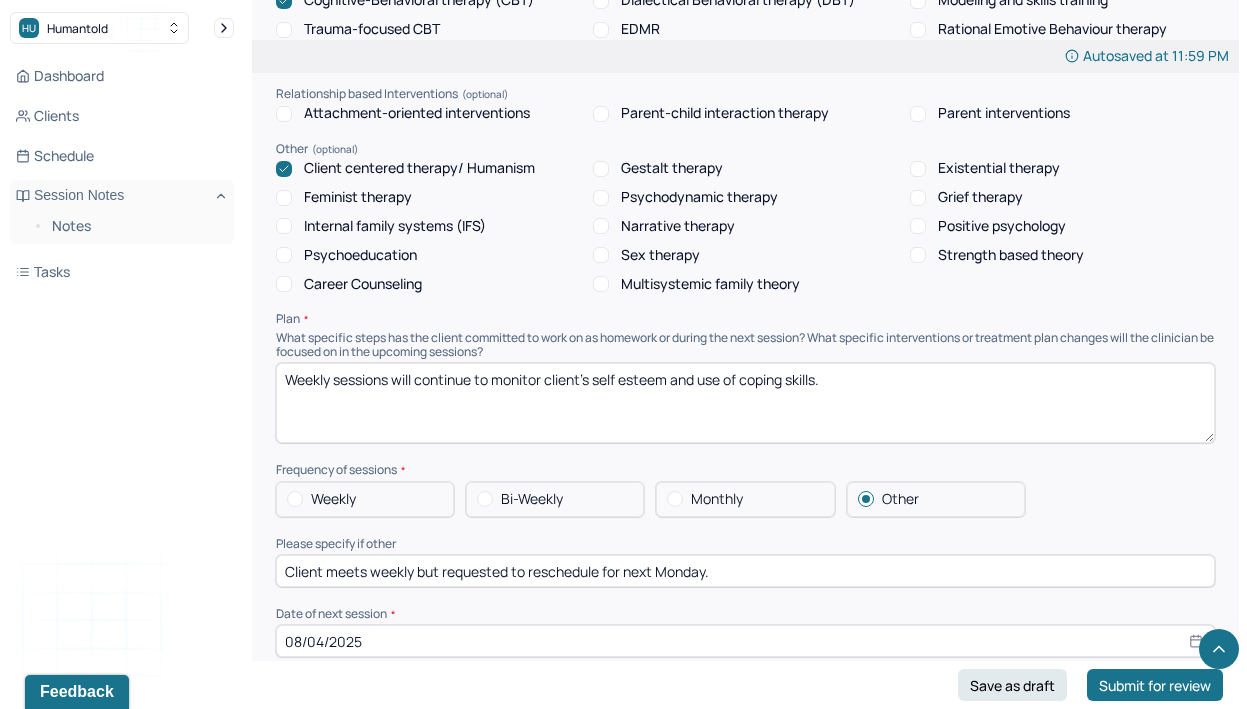 type on "Weekly sessions will continue to monitor client's self esteem and use of coping skills." 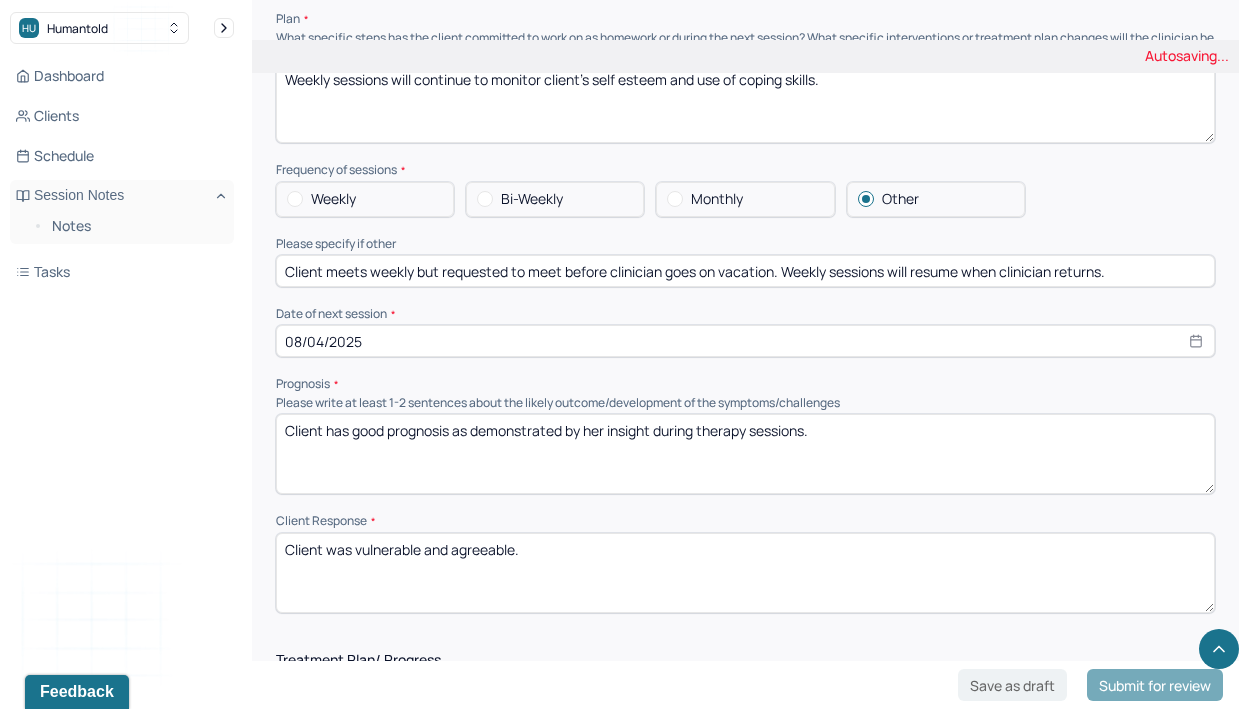 scroll, scrollTop: 1912, scrollLeft: 0, axis: vertical 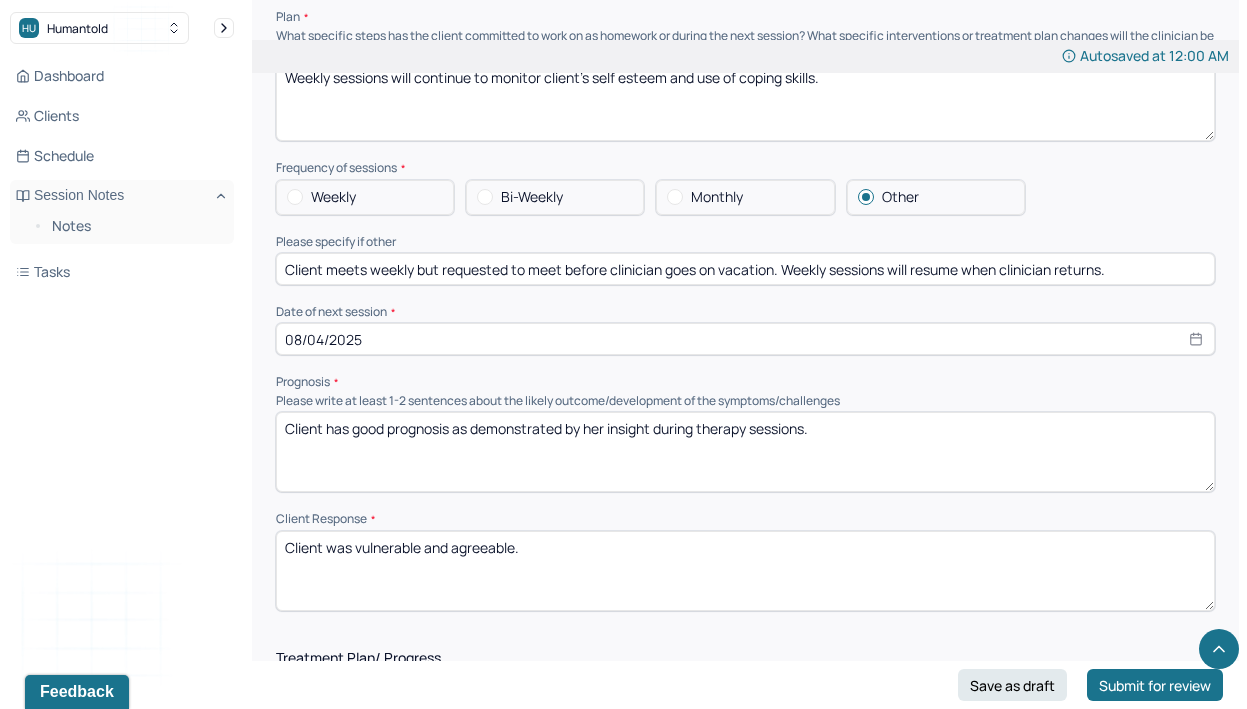 type on "Client meets weekly but requested to meet before clinician goes on vacation. Weekly sessions will resume when clinician returns." 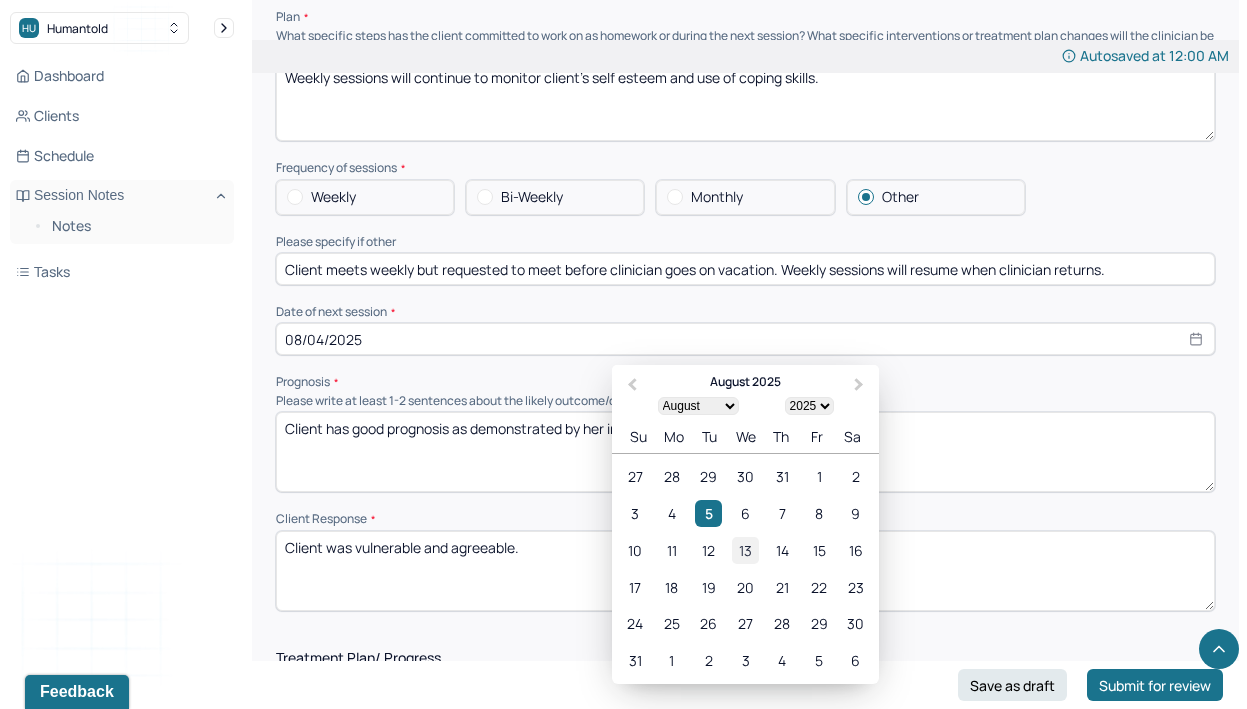 click on "13" at bounding box center [745, 550] 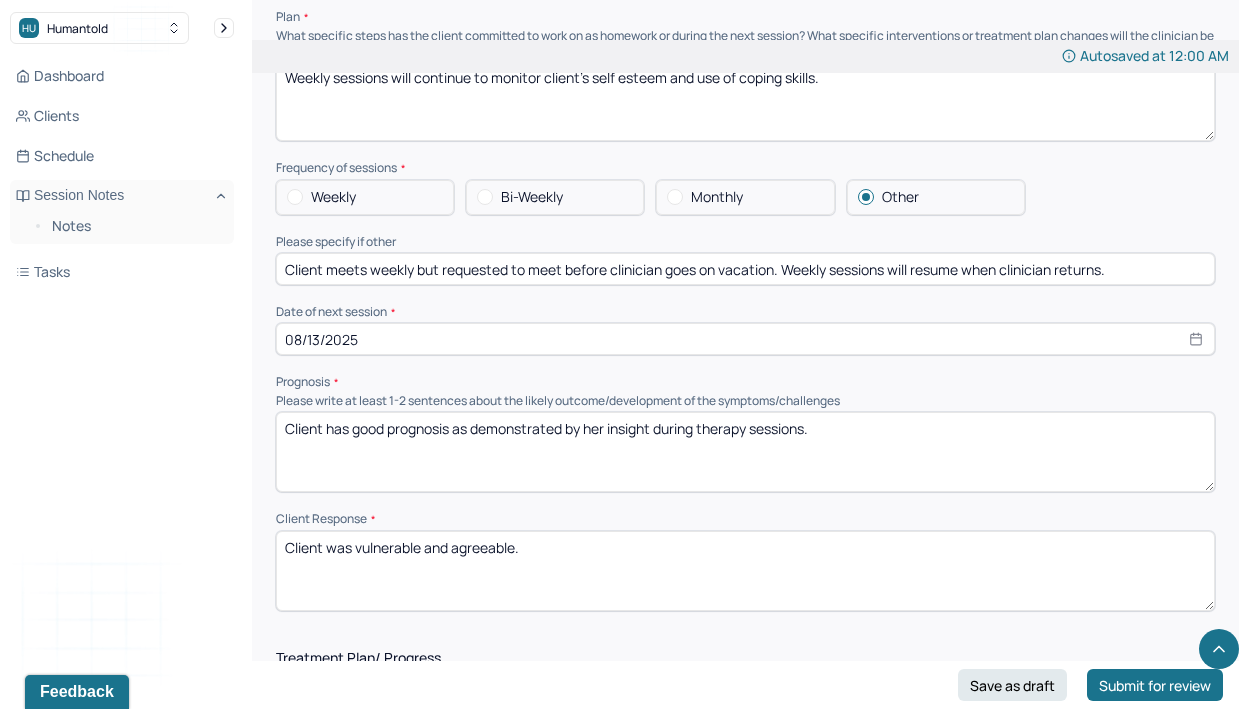 drag, startPoint x: 861, startPoint y: 433, endPoint x: 590, endPoint y: 430, distance: 271.0166 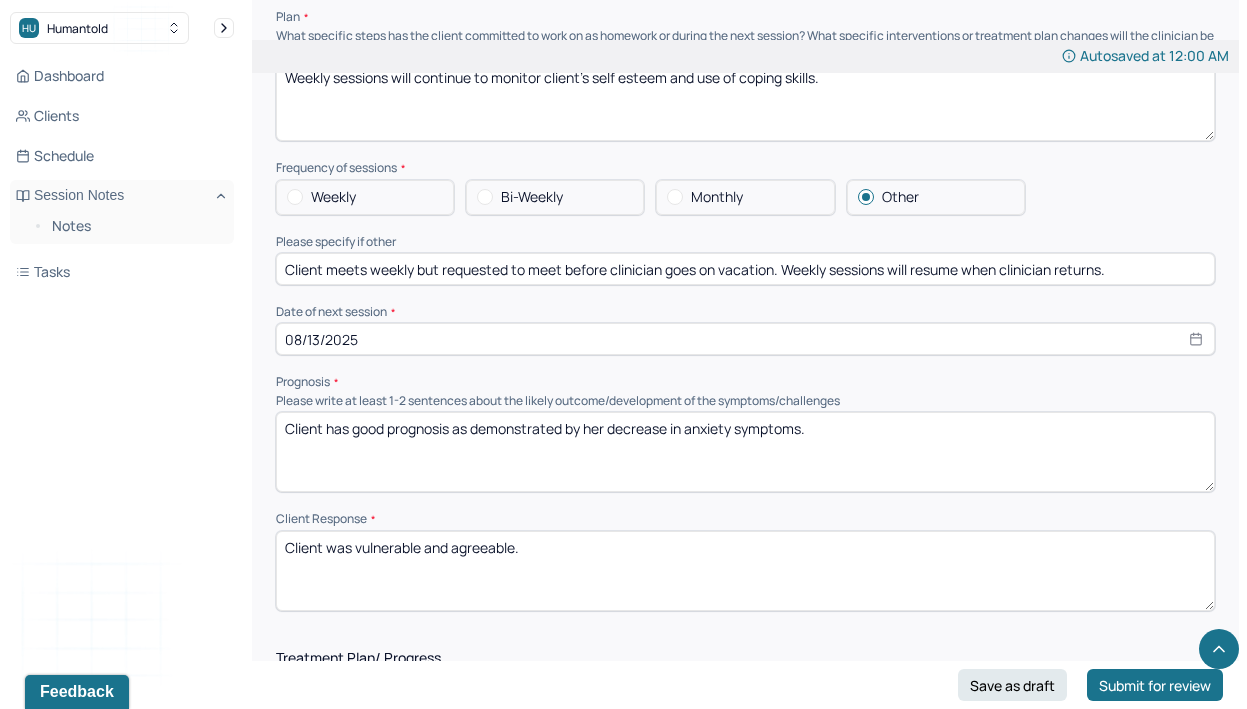type on "Client has good prognosis as demonstrated by her decrease in anxiety symptoms." 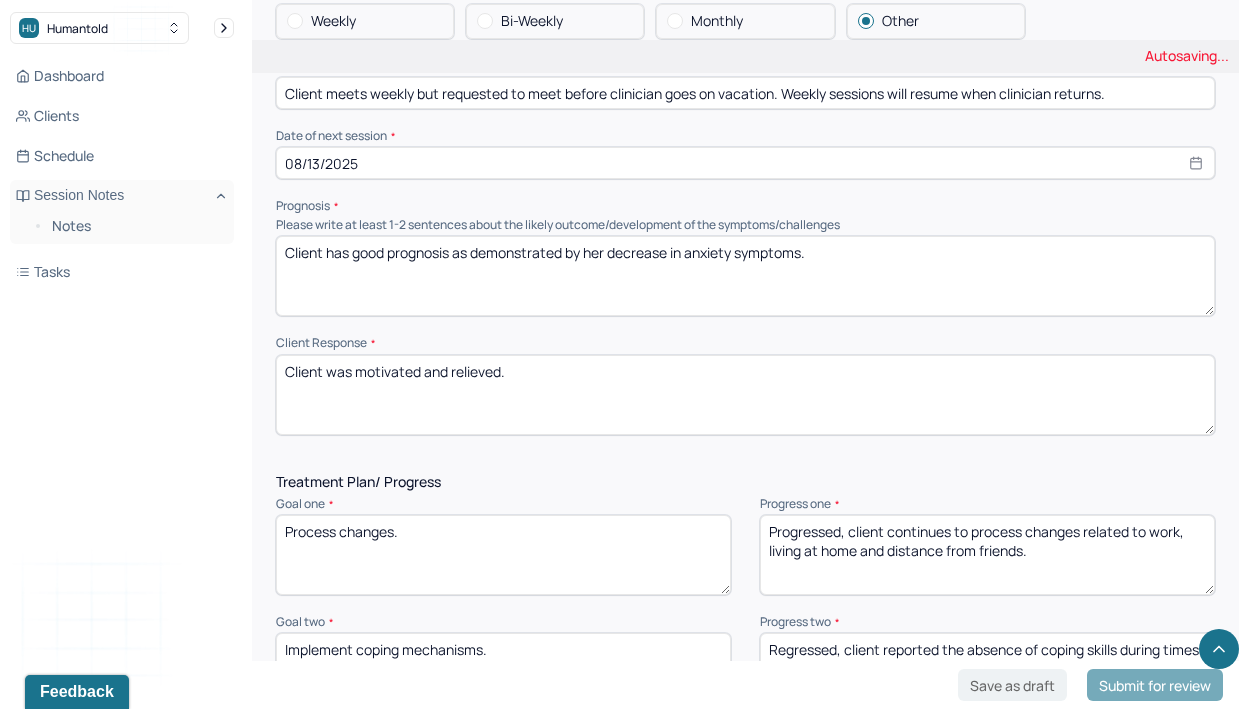 scroll, scrollTop: 2233, scrollLeft: 0, axis: vertical 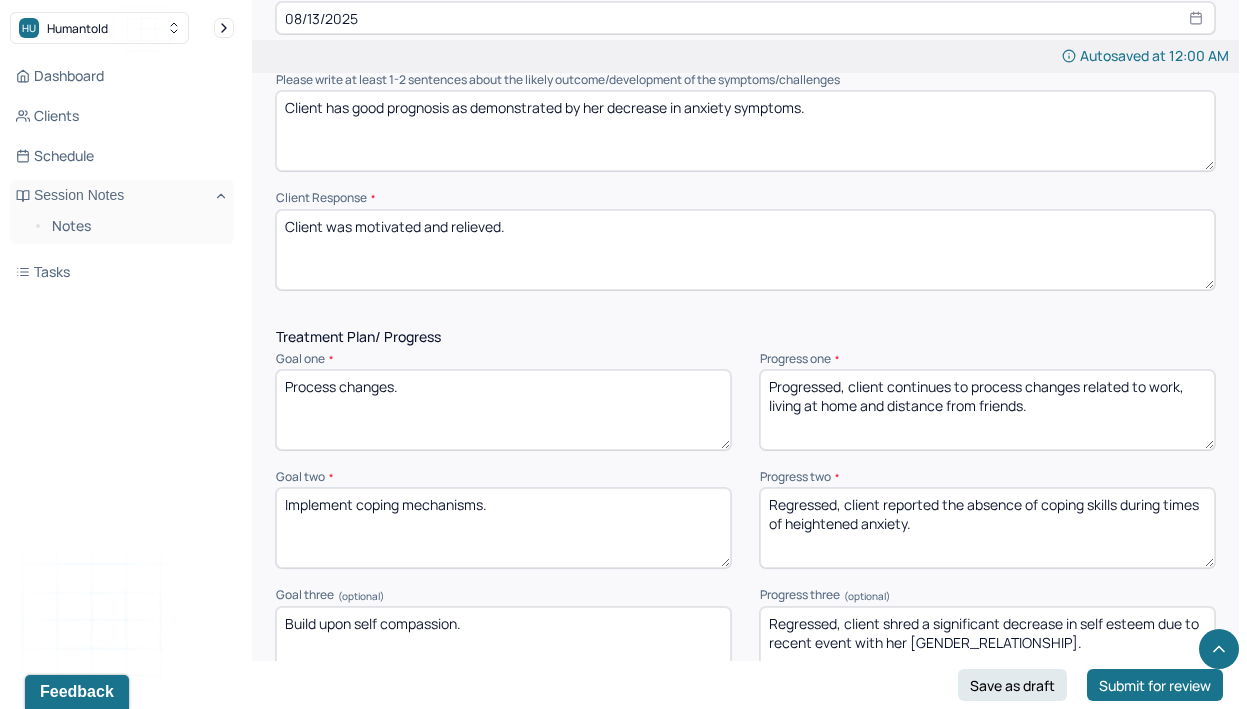 type on "Client was motivated and relieved." 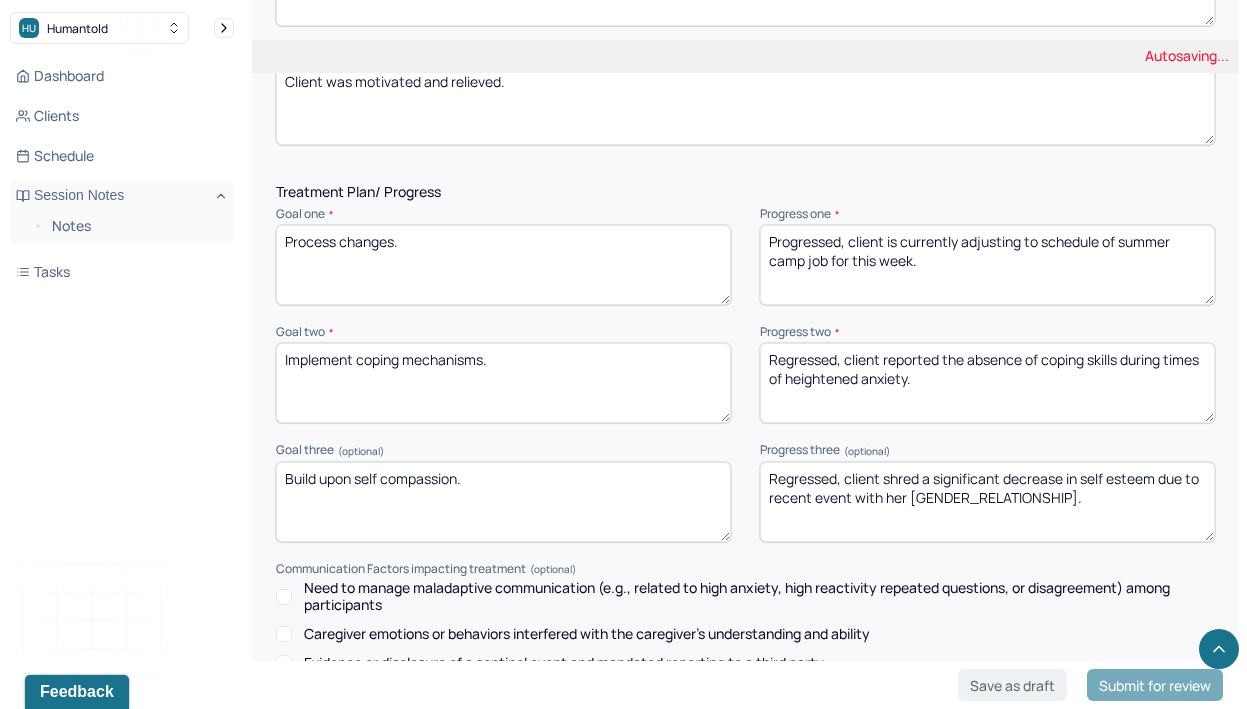 scroll, scrollTop: 2389, scrollLeft: 0, axis: vertical 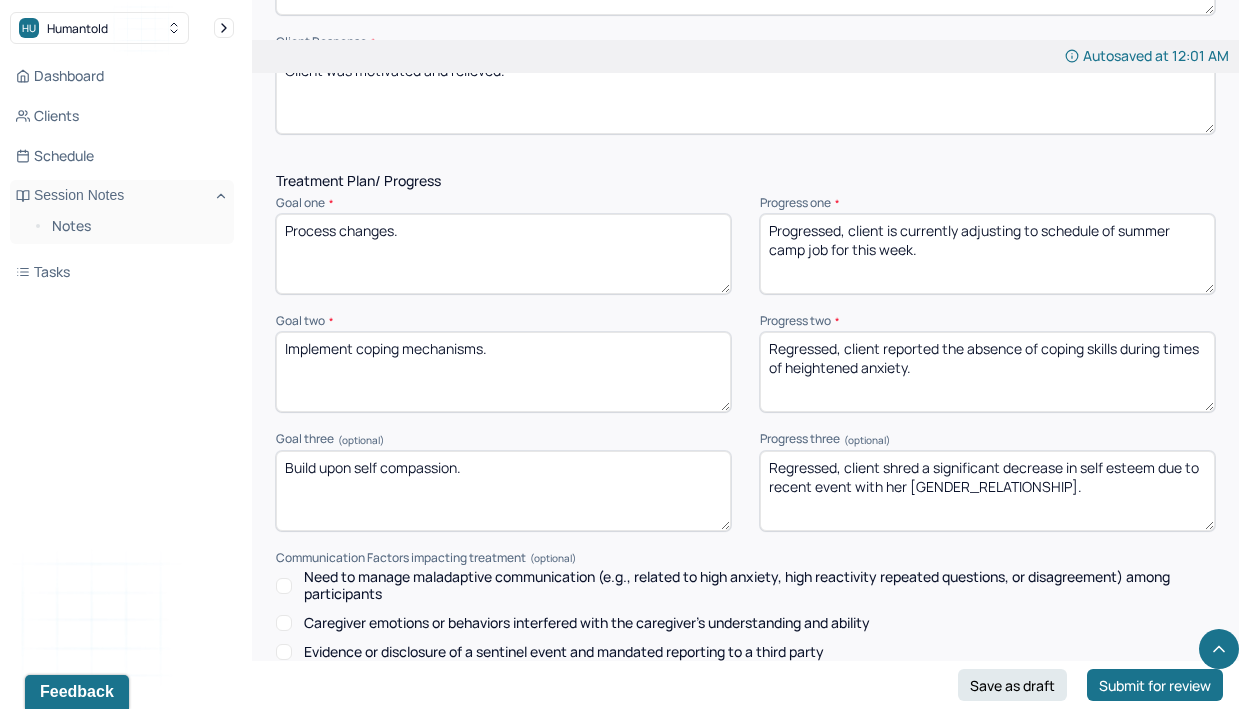 type on "Progressed, client is currently adjusting to schedule of summer camp job for this week." 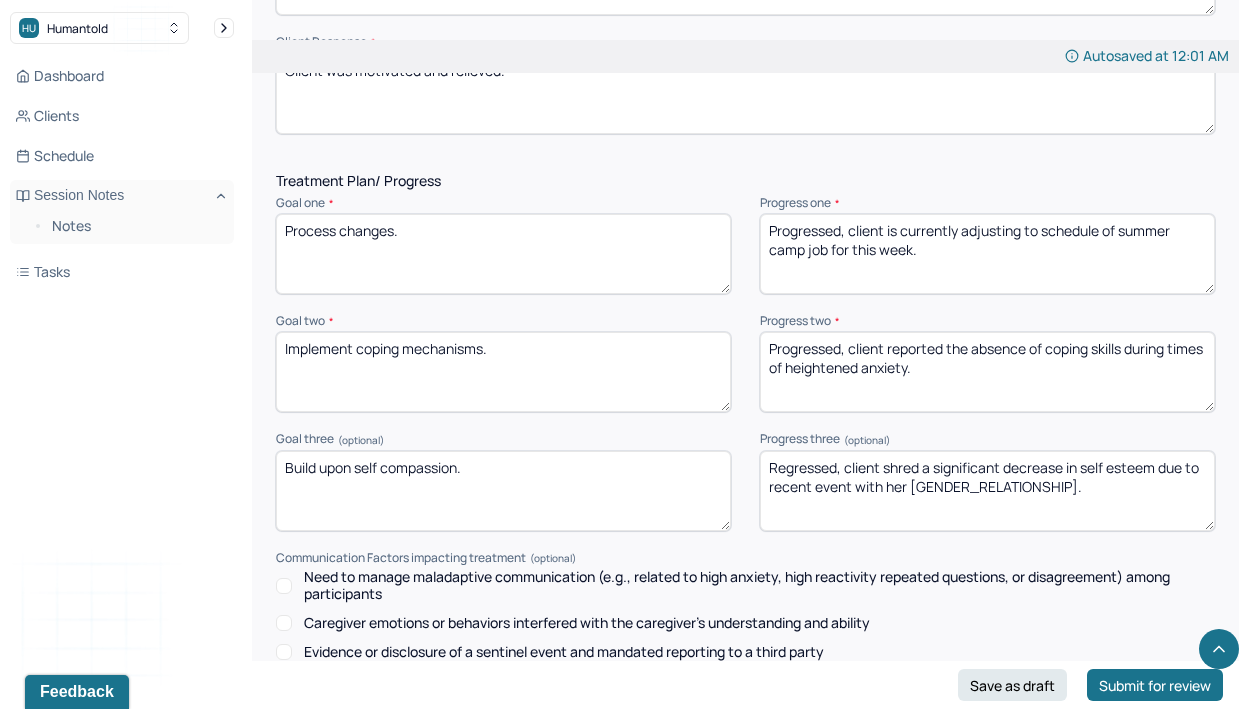 drag, startPoint x: 890, startPoint y: 351, endPoint x: 958, endPoint y: 371, distance: 70.88018 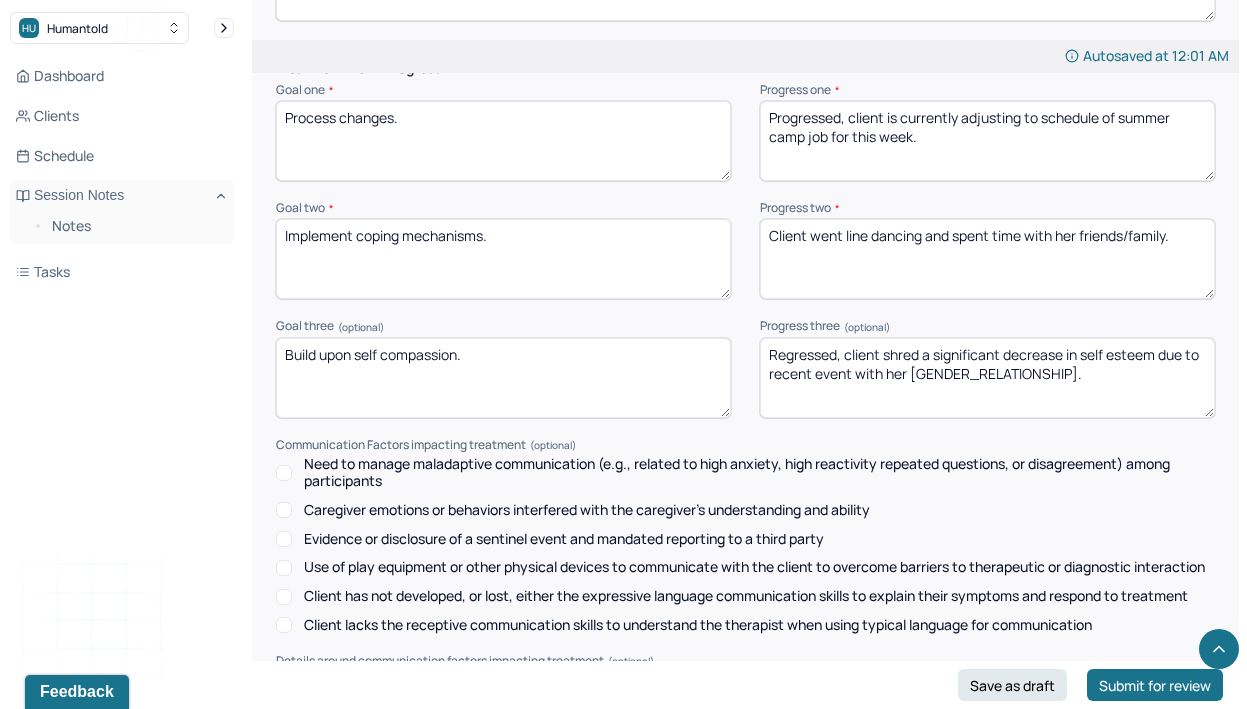scroll, scrollTop: 2523, scrollLeft: 0, axis: vertical 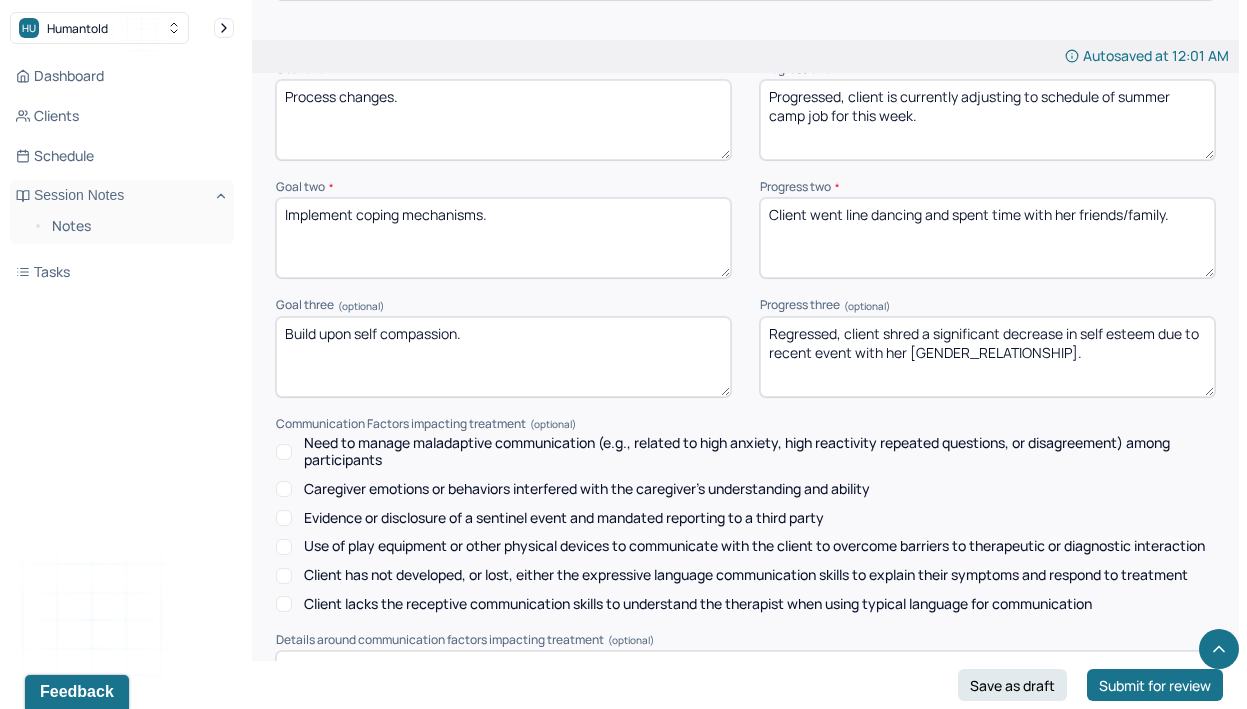 type on "Client went line dancing and spent time with her friends/family." 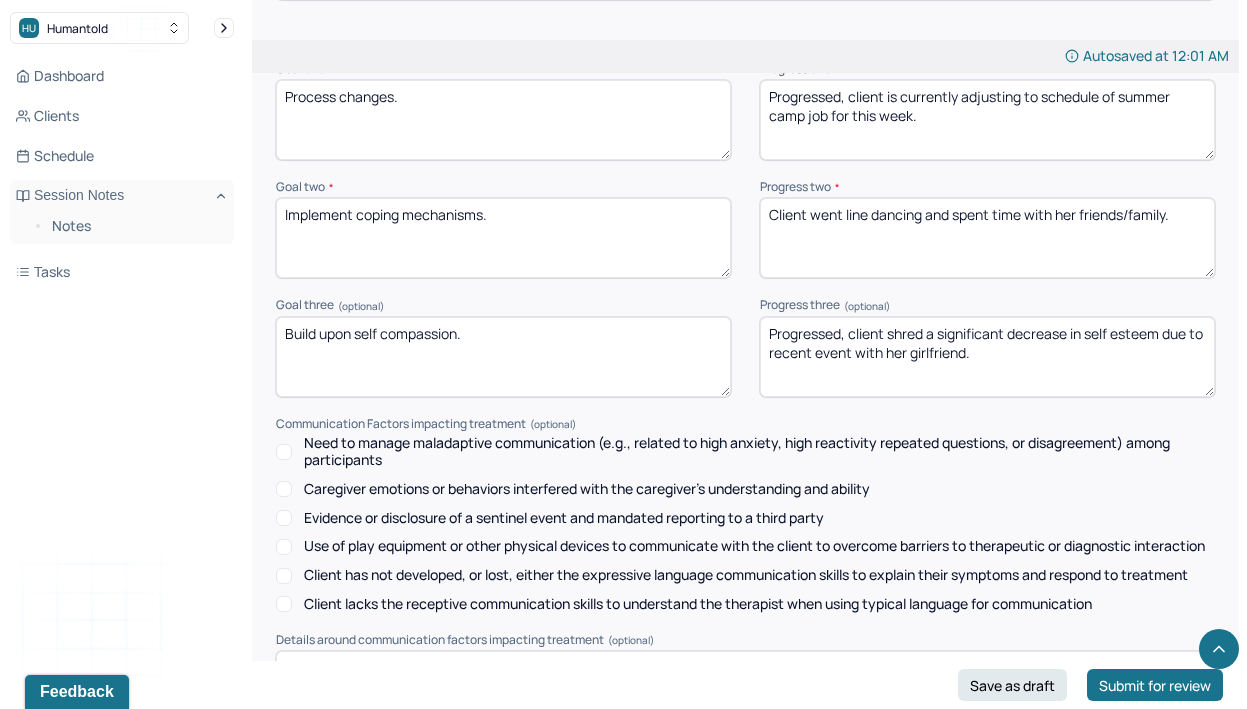 drag, startPoint x: 848, startPoint y: 336, endPoint x: 1012, endPoint y: 370, distance: 167.48732 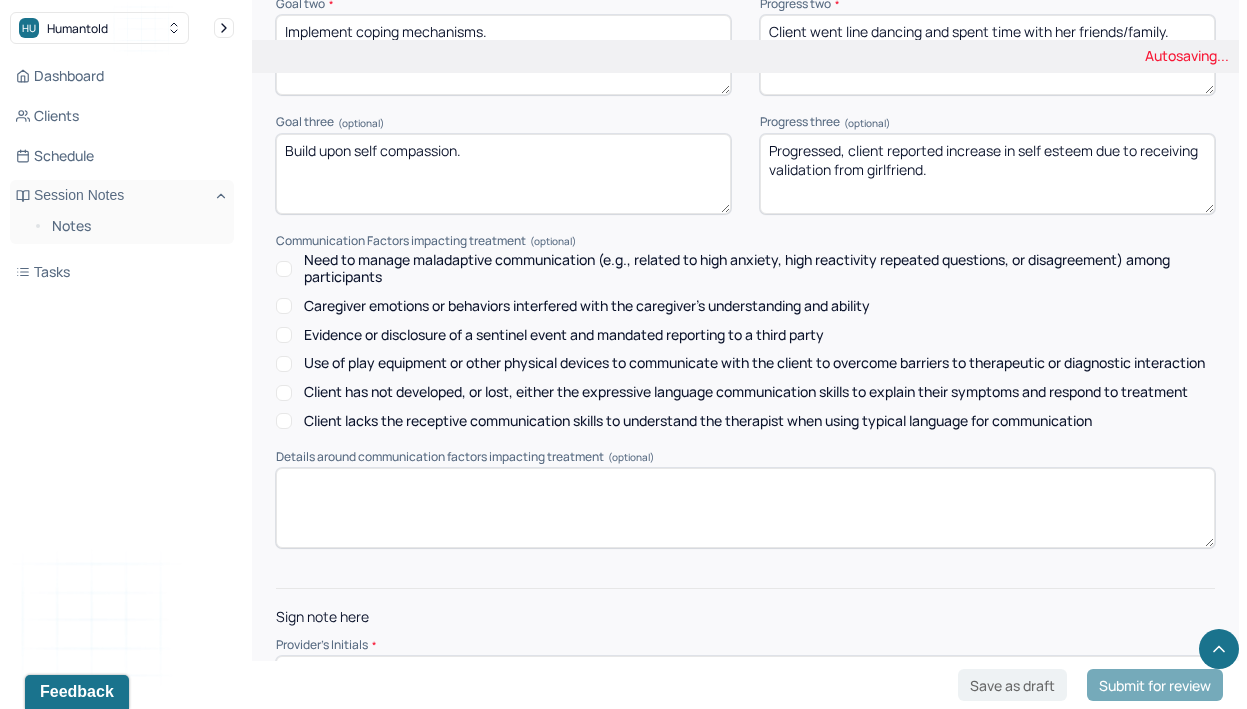 scroll, scrollTop: 2778, scrollLeft: 0, axis: vertical 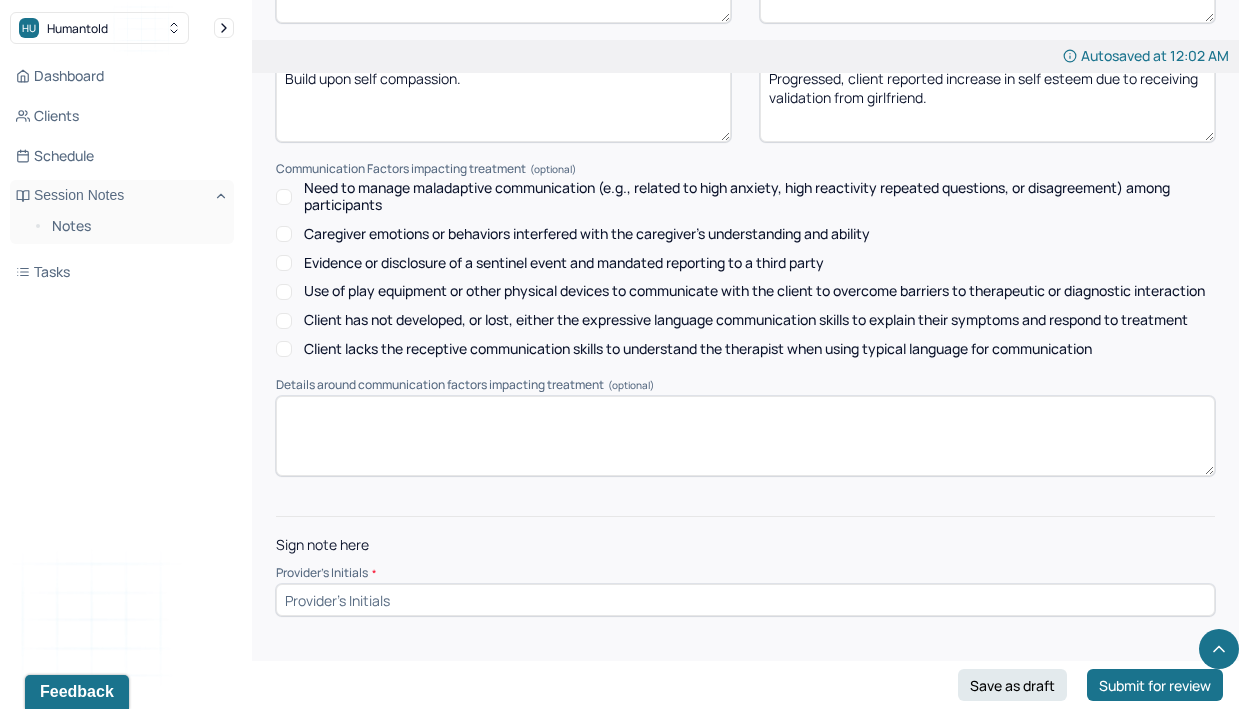 type on "Progressed, client reported increase in self esteem due to receiving validation from girlfriend." 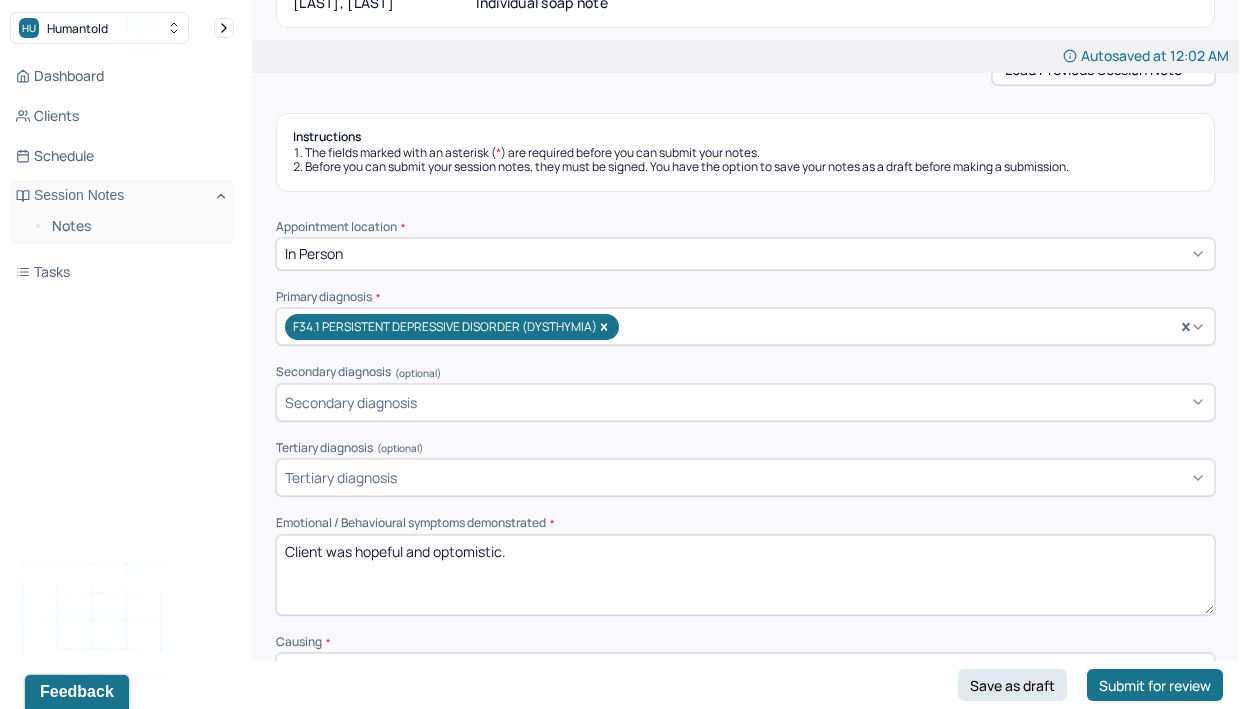 scroll, scrollTop: 149, scrollLeft: 0, axis: vertical 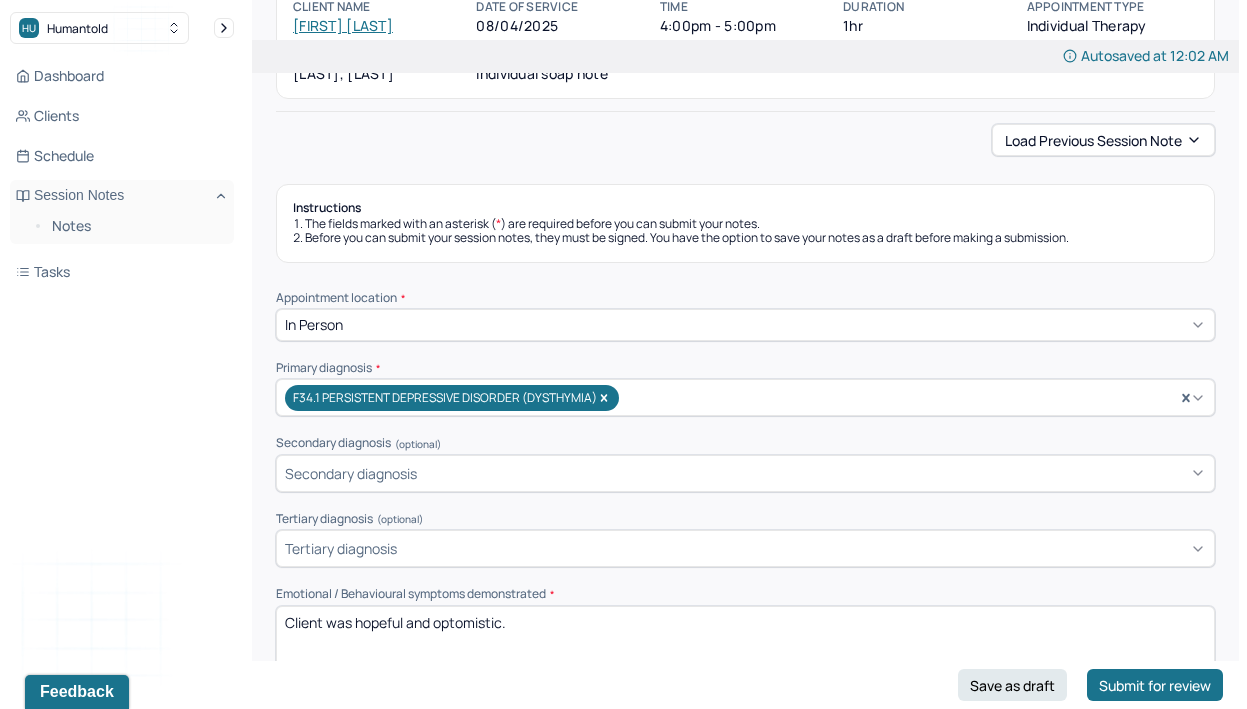type on "lp1" 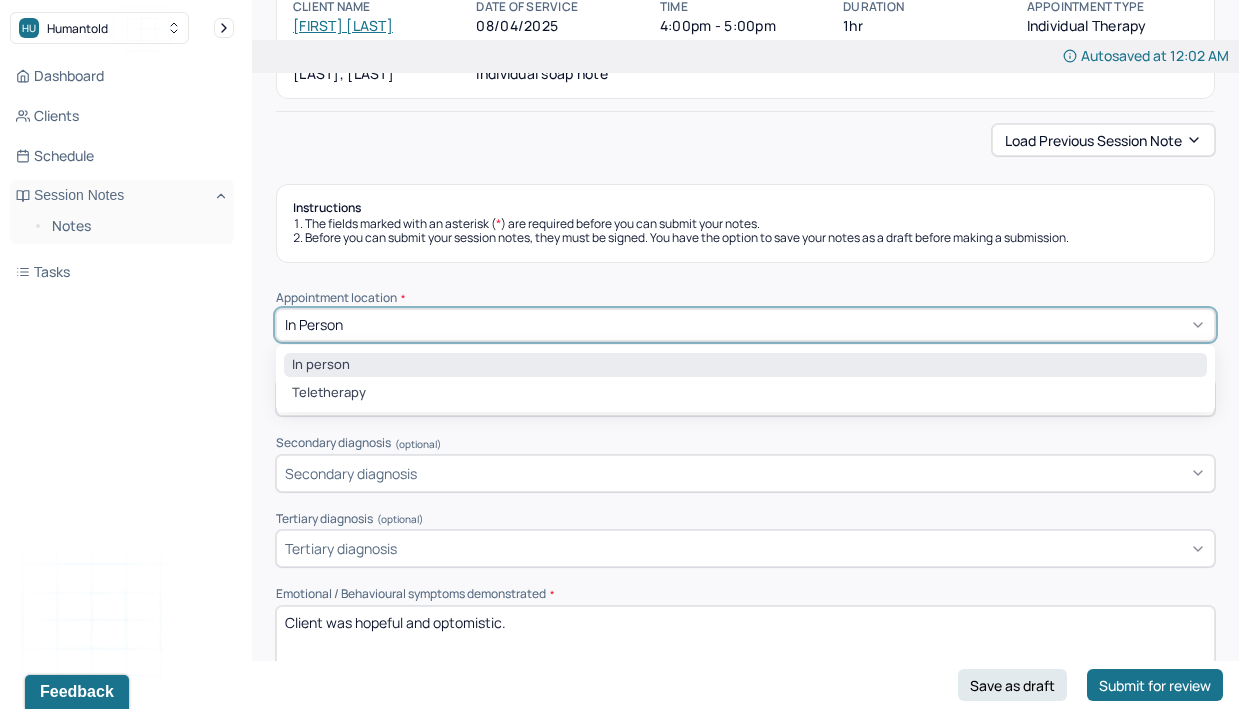 click on "In person" at bounding box center (745, 325) 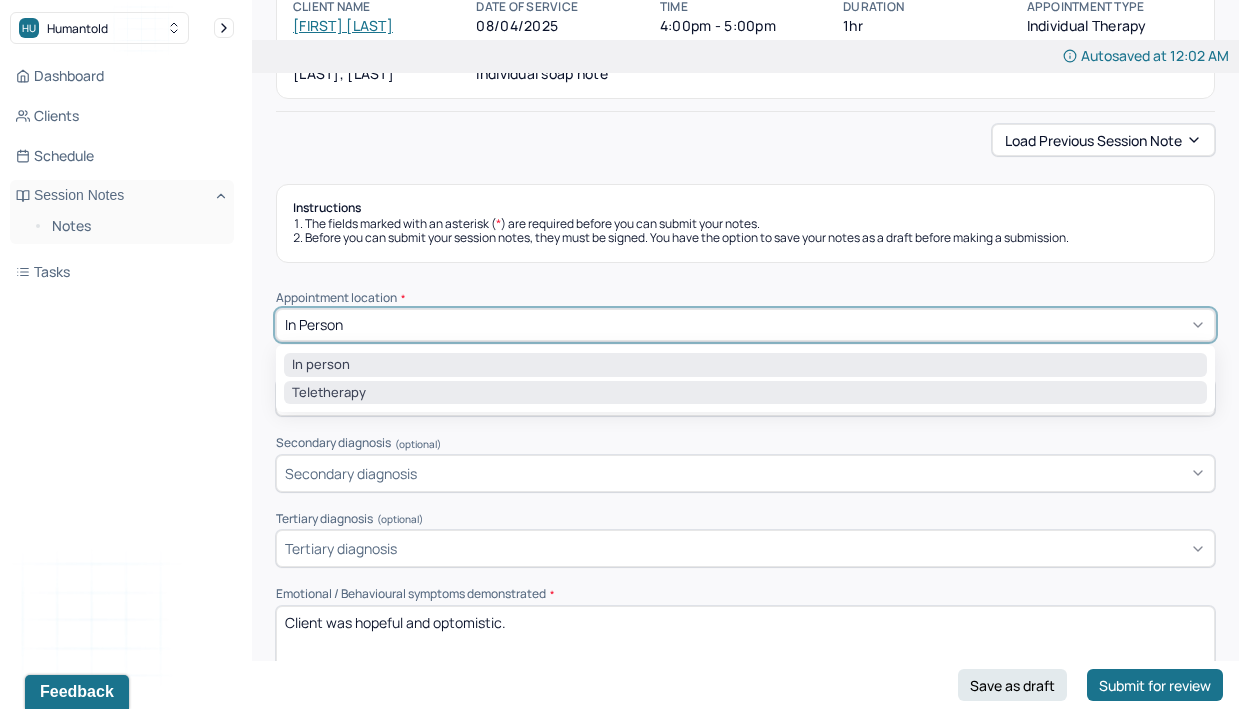 click on "Teletherapy" at bounding box center [745, 393] 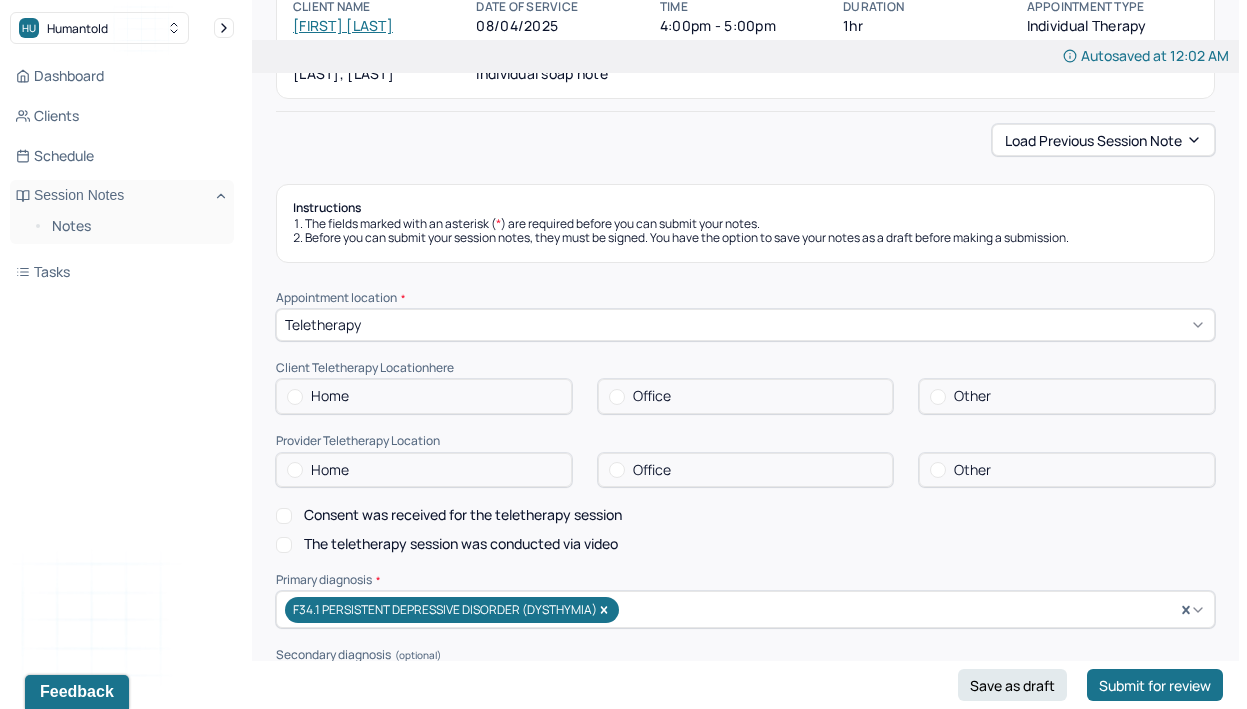 click at bounding box center [295, 397] 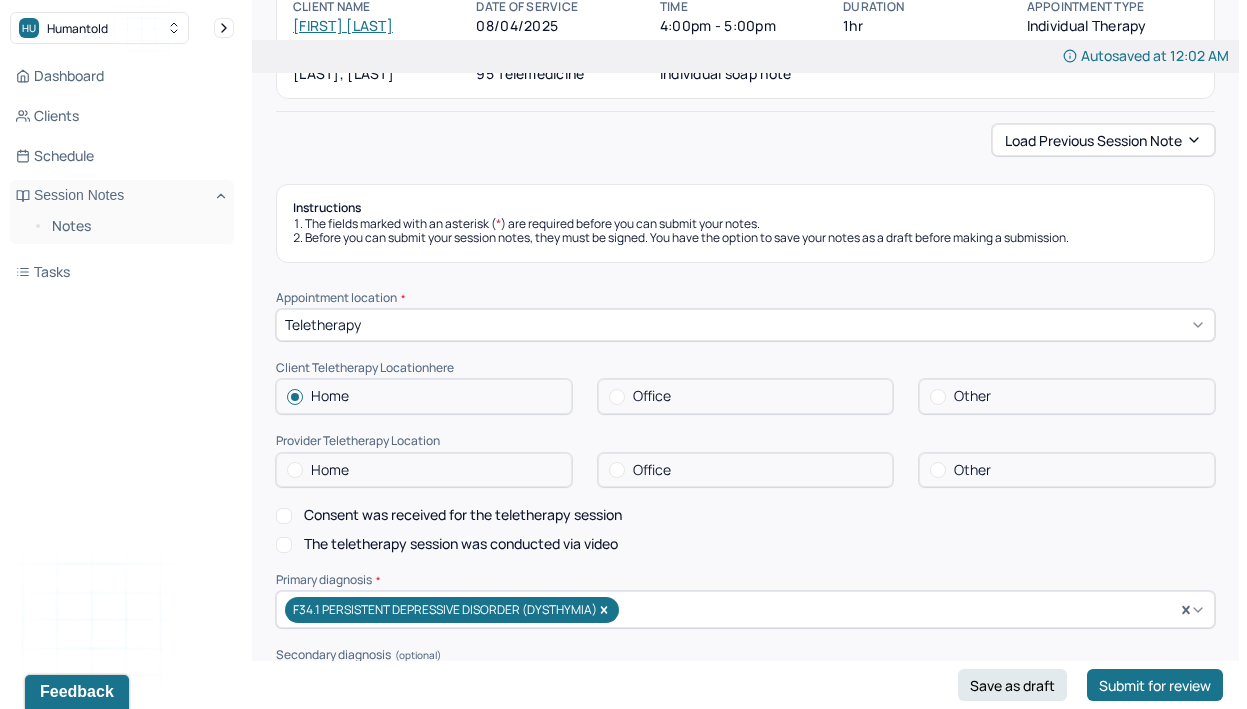 click at bounding box center (295, 470) 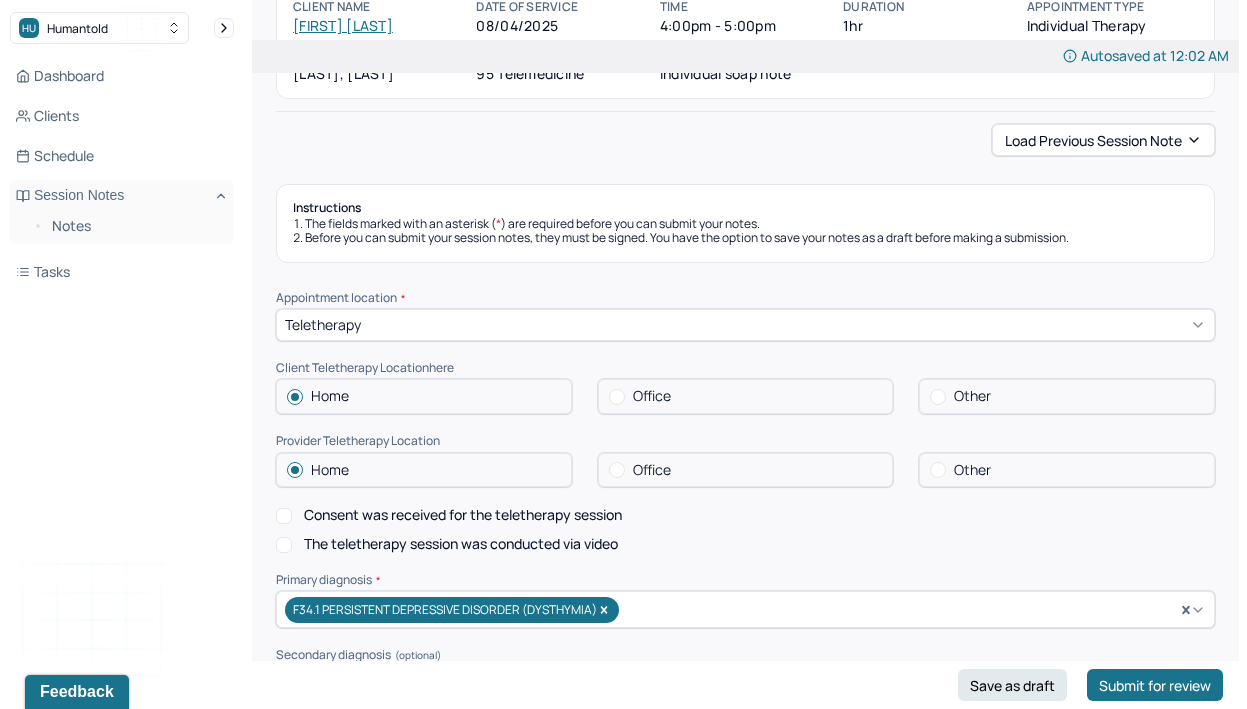 click on "Consent was received for the teletherapy session" at bounding box center [284, 516] 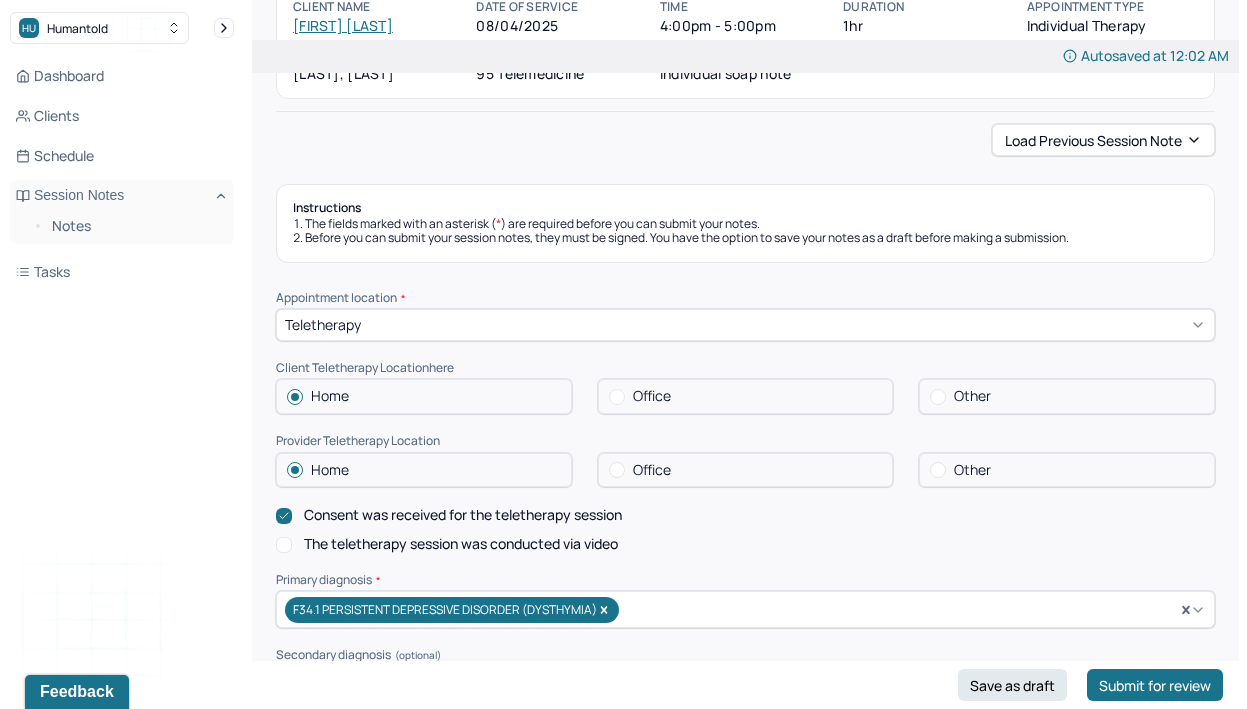 click on "The teletherapy session was conducted via video" at bounding box center (284, 545) 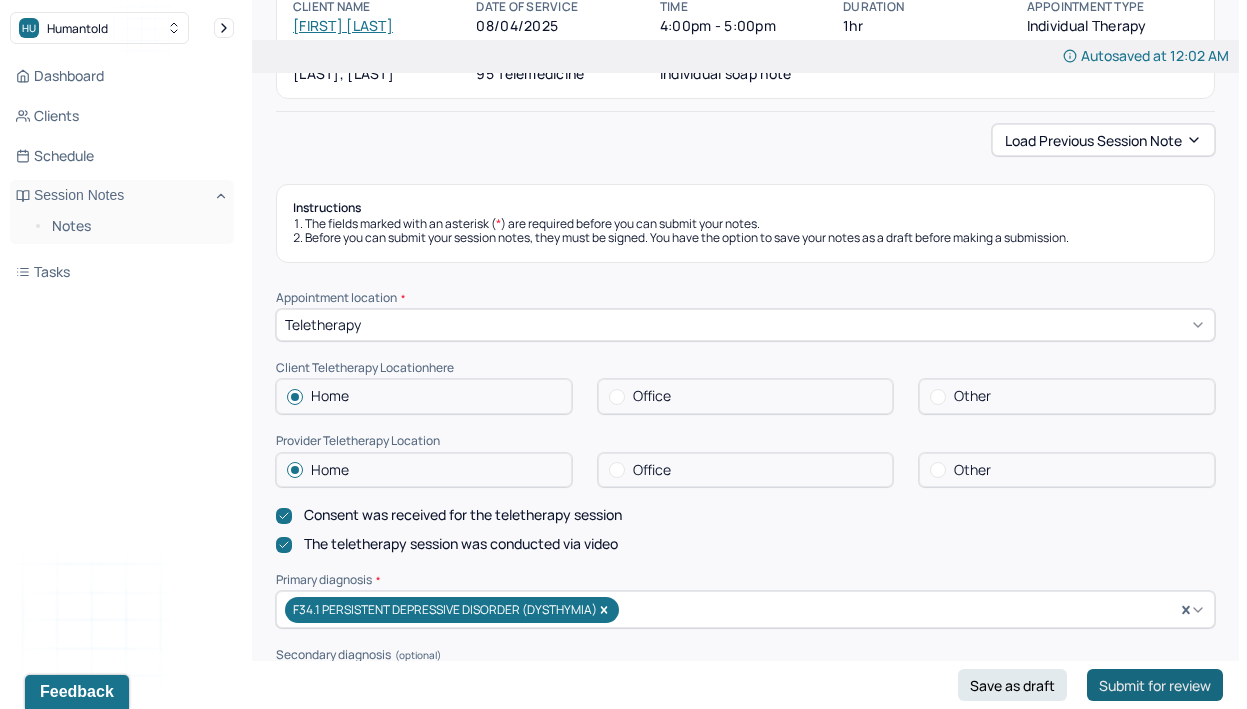 click on "Submit for review" at bounding box center [1155, 685] 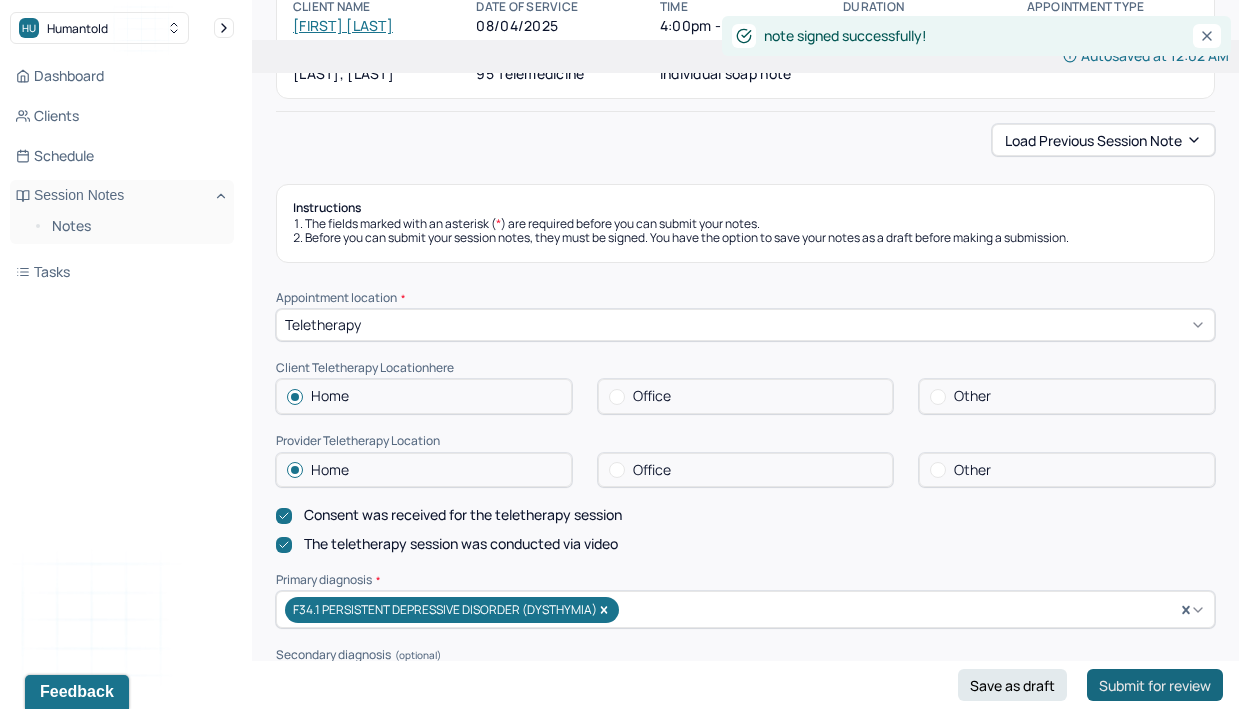 scroll, scrollTop: 0, scrollLeft: 0, axis: both 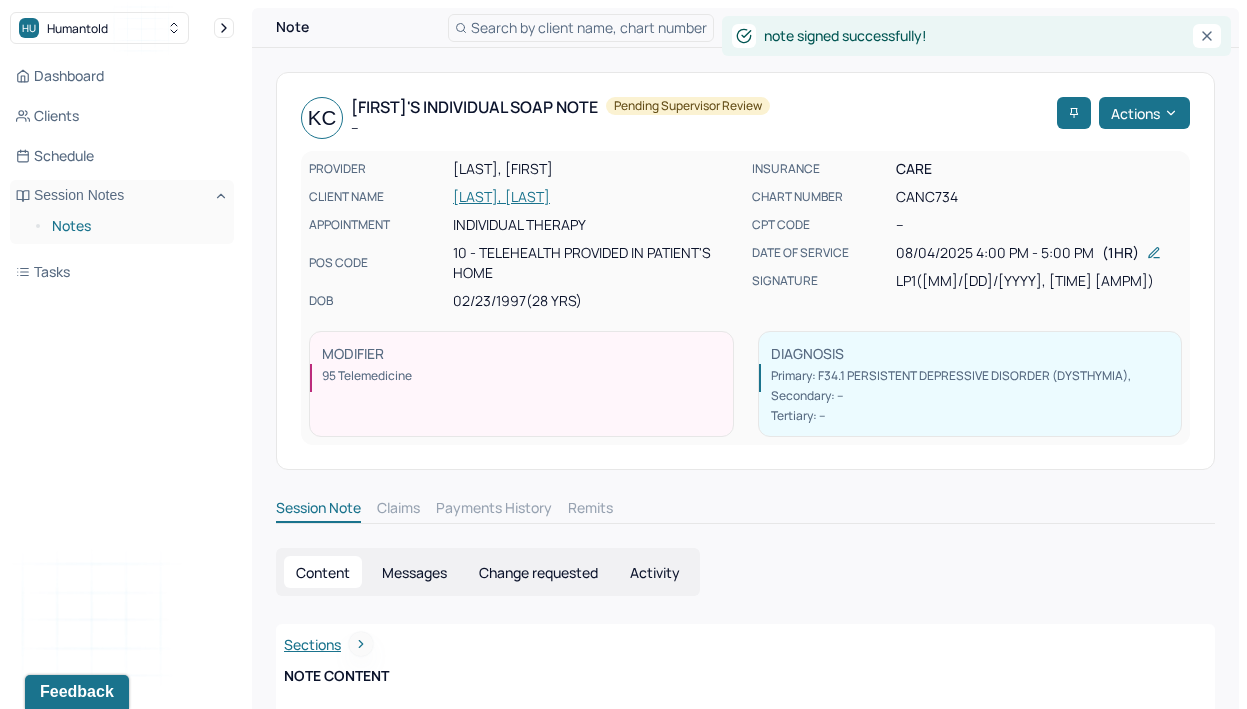 click on "Notes" at bounding box center (135, 226) 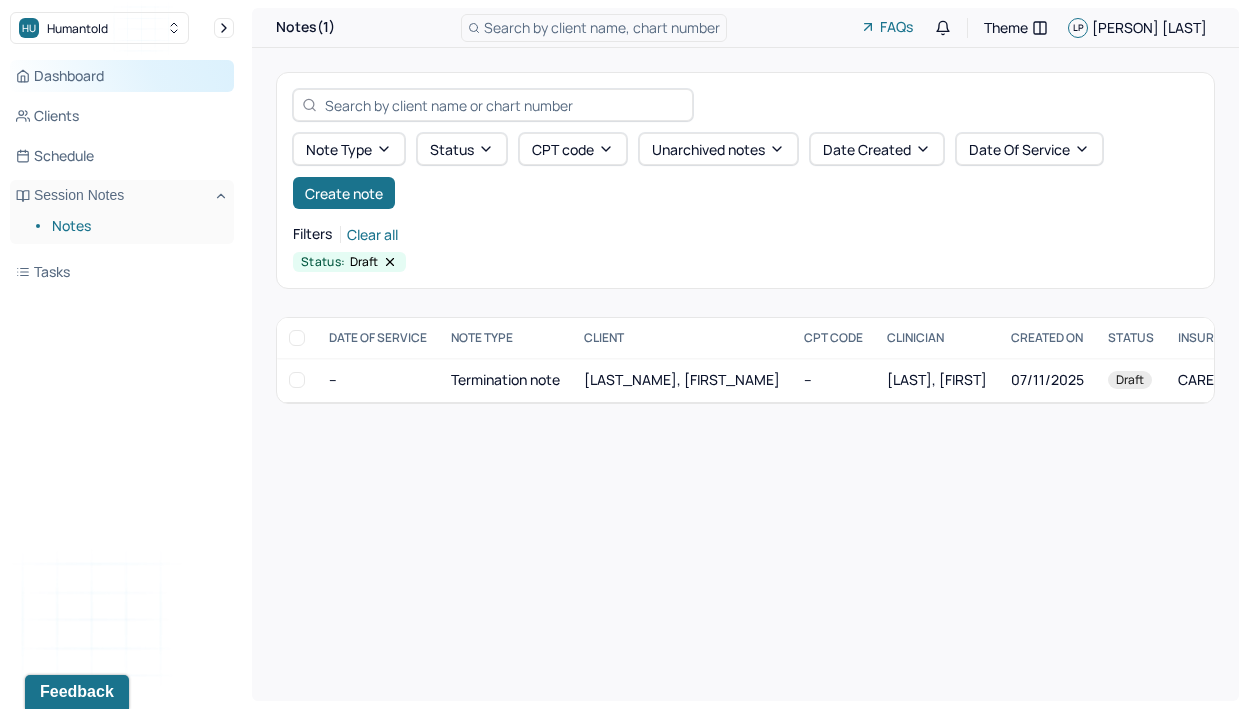 click on "Dashboard" at bounding box center (122, 76) 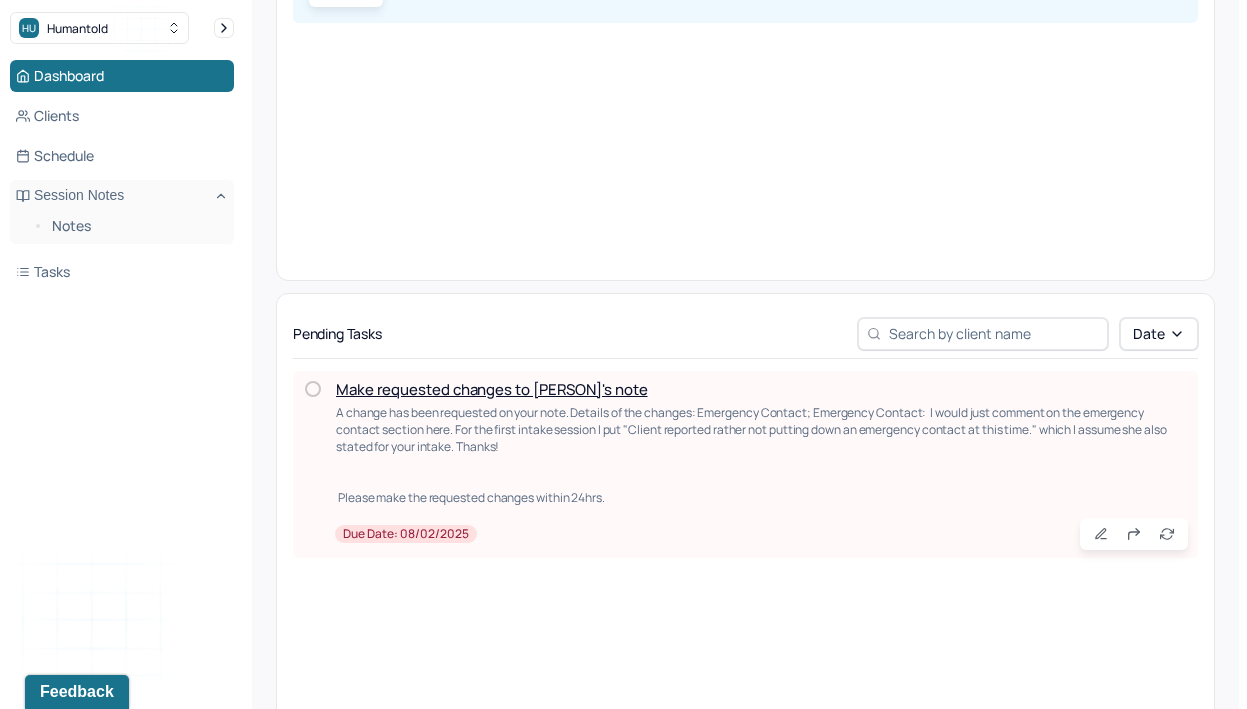 scroll, scrollTop: 295, scrollLeft: 0, axis: vertical 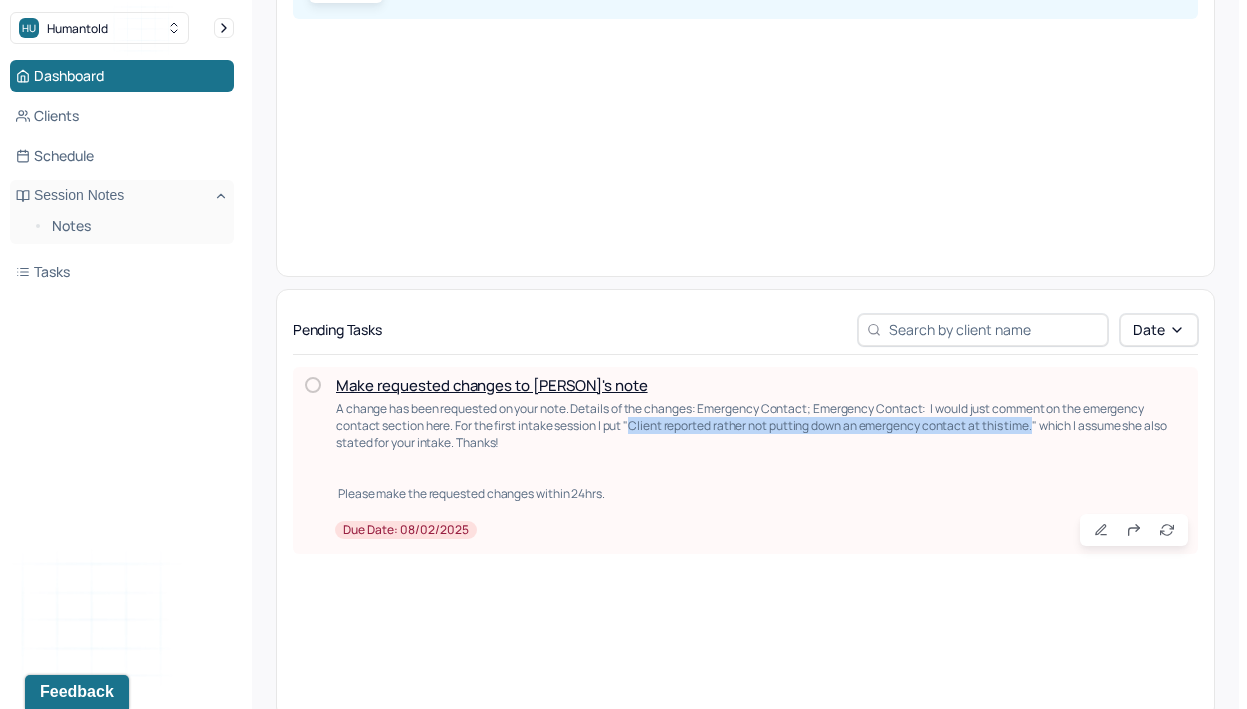 drag, startPoint x: 634, startPoint y: 426, endPoint x: 1038, endPoint y: 431, distance: 404.03094 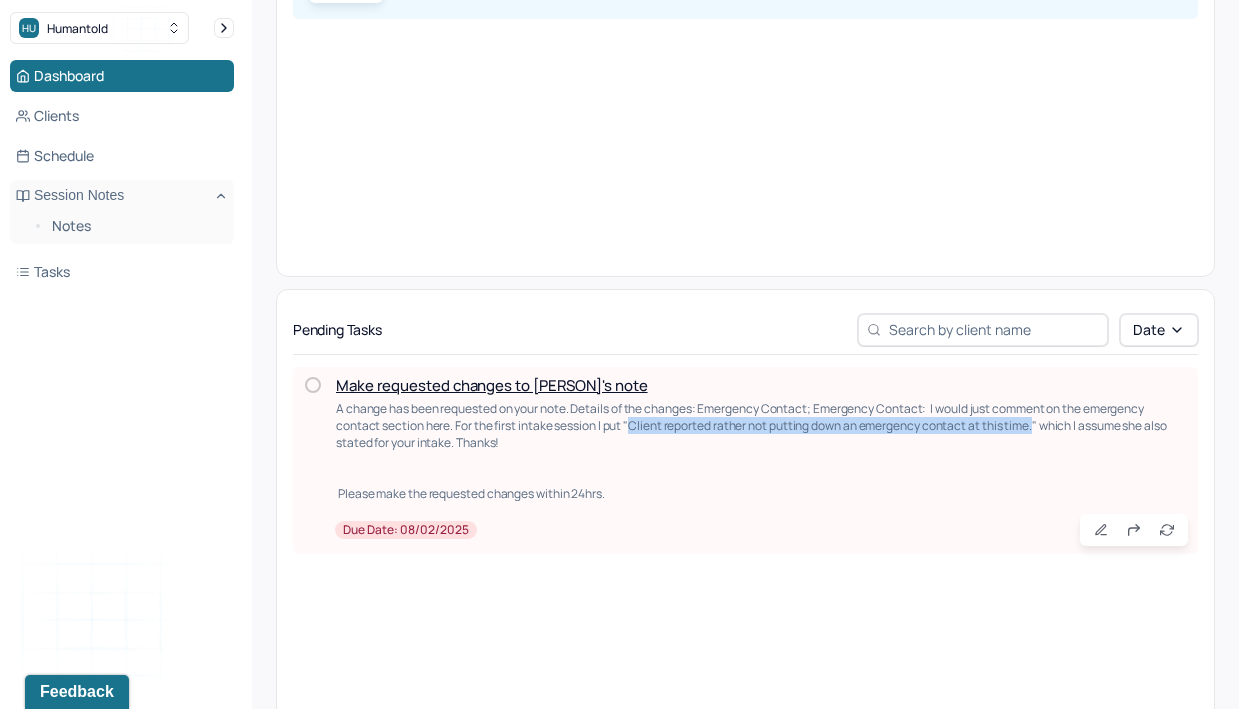 click on "A change has been requested on your note. Details of the changes: Emergency Contact; Emergency Contact:  I would just comment on the emergency contact section here. For the first intake session I put "Client reported rather not putting down an emergency contact at this time." which I assume she also stated for your intake. Thanks!
Please make the requested changes within 24hrs." at bounding box center [752, 451] 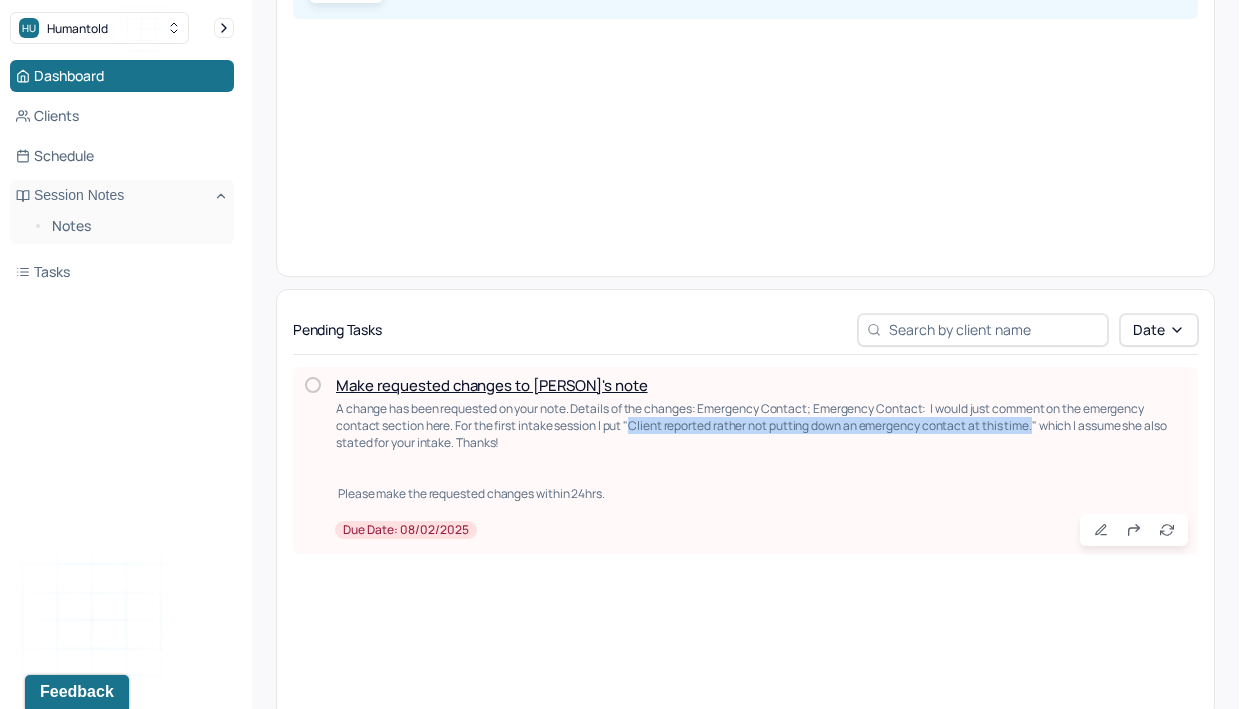 copy on "Client reported rather not putting down an emergency contact at this time." 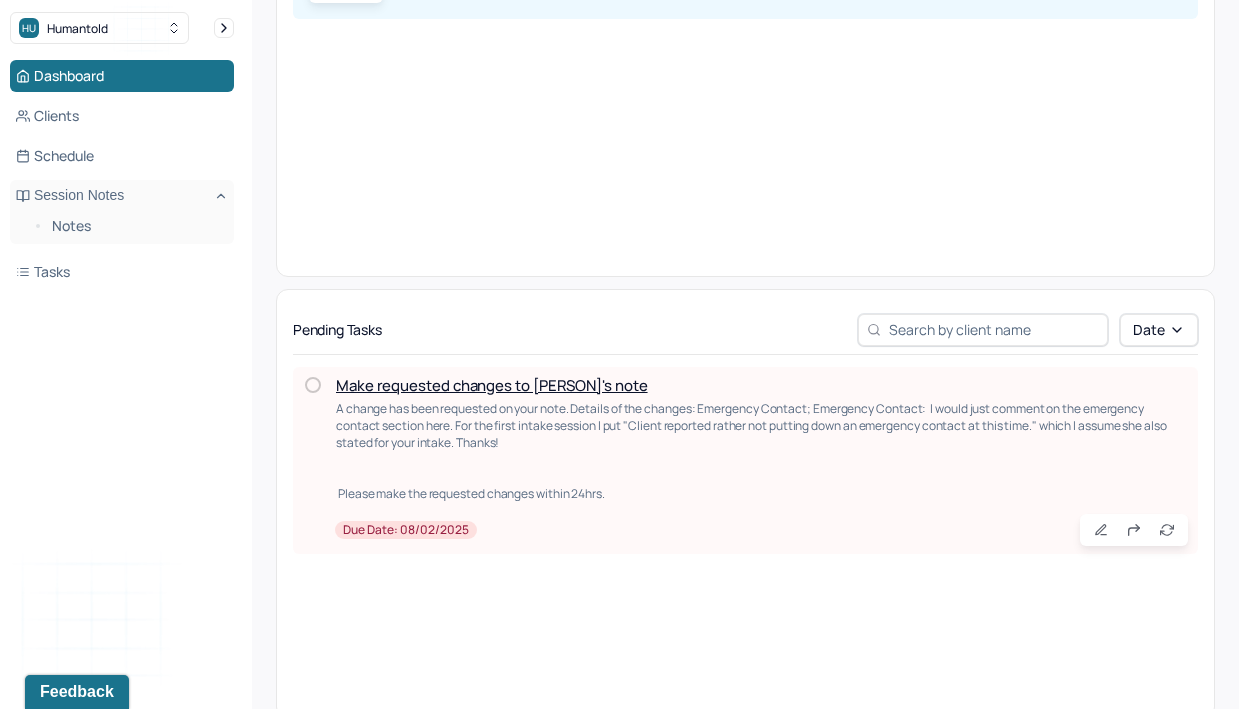 click on "Make requested changes to [PERSON]'s note" at bounding box center [492, 385] 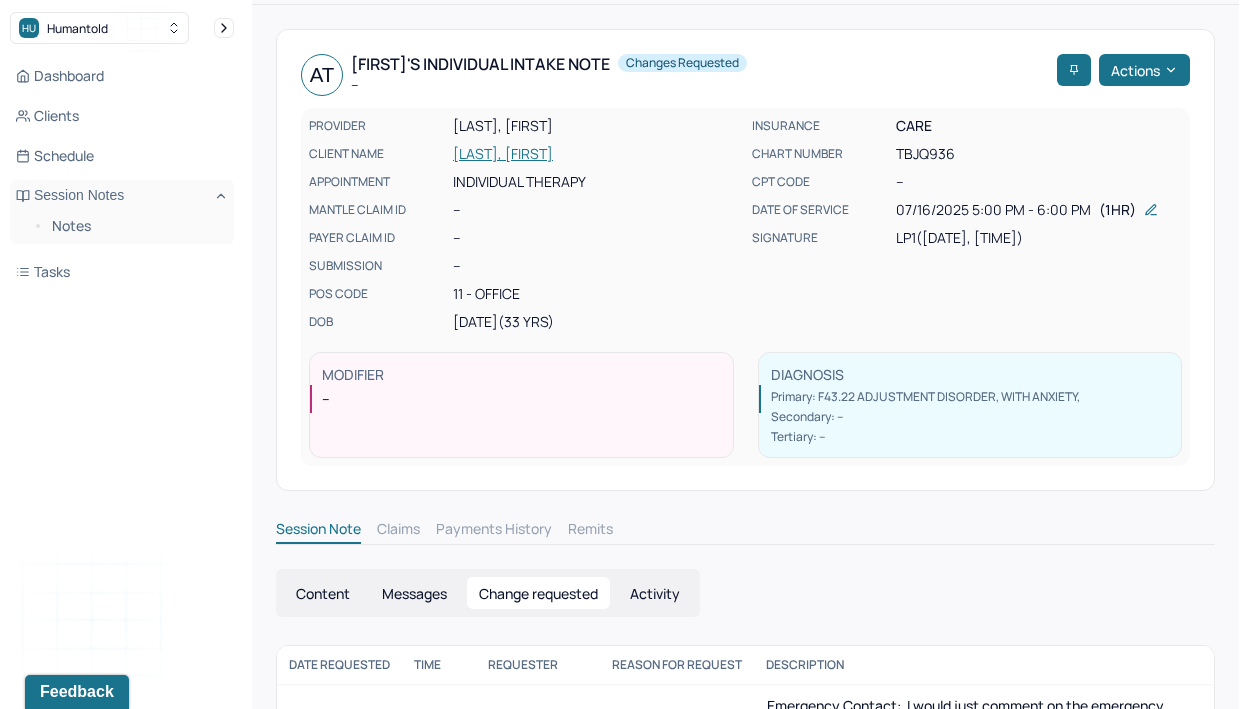 scroll, scrollTop: 0, scrollLeft: 0, axis: both 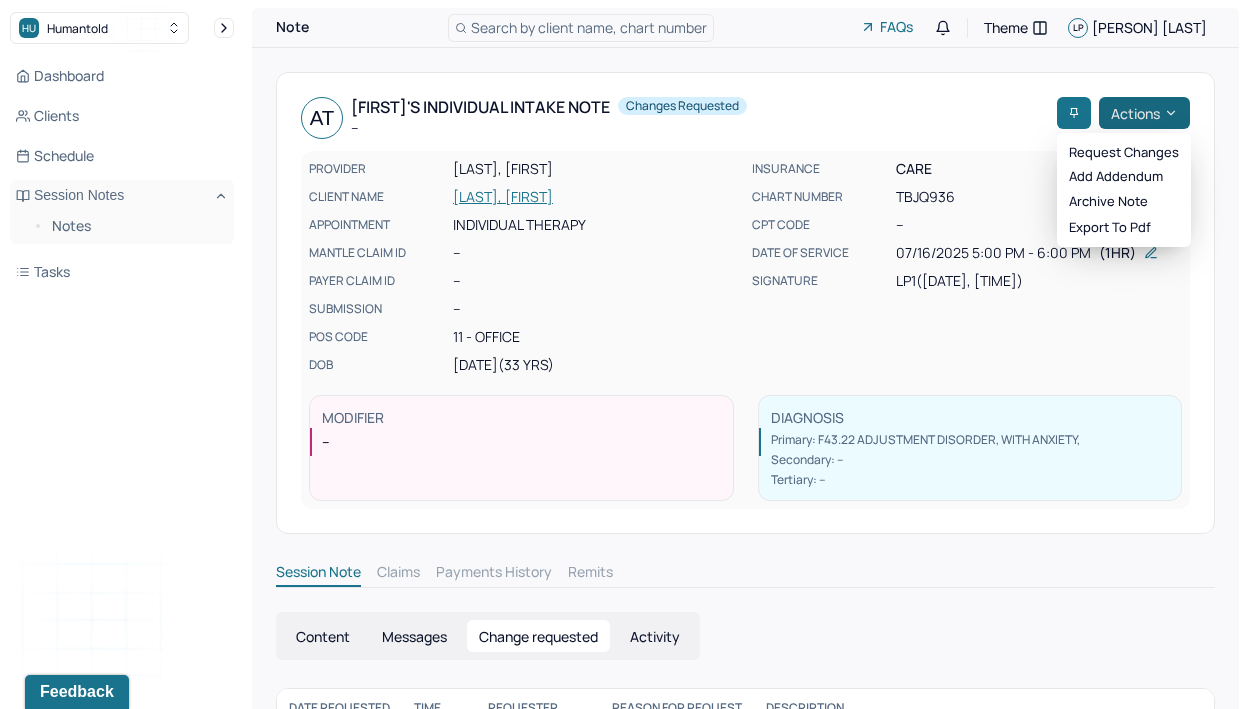 click on "Actions" at bounding box center (1144, 113) 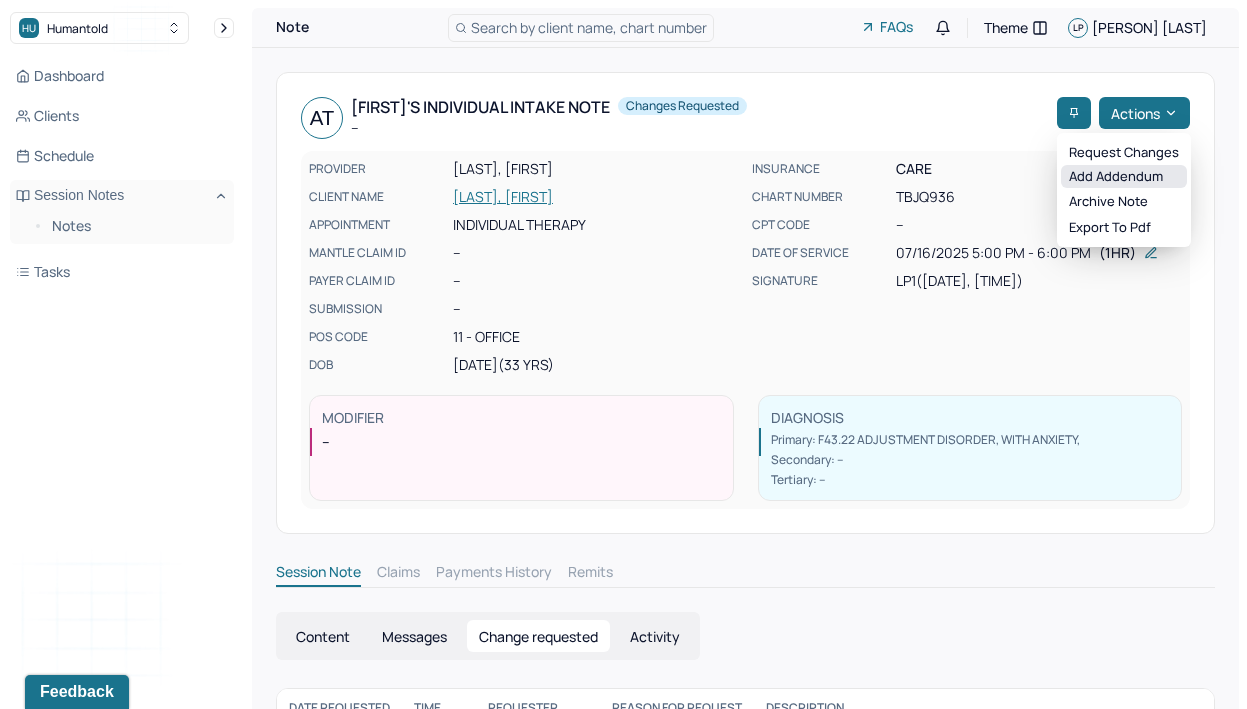 click on "Add addendum" at bounding box center [1124, 177] 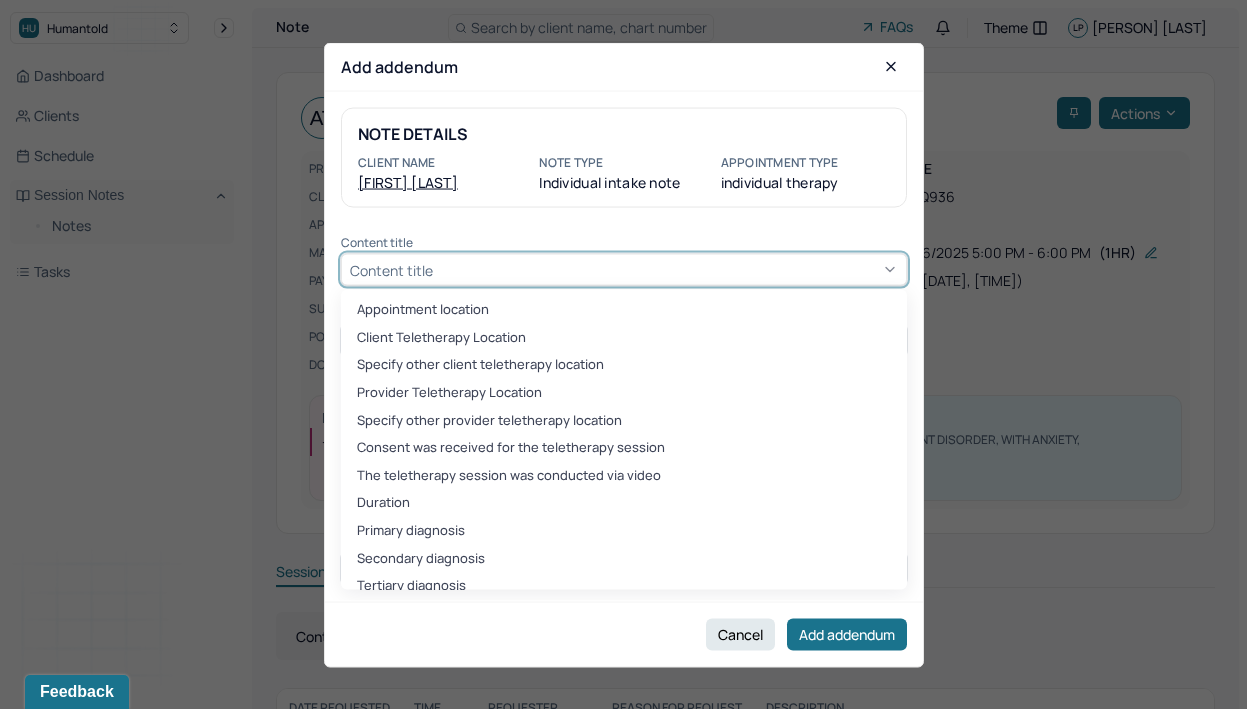 click on "Content title" at bounding box center (624, 270) 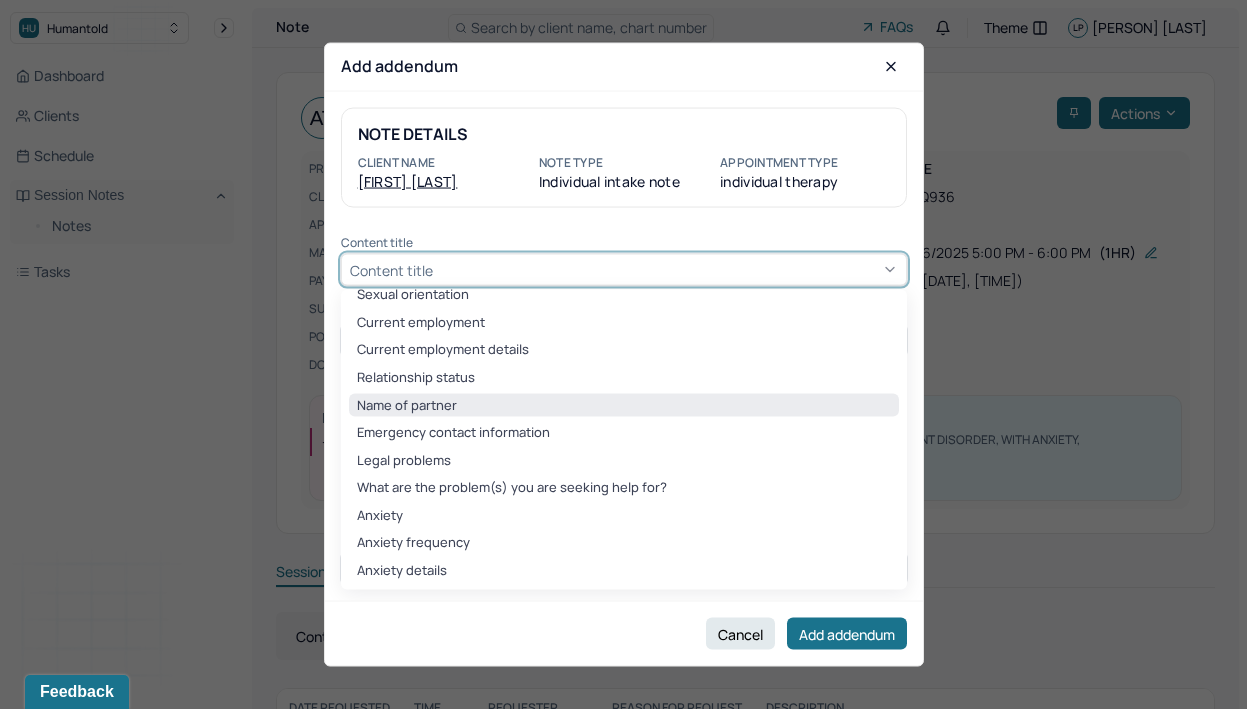 scroll, scrollTop: 568, scrollLeft: 0, axis: vertical 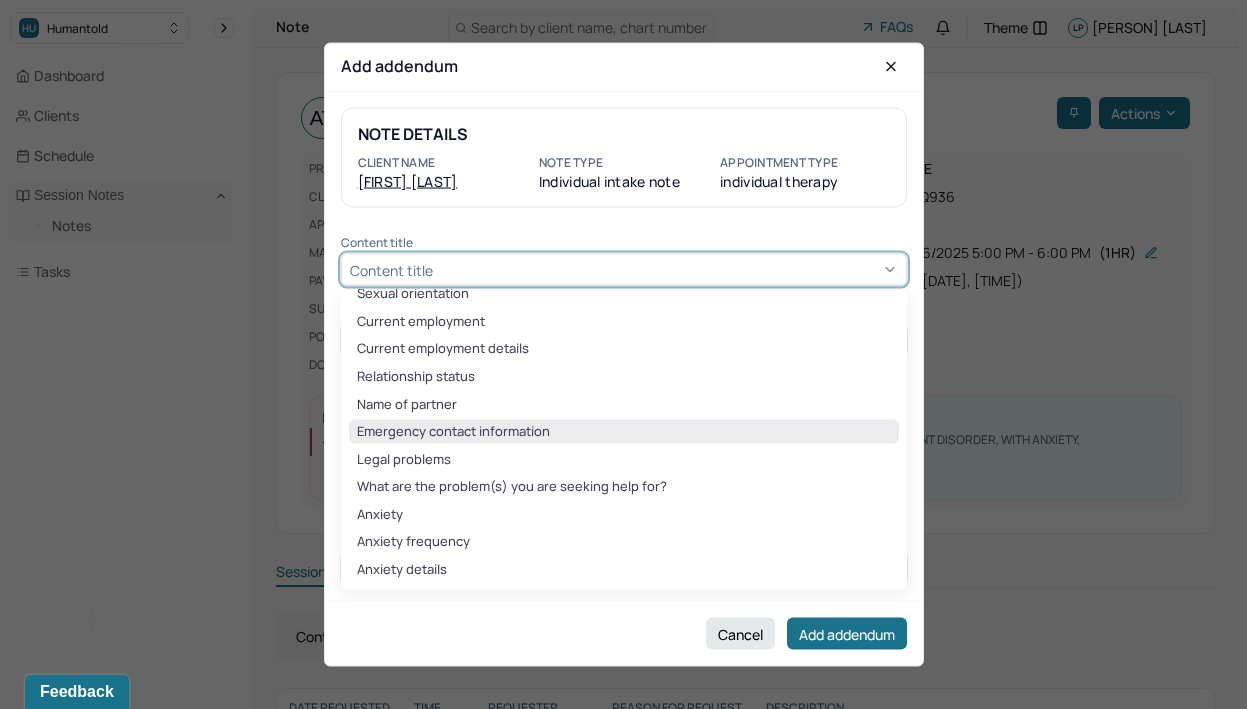 click on "Emergency contact information" at bounding box center (624, 432) 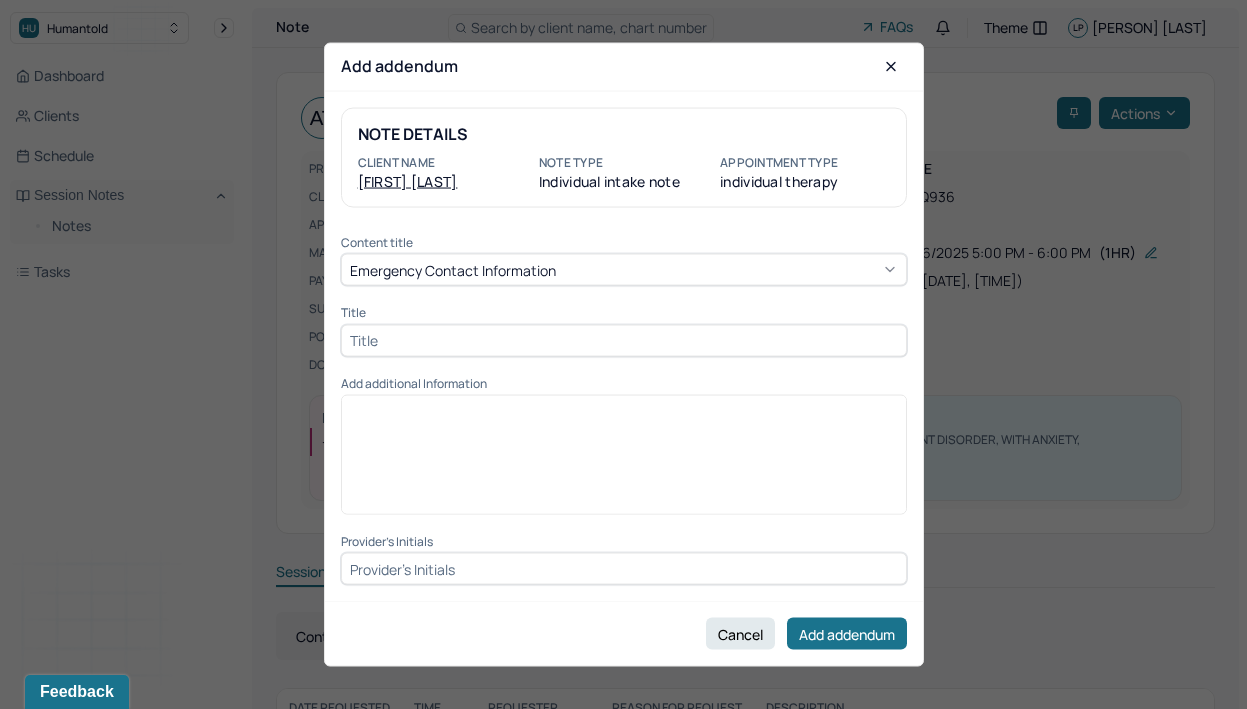 click at bounding box center (624, 411) 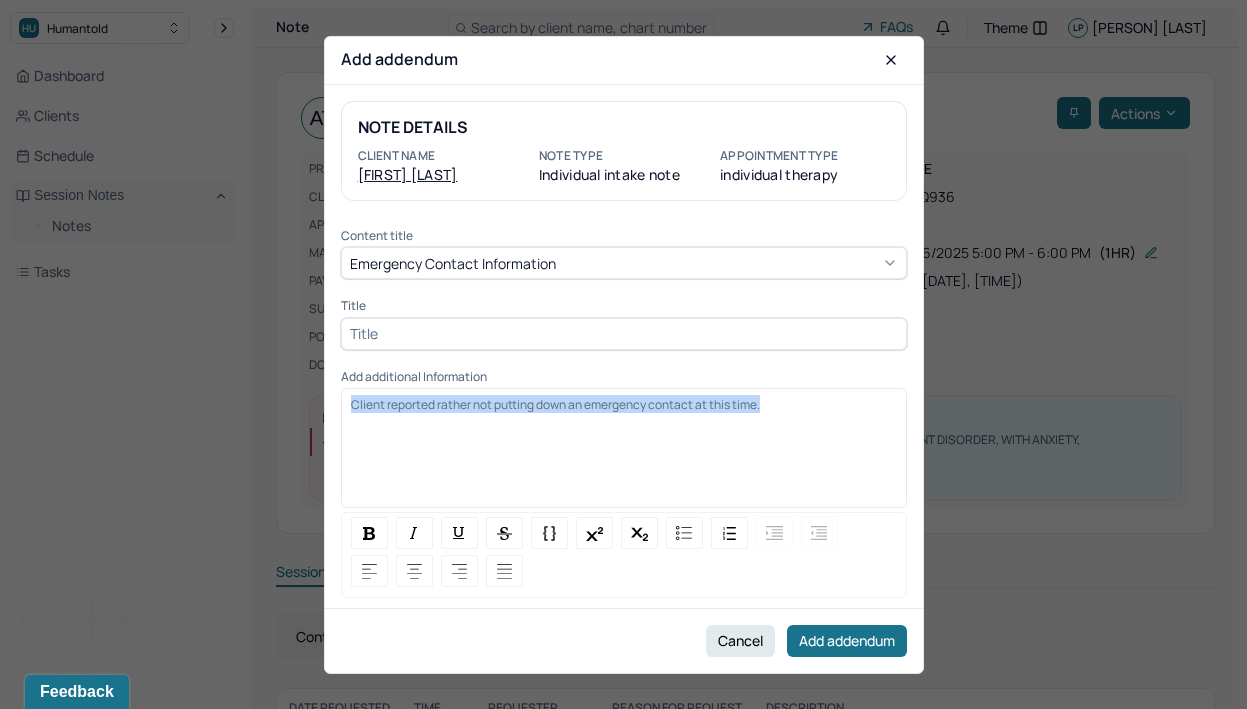 drag, startPoint x: 813, startPoint y: 414, endPoint x: 287, endPoint y: 370, distance: 527.8371 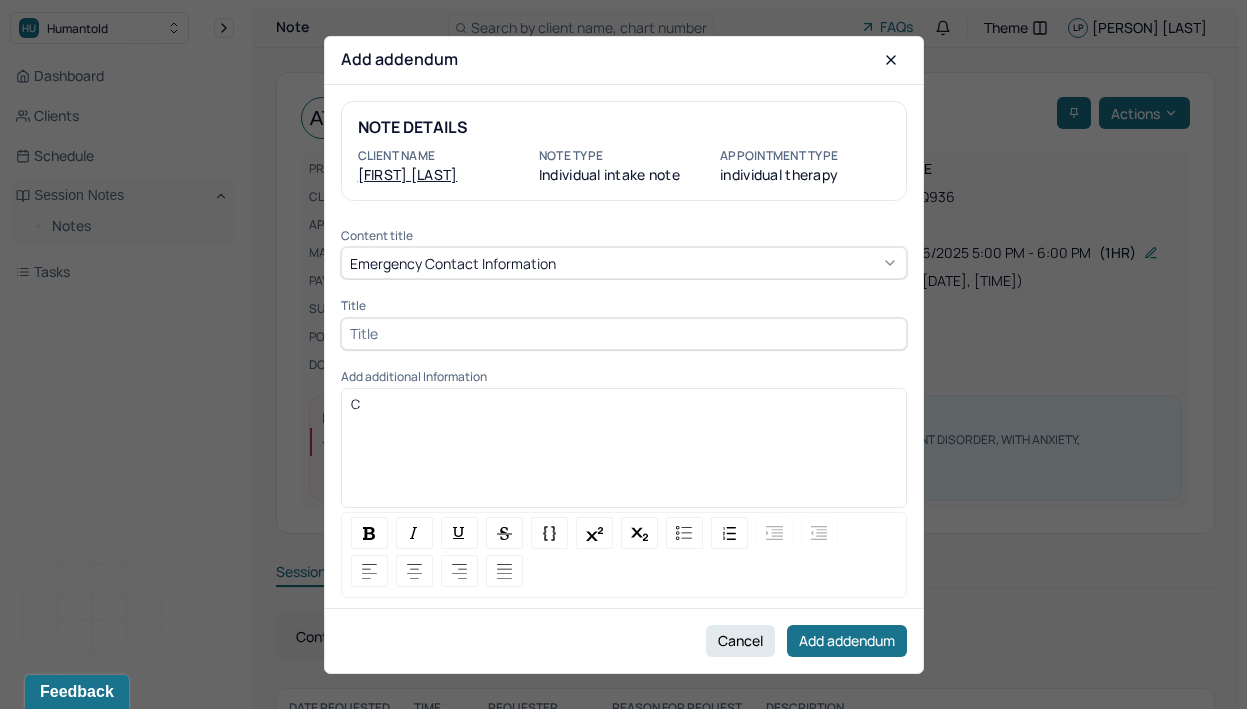 type 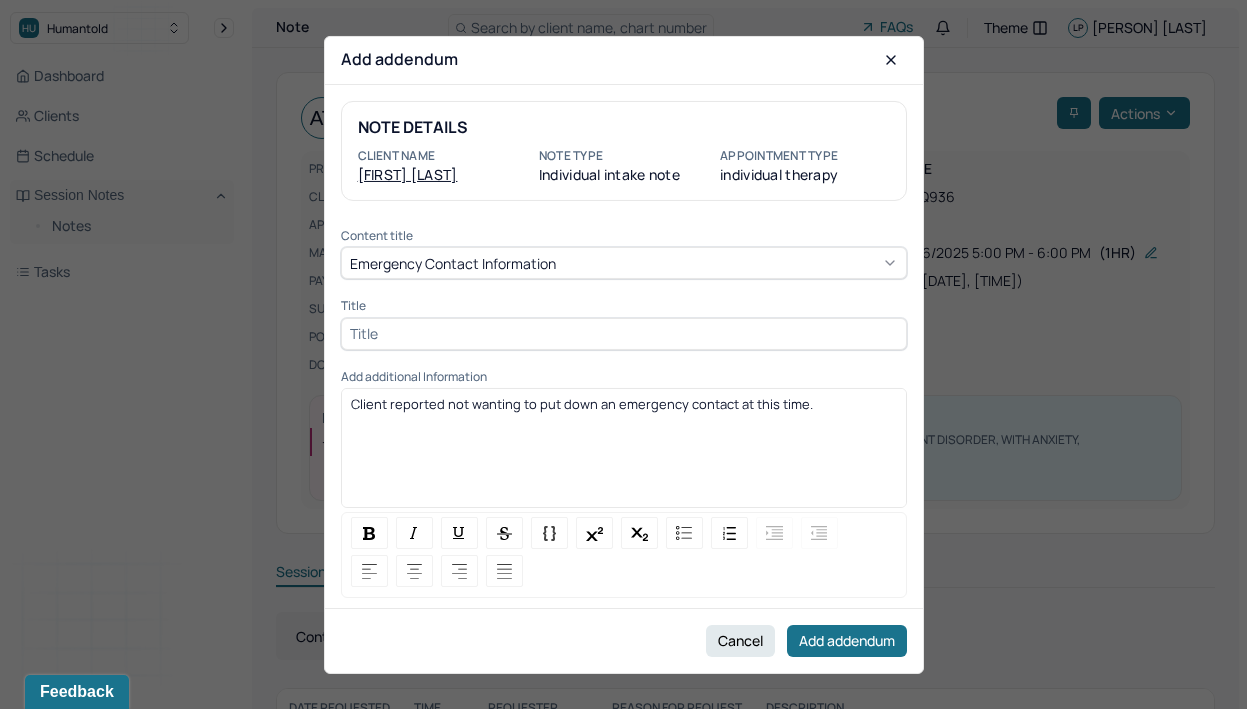 scroll, scrollTop: 14, scrollLeft: 0, axis: vertical 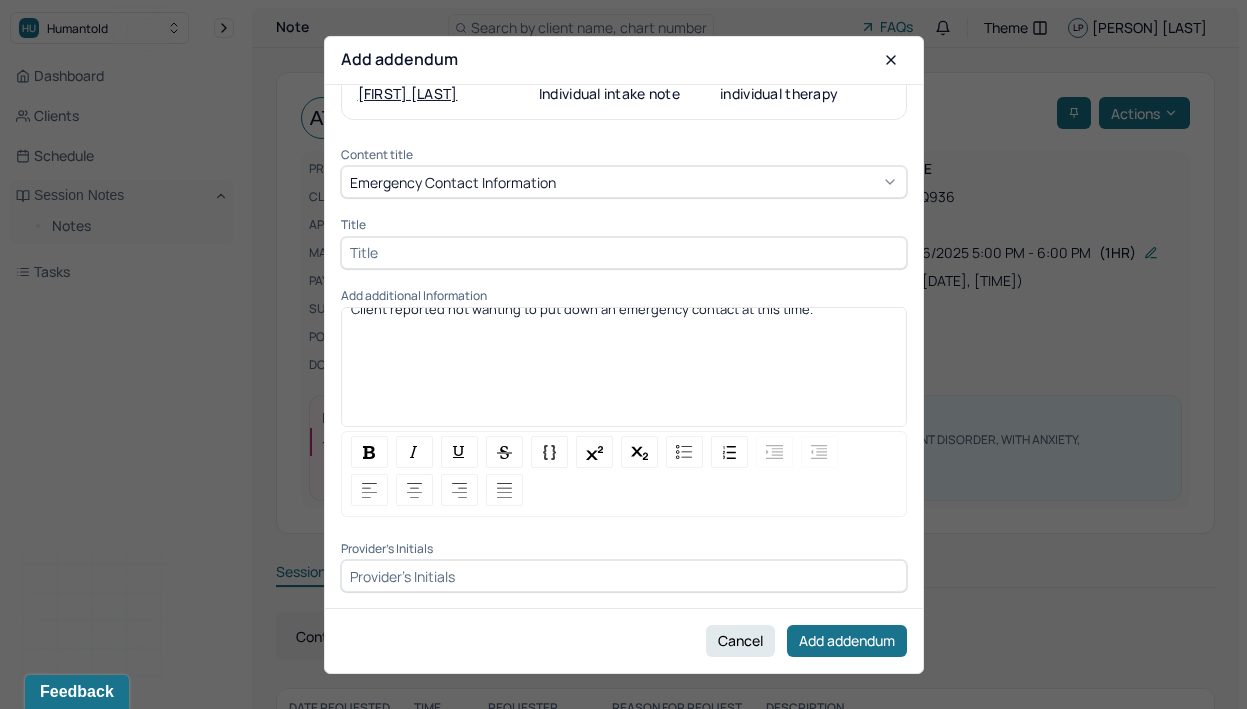 click at bounding box center [624, 576] 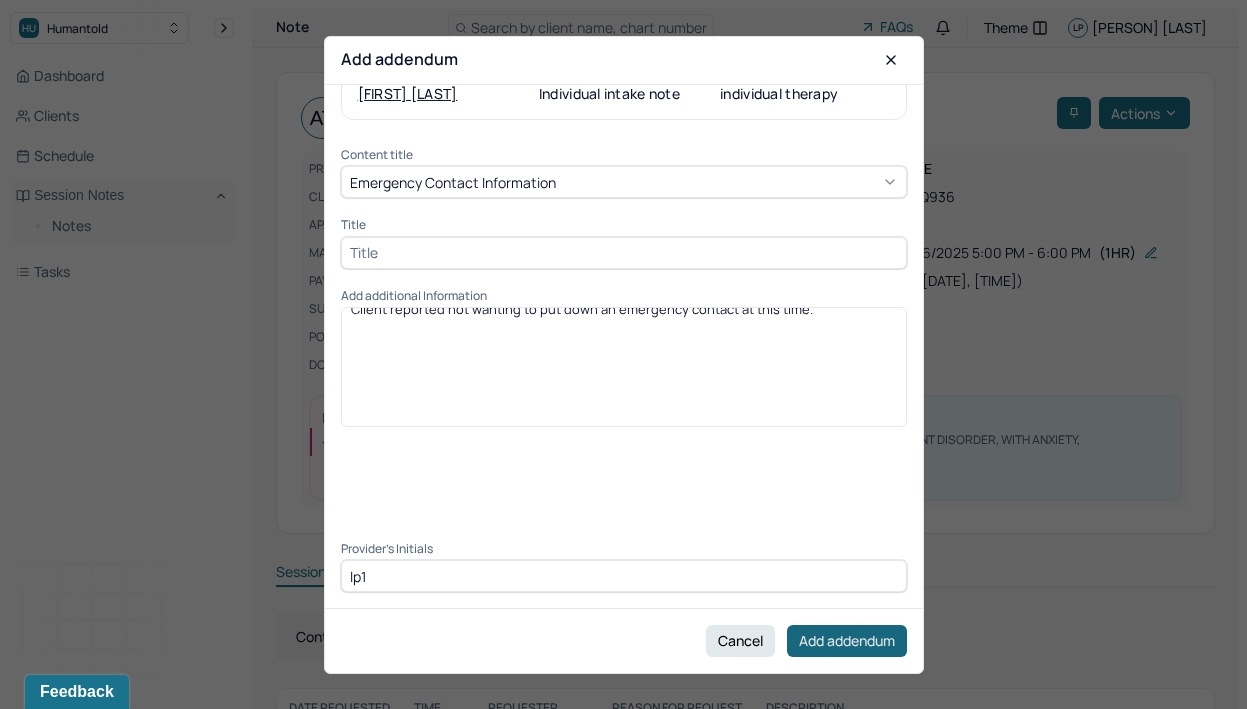 type on "lp1" 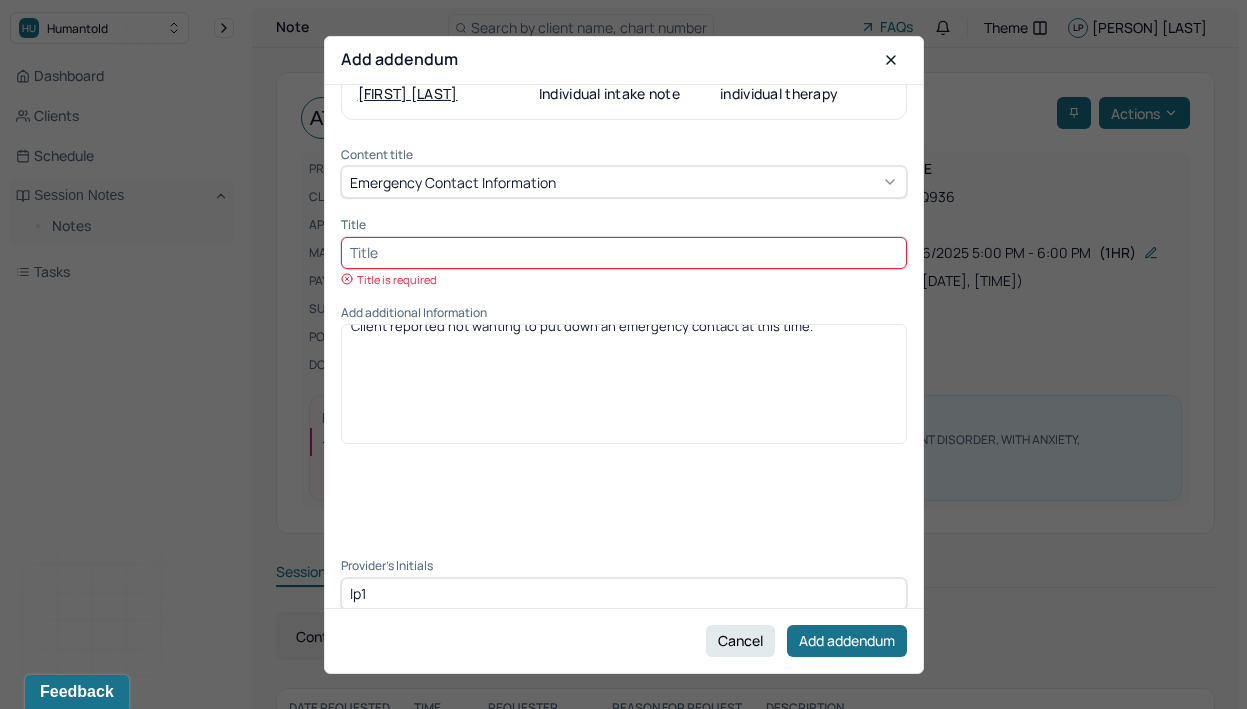 click at bounding box center (624, 253) 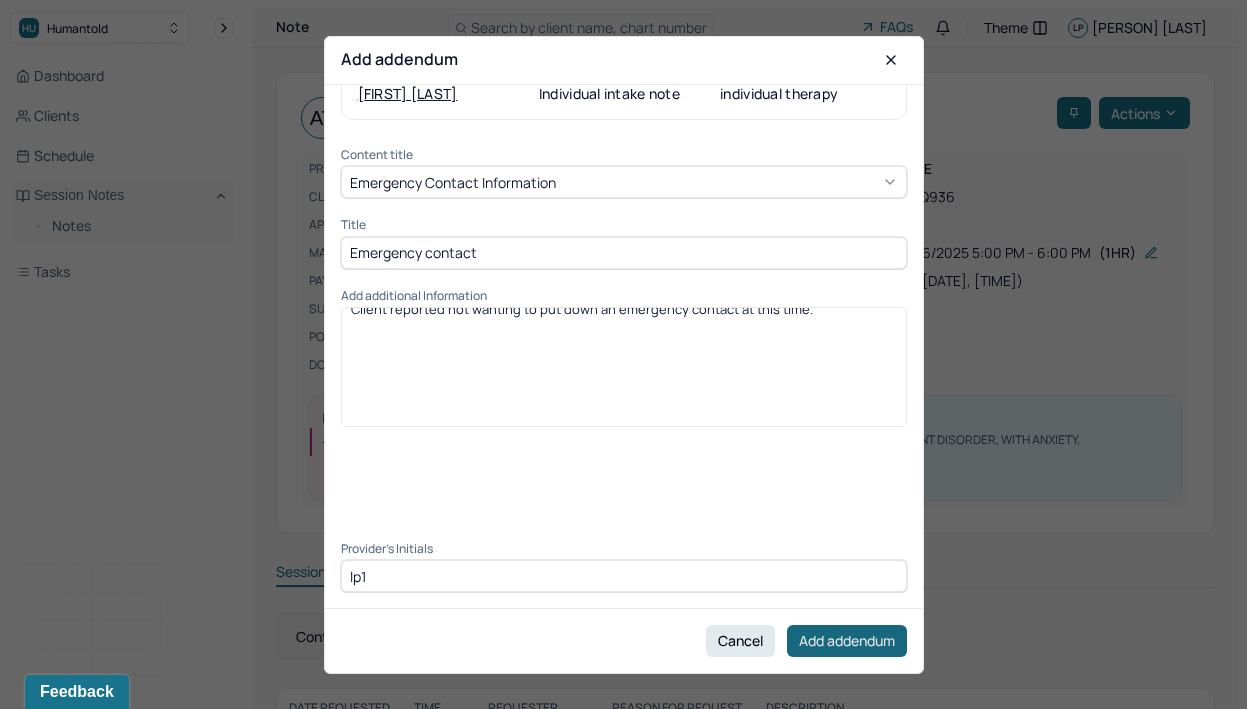 type on "Emergency contact" 